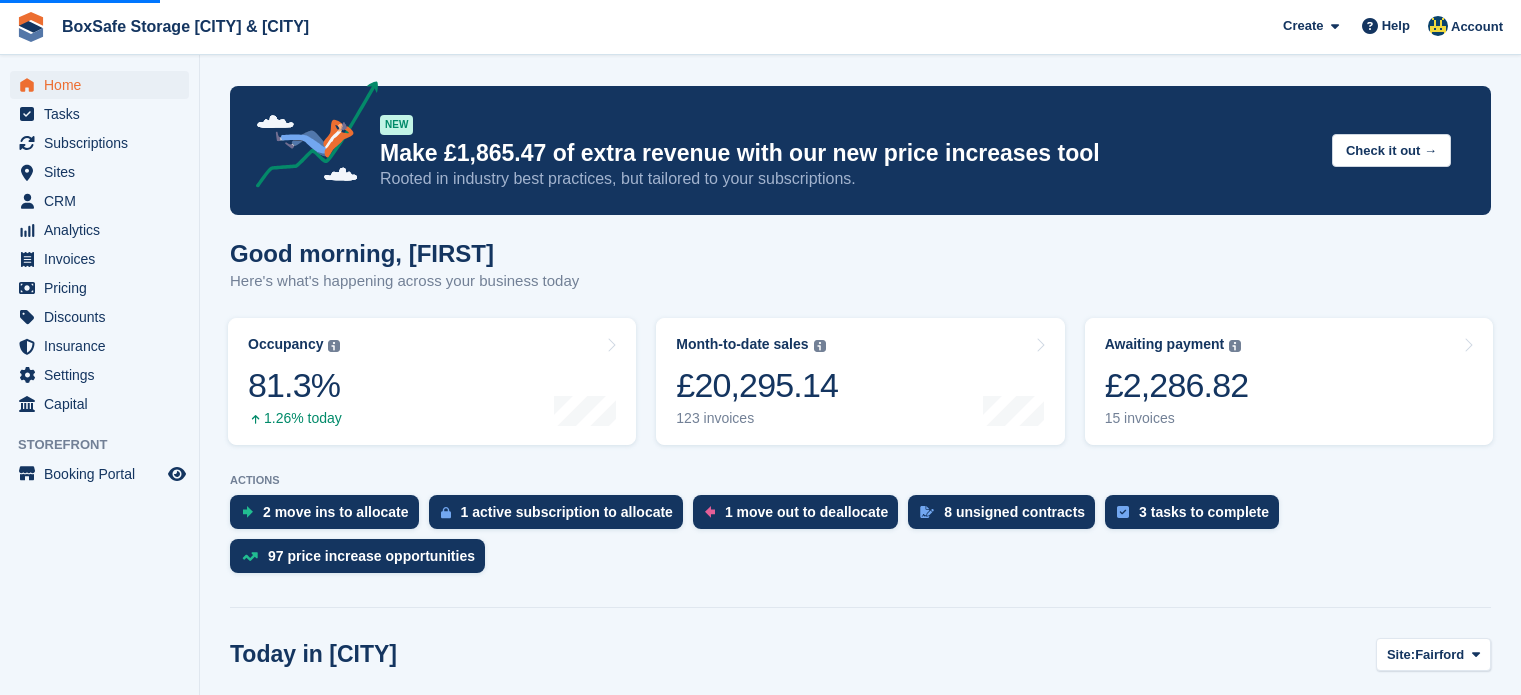 scroll, scrollTop: 491, scrollLeft: 0, axis: vertical 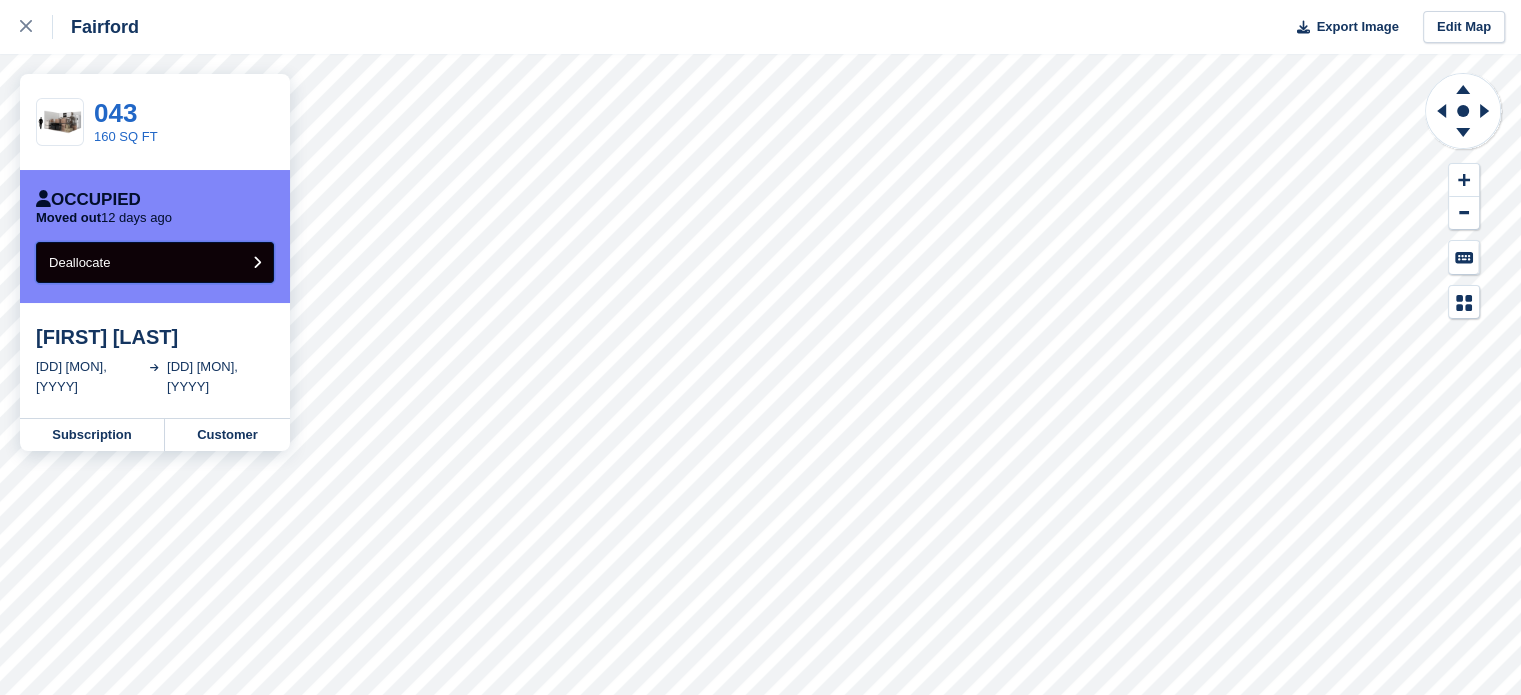 click on "Deallocate" at bounding box center (155, 262) 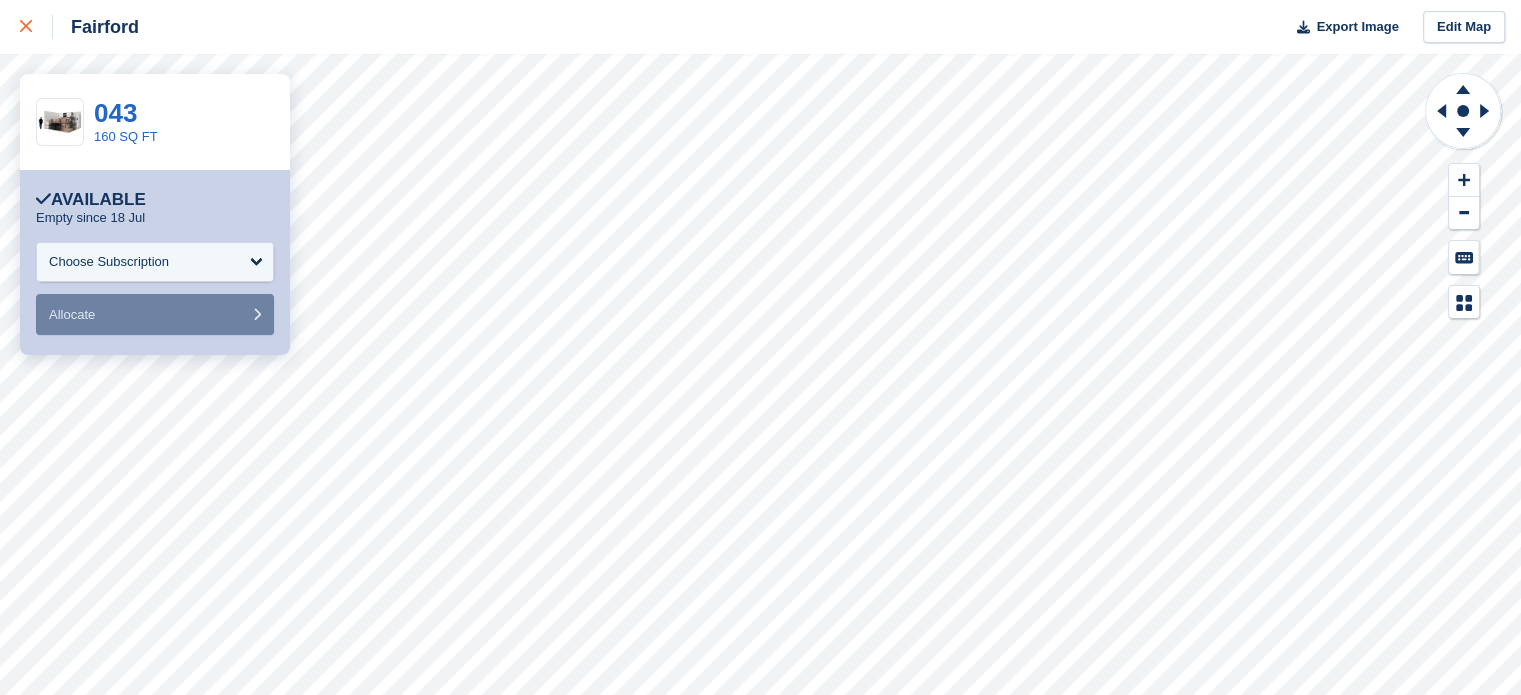click 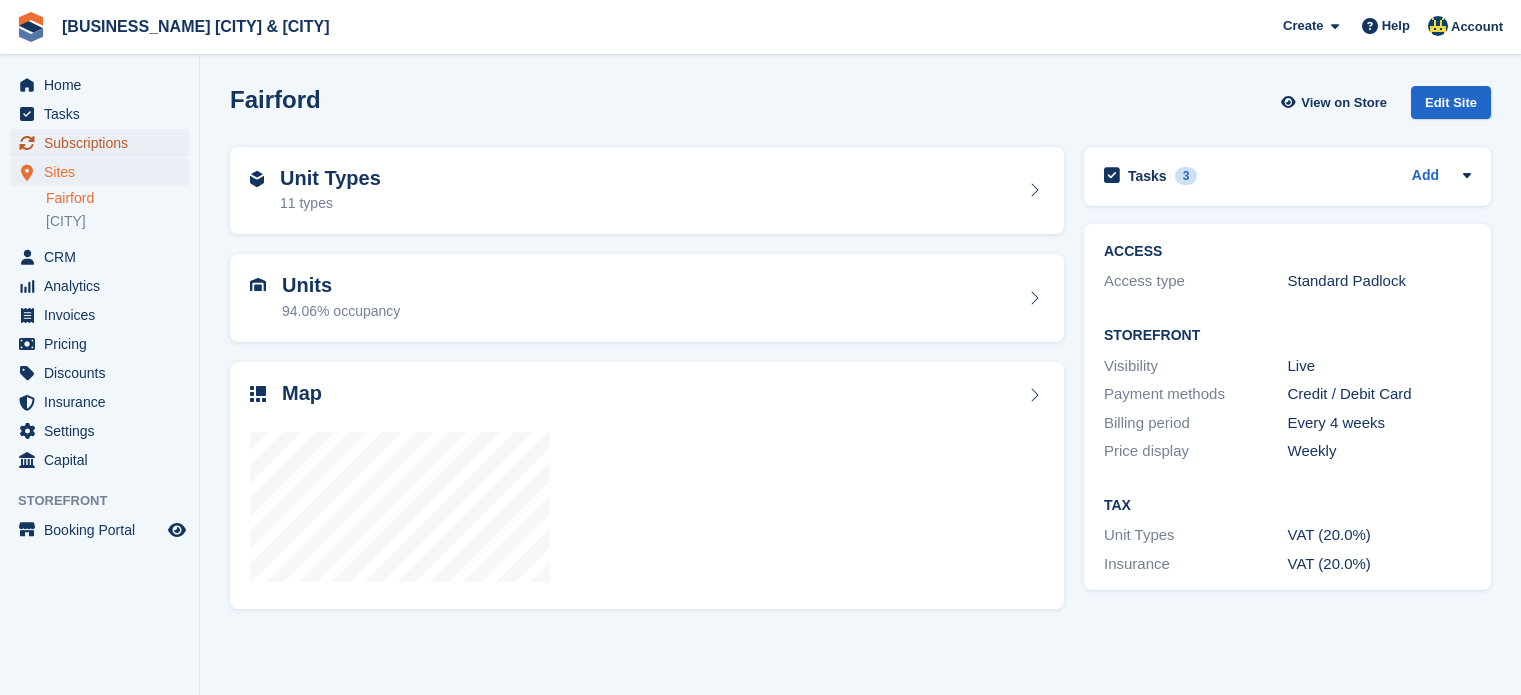 click on "Subscriptions" at bounding box center (104, 143) 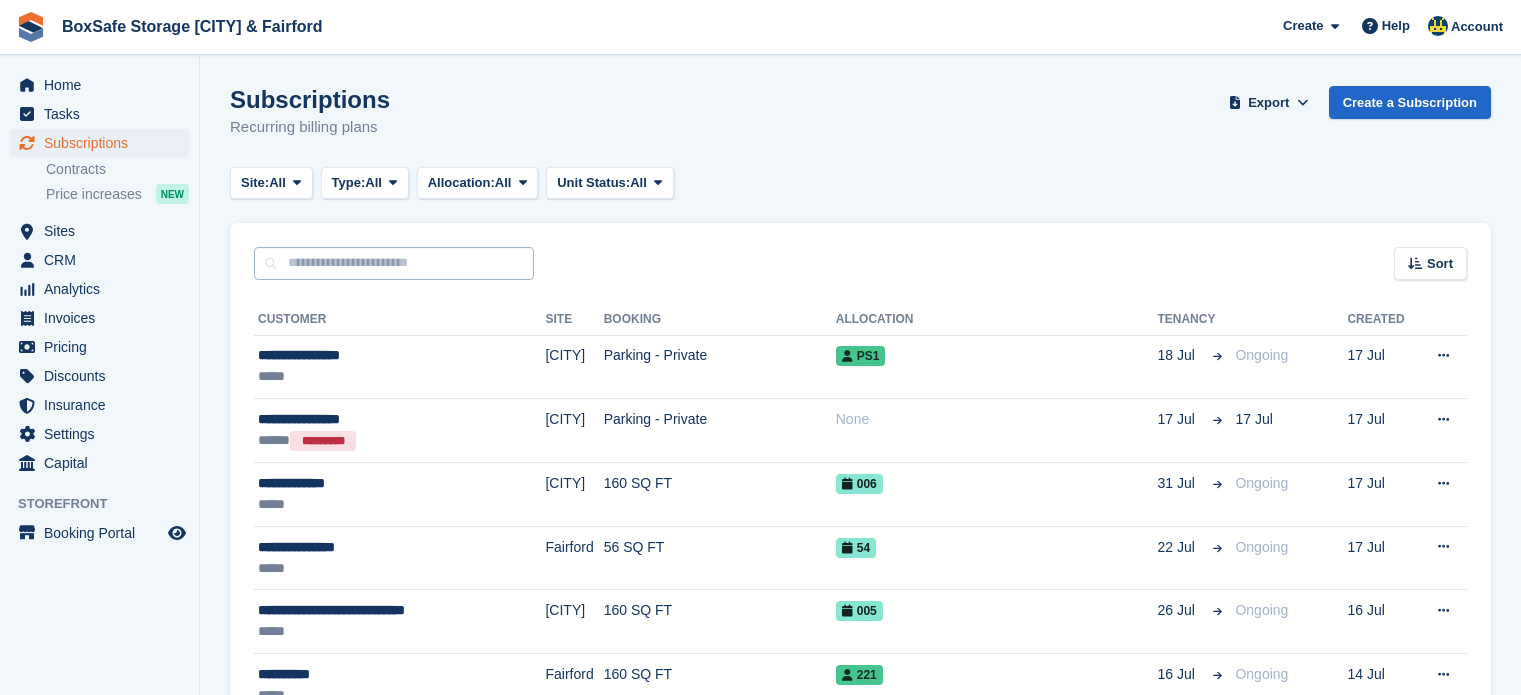 scroll, scrollTop: 0, scrollLeft: 0, axis: both 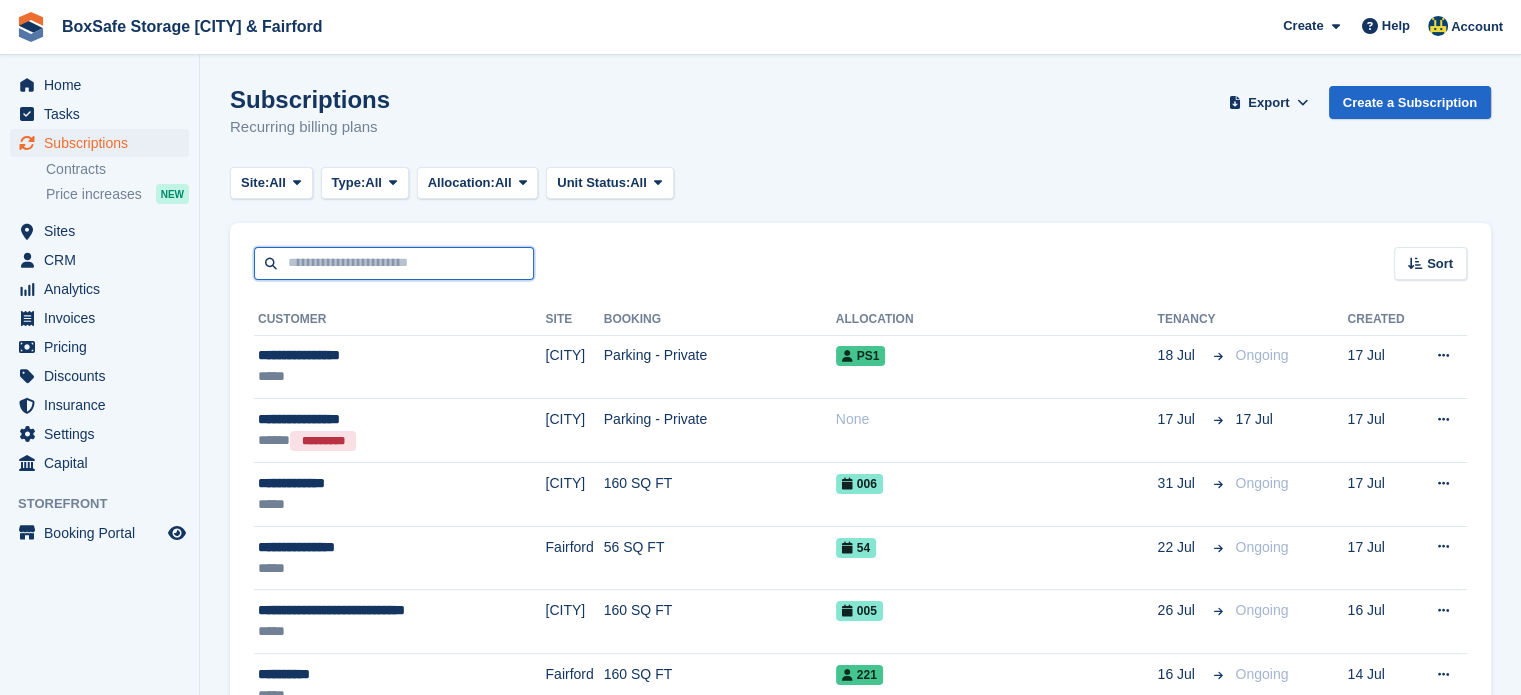 click at bounding box center [394, 263] 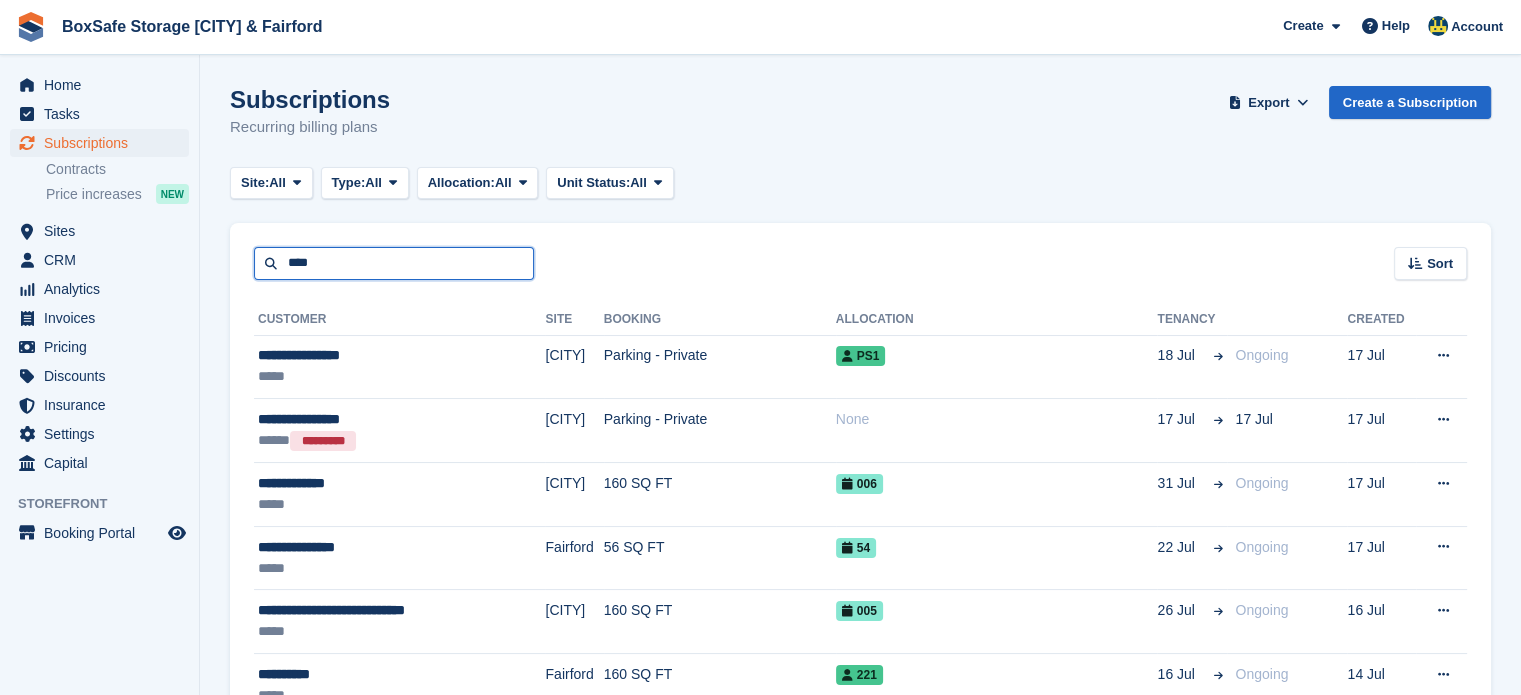 type on "****" 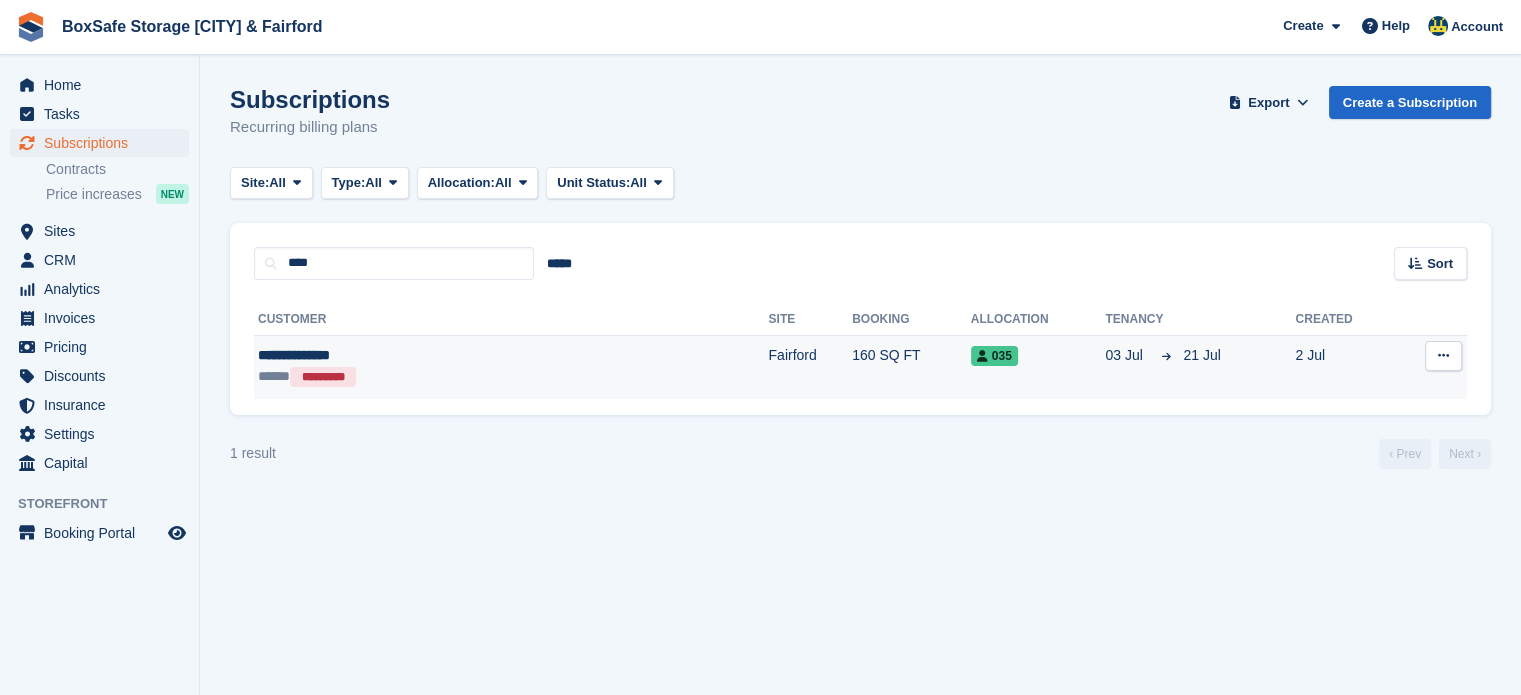 click on "160 SQ FT" at bounding box center (911, 366) 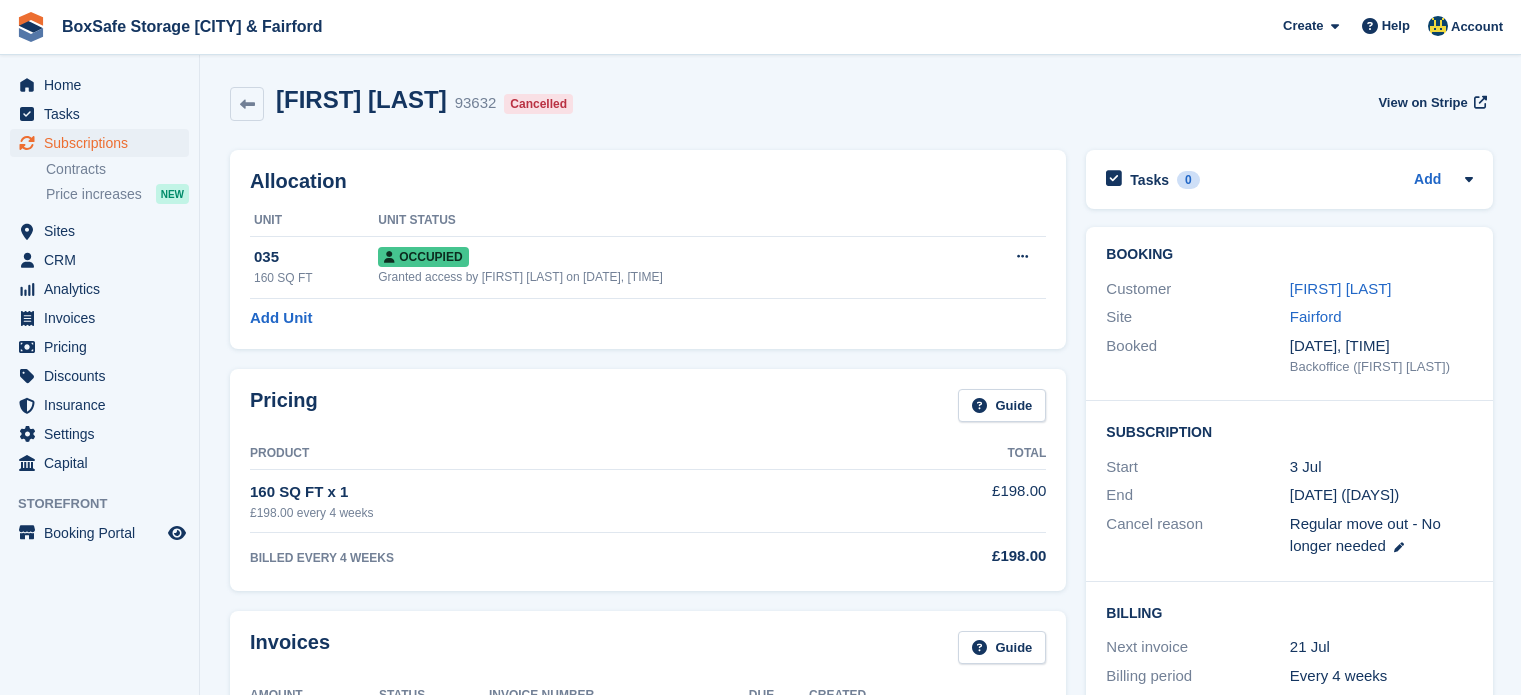scroll, scrollTop: 0, scrollLeft: 0, axis: both 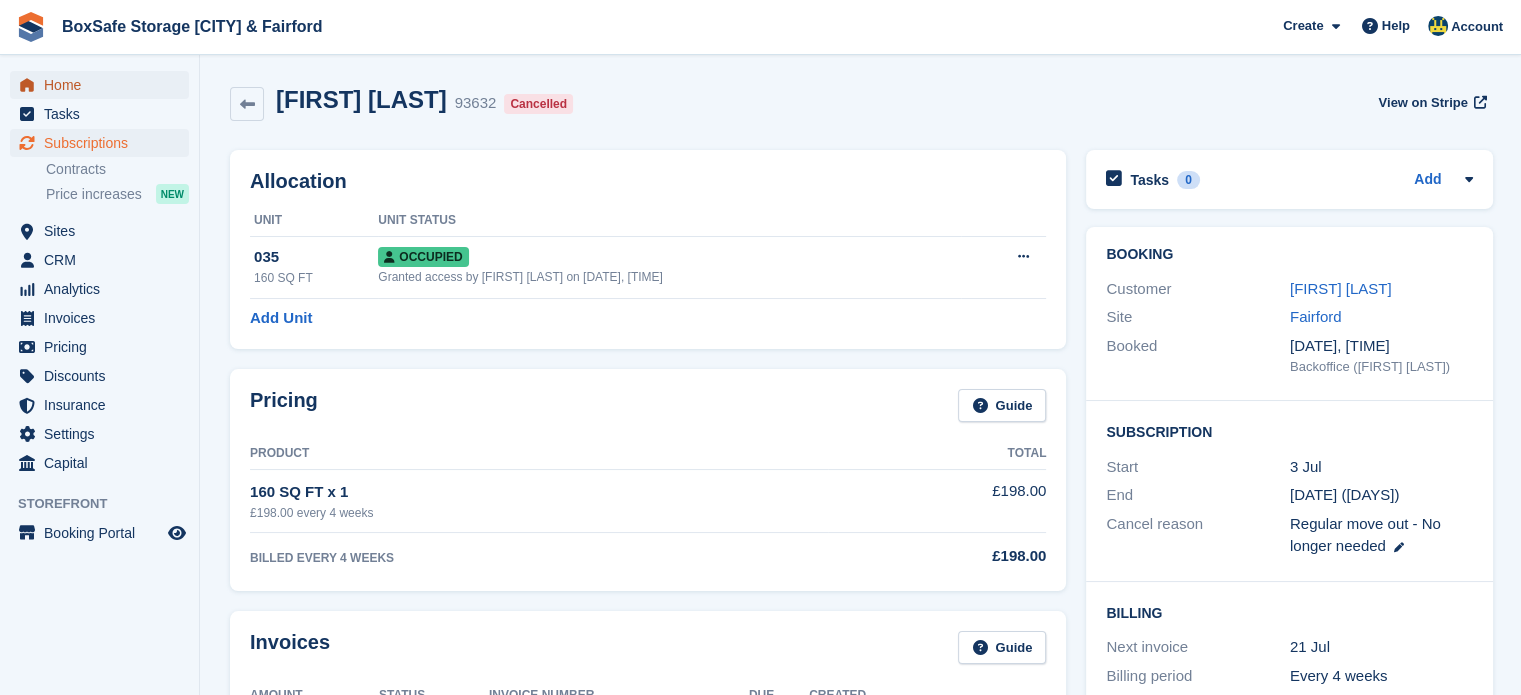 click on "Home" at bounding box center (104, 85) 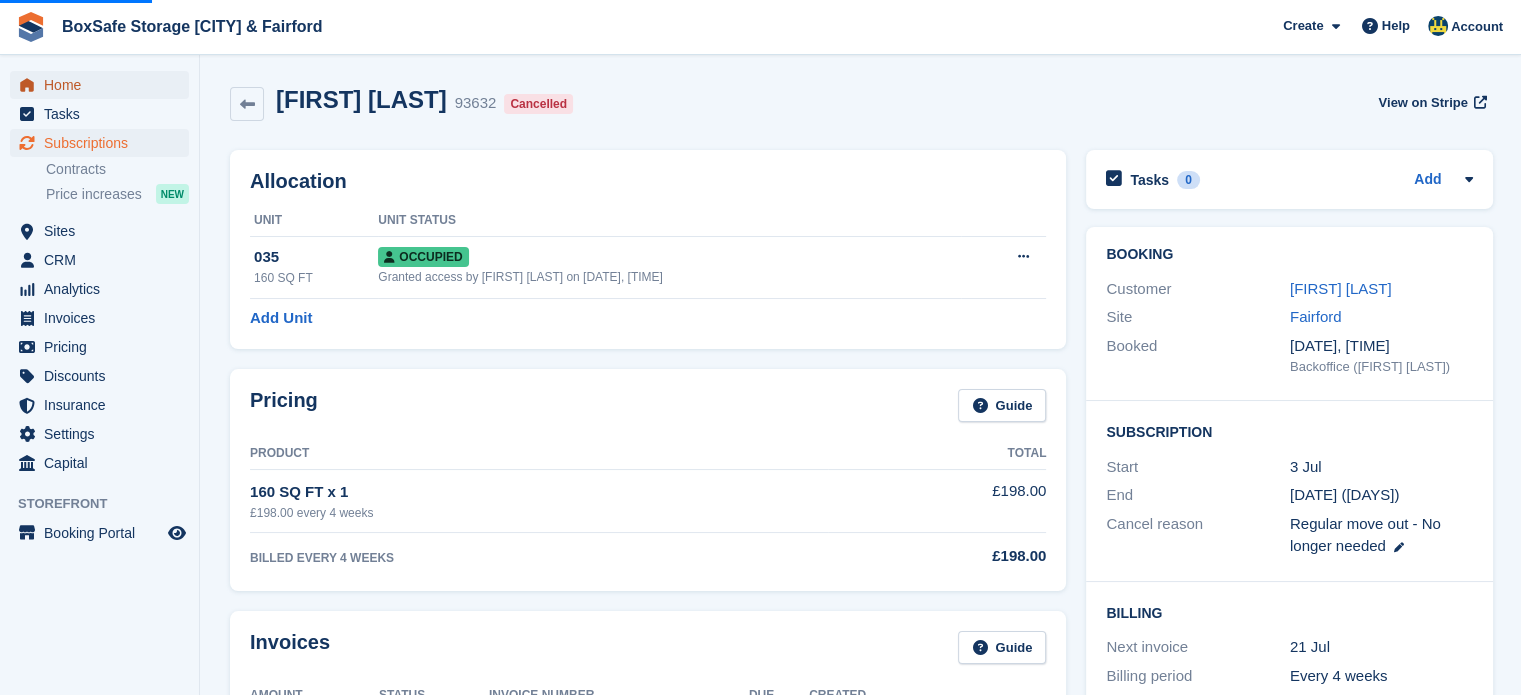 click on "Home" at bounding box center (104, 85) 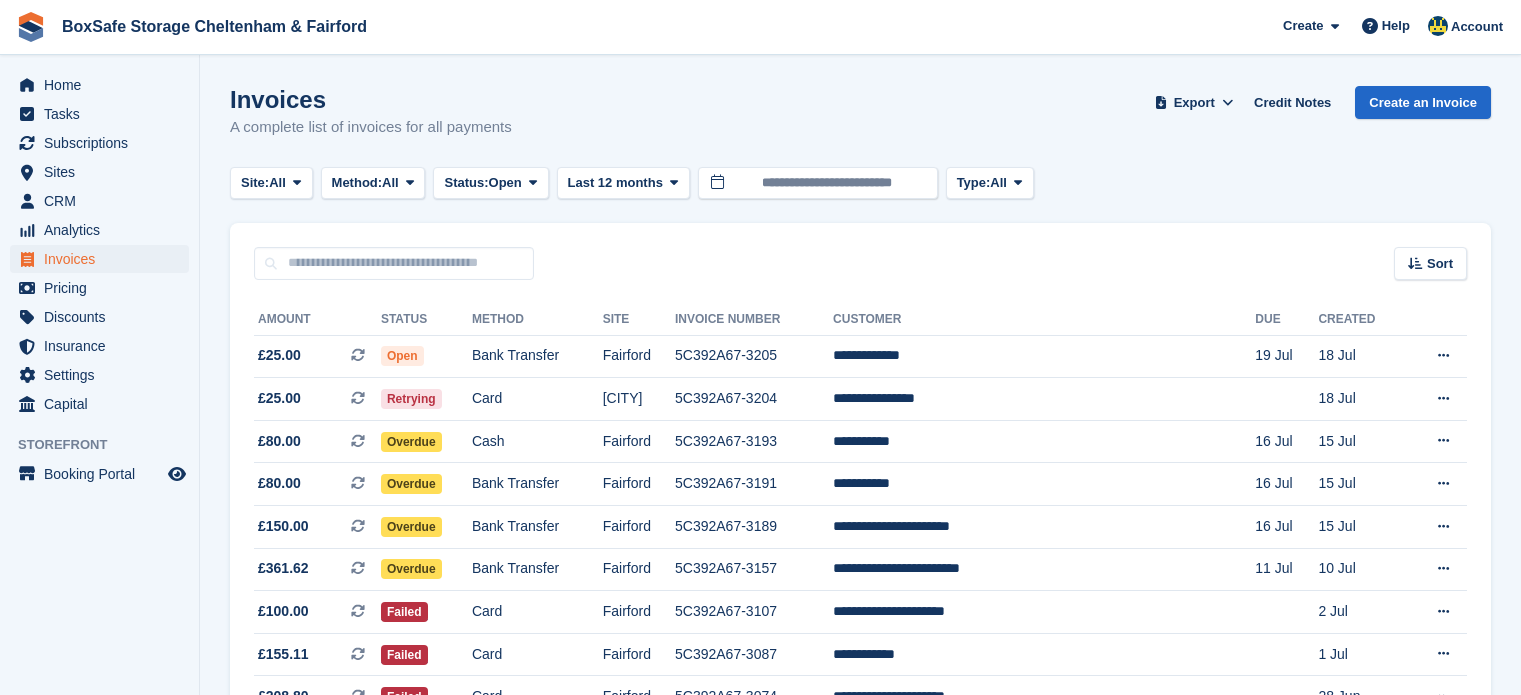 scroll, scrollTop: 0, scrollLeft: 0, axis: both 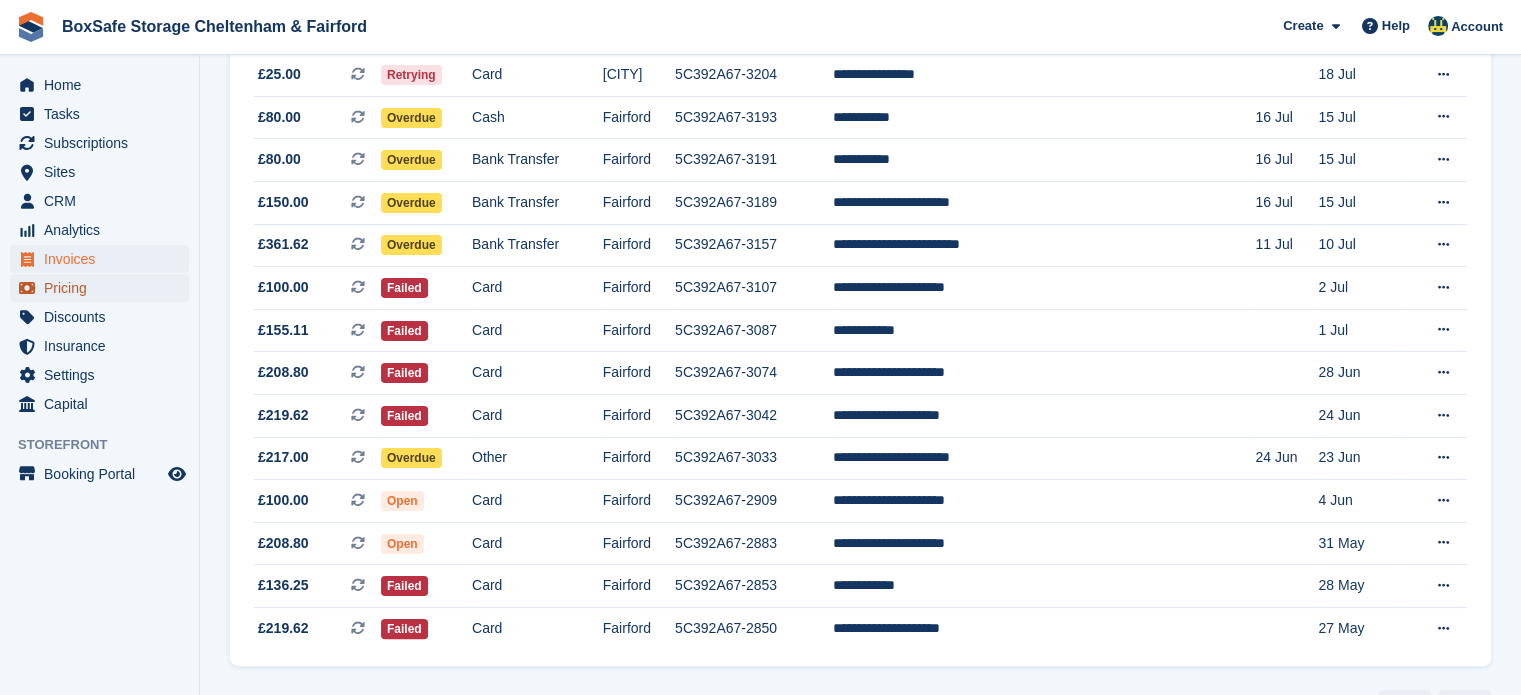 click on "Pricing" at bounding box center [104, 288] 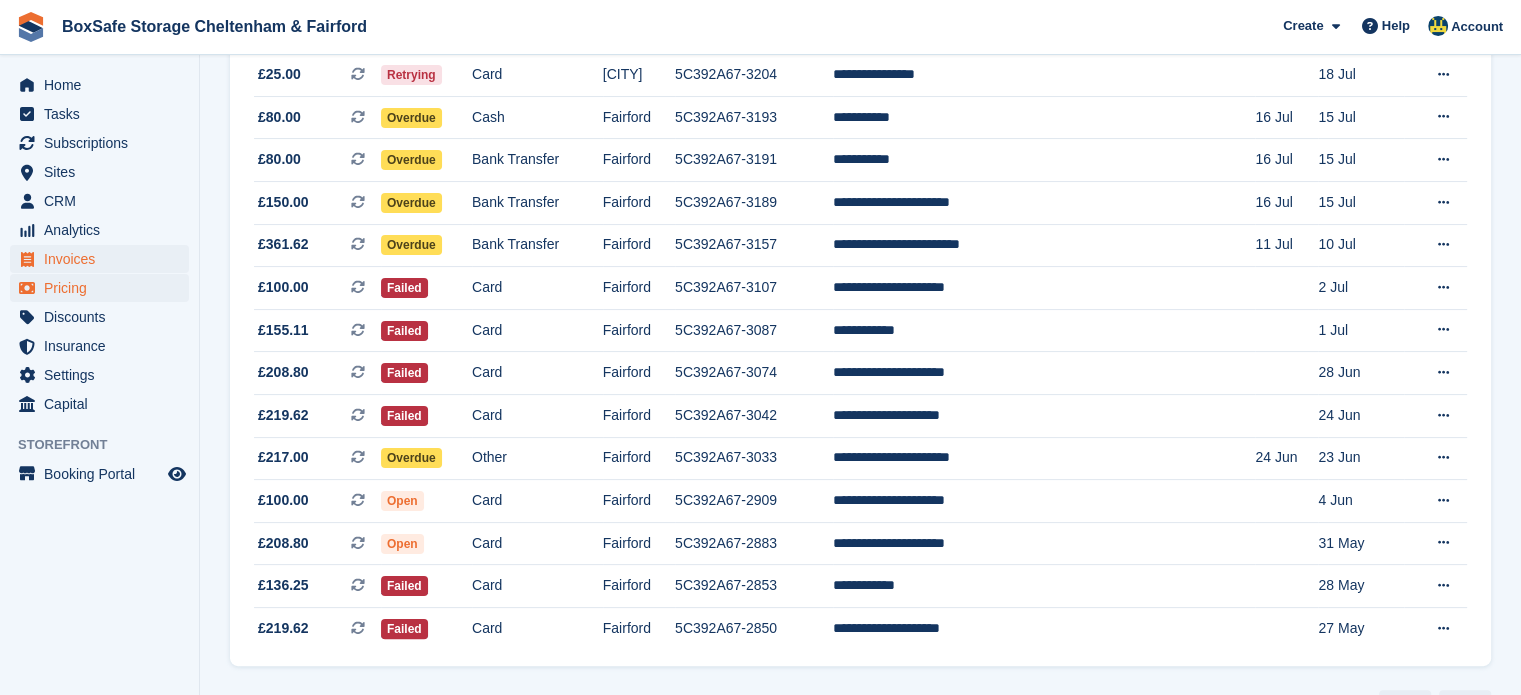 scroll, scrollTop: 0, scrollLeft: 0, axis: both 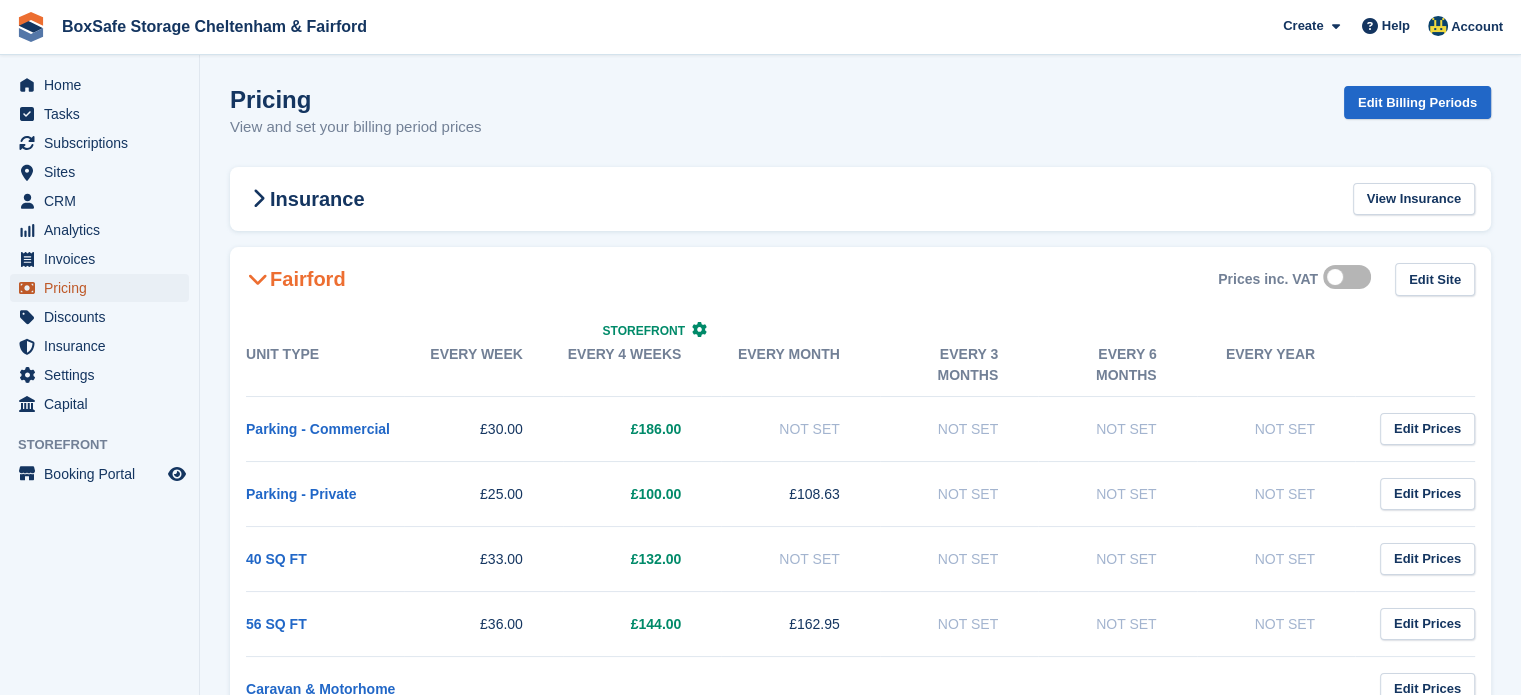 click on "Pricing" at bounding box center [104, 288] 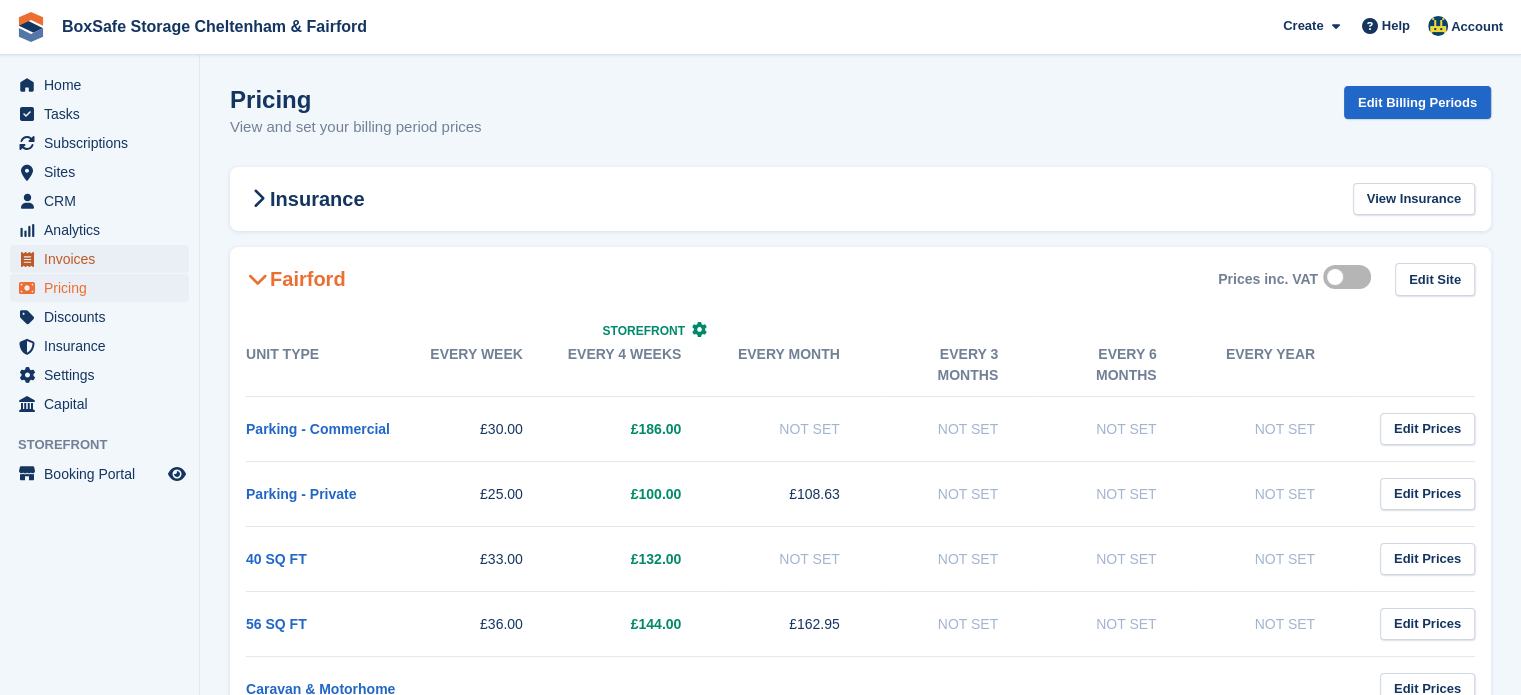 click on "Invoices" at bounding box center [104, 259] 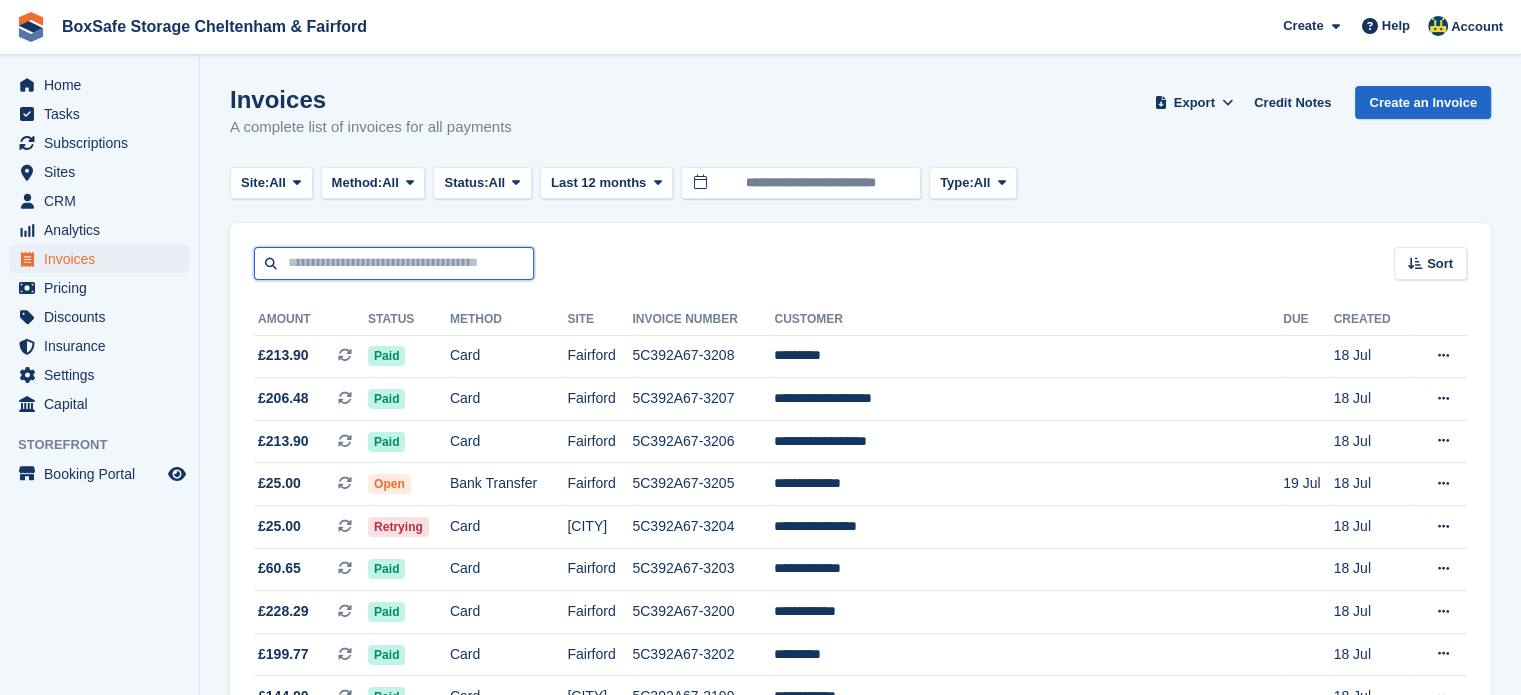 click at bounding box center [394, 263] 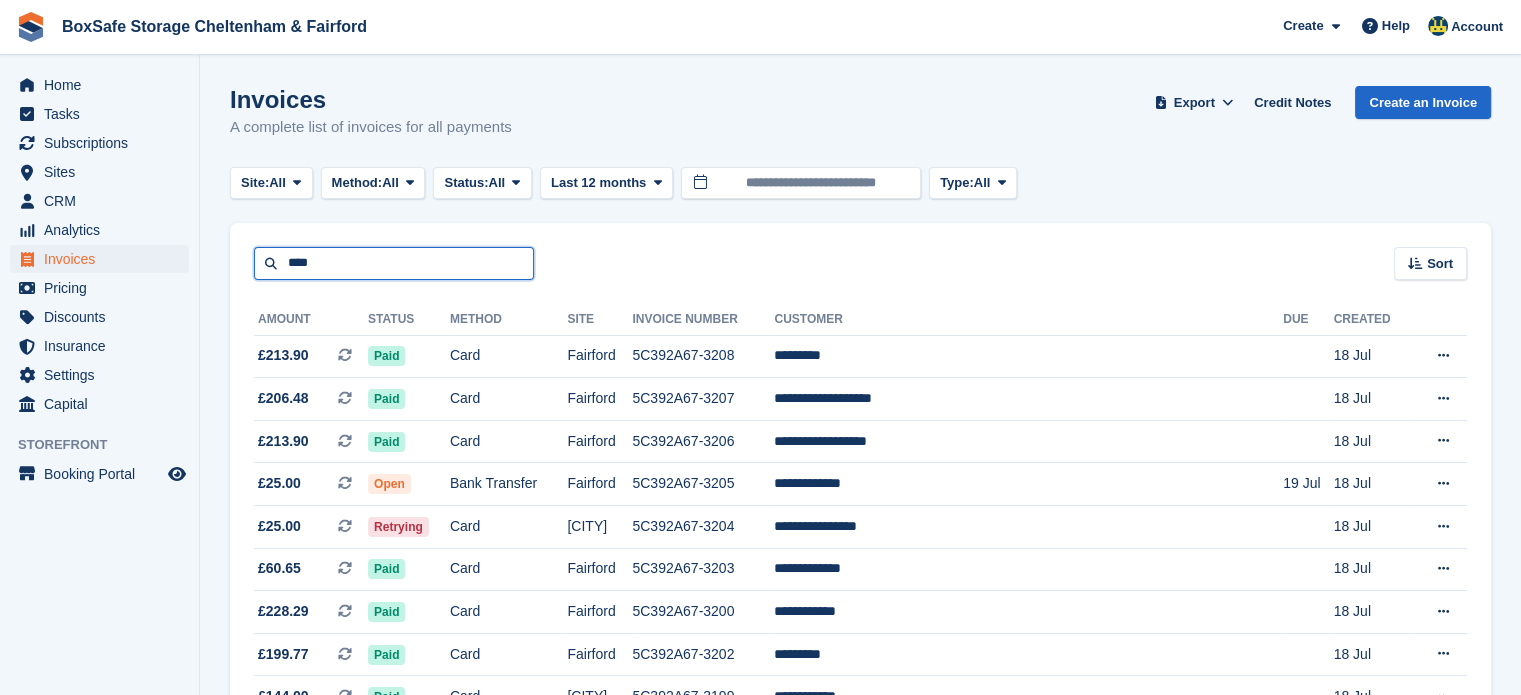 type on "****" 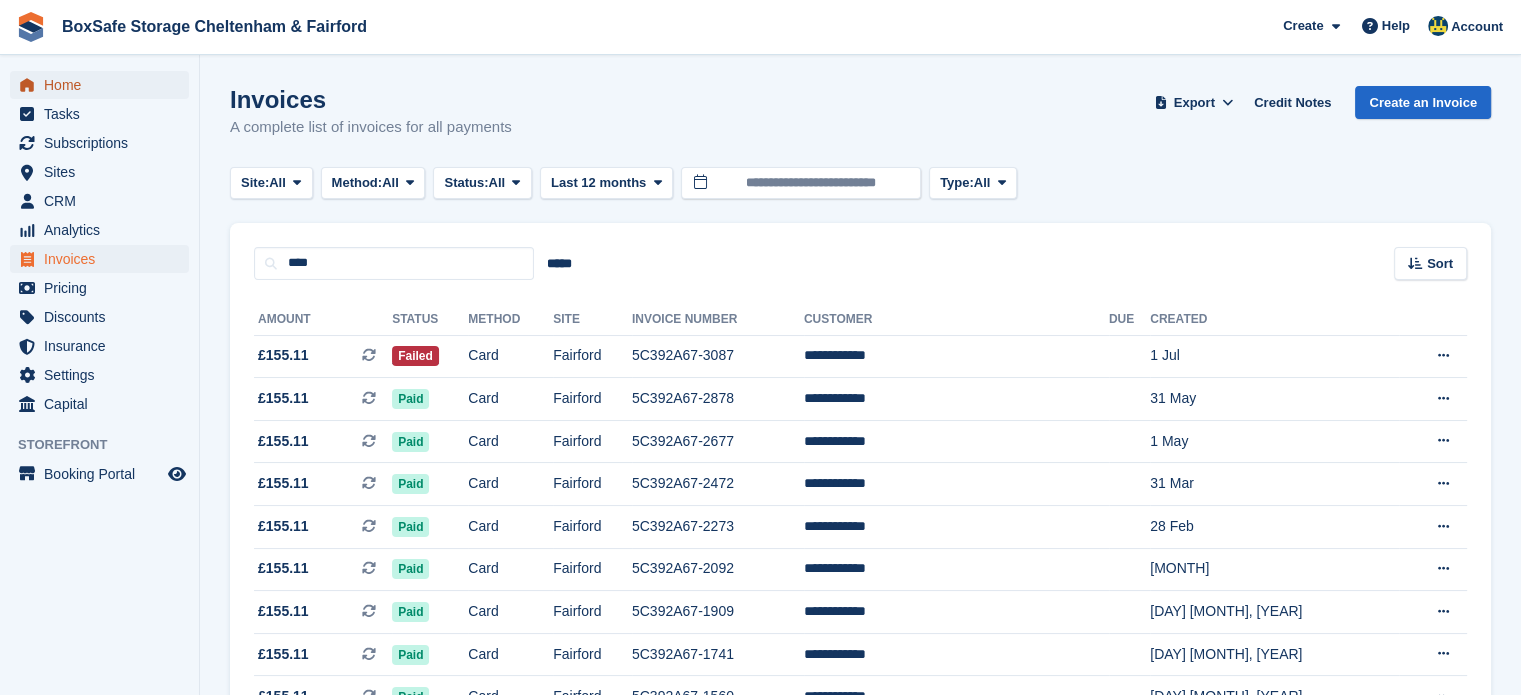 click on "Home" at bounding box center (104, 85) 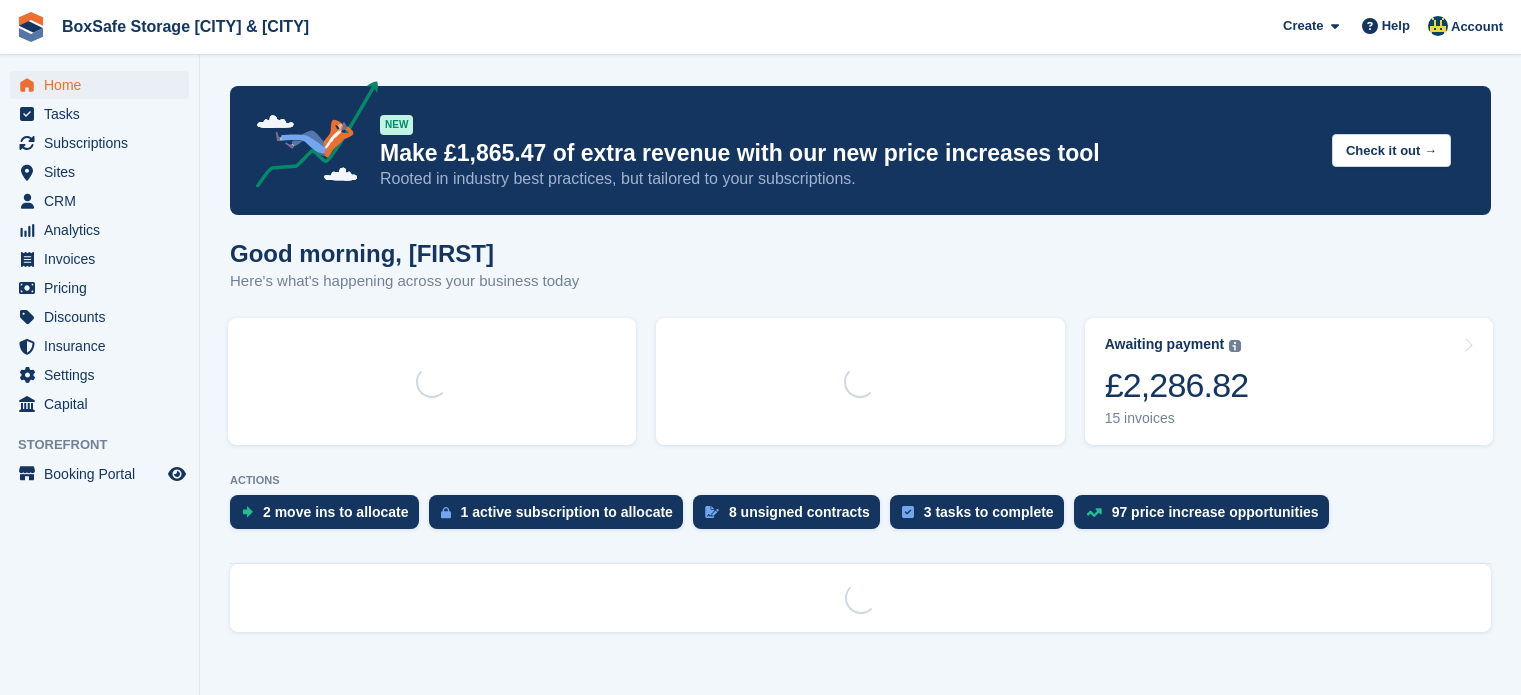 scroll, scrollTop: 0, scrollLeft: 0, axis: both 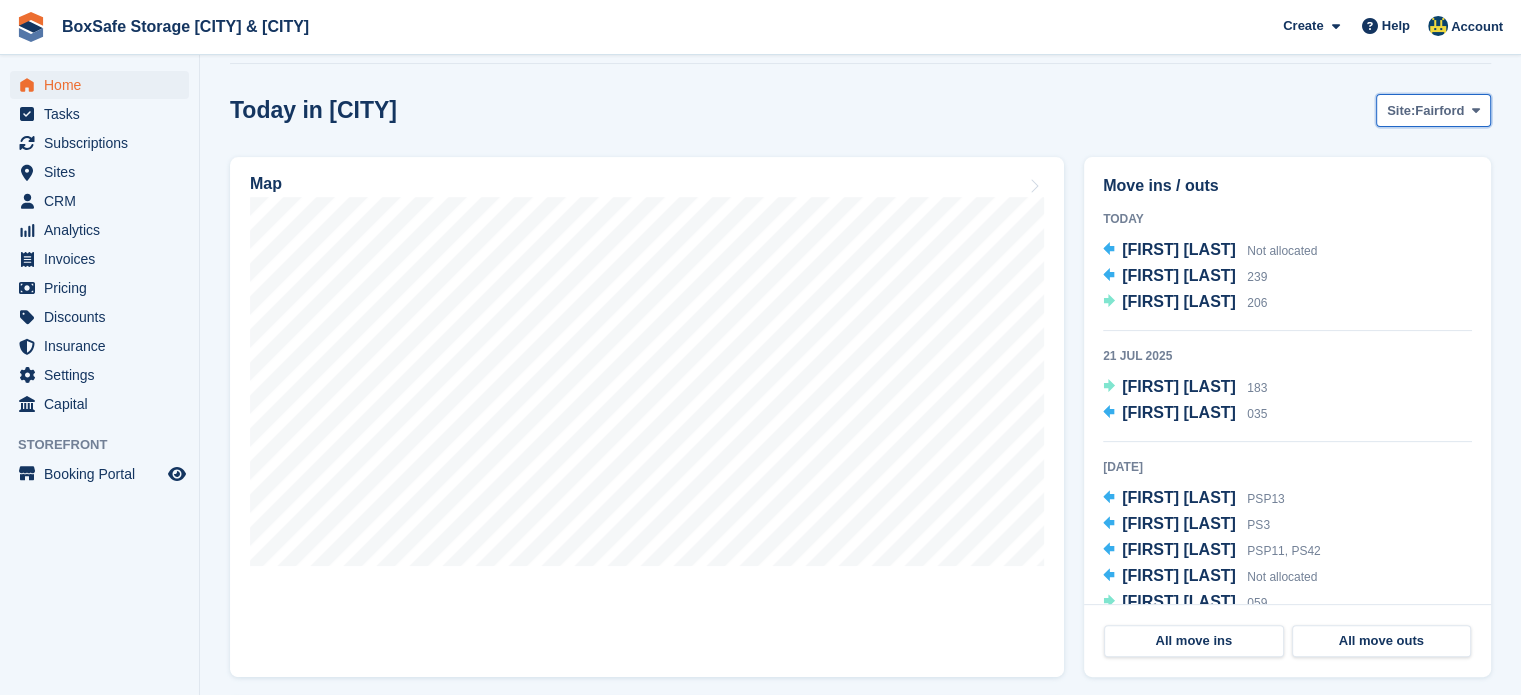 click on "Site:" at bounding box center (1401, 111) 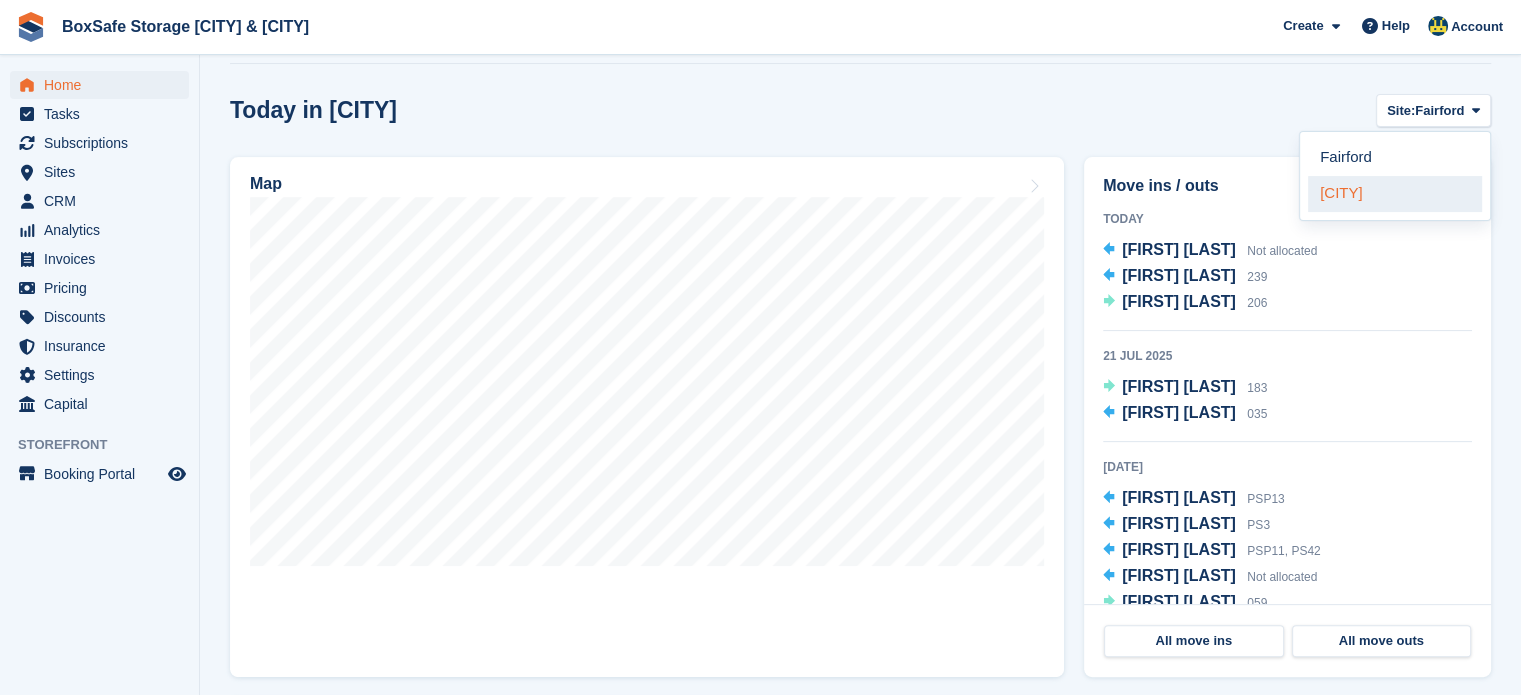 click on "[CITY]" at bounding box center [1395, 194] 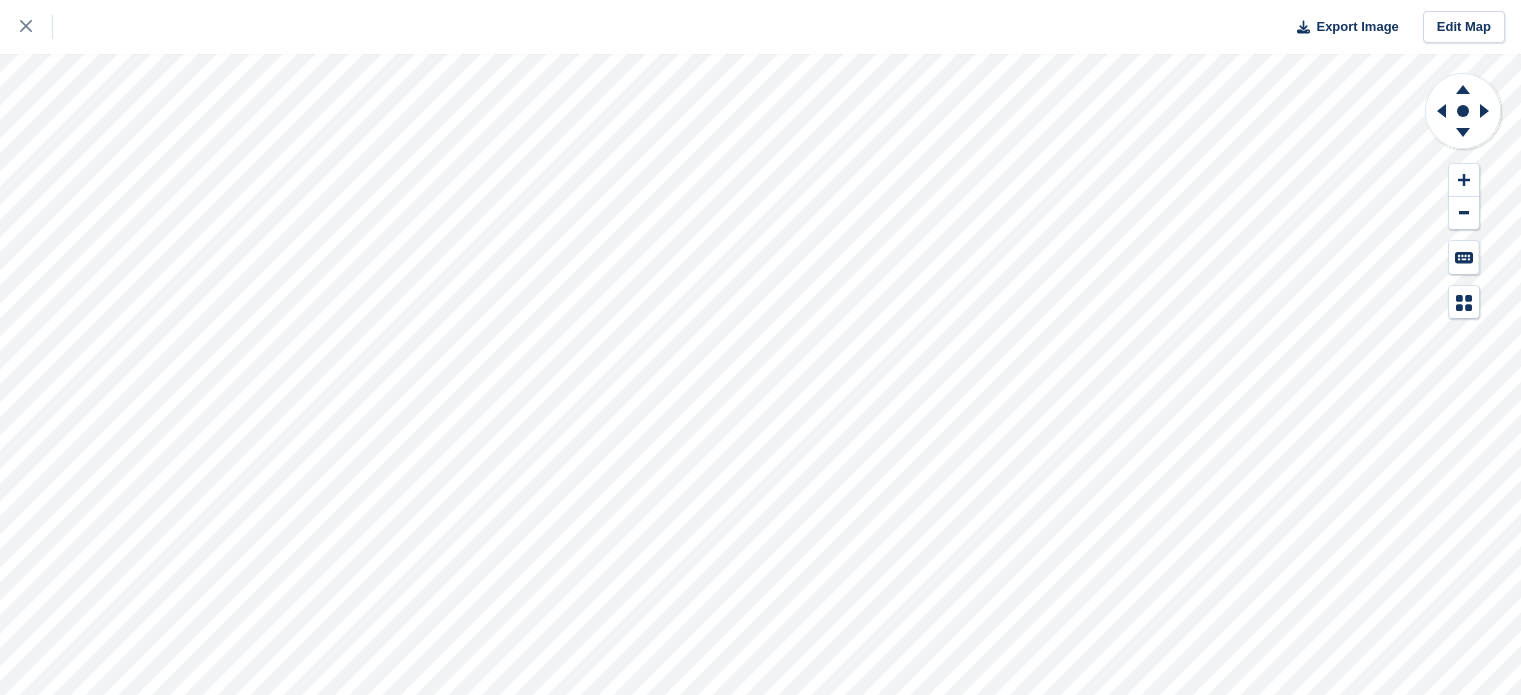 scroll, scrollTop: 0, scrollLeft: 0, axis: both 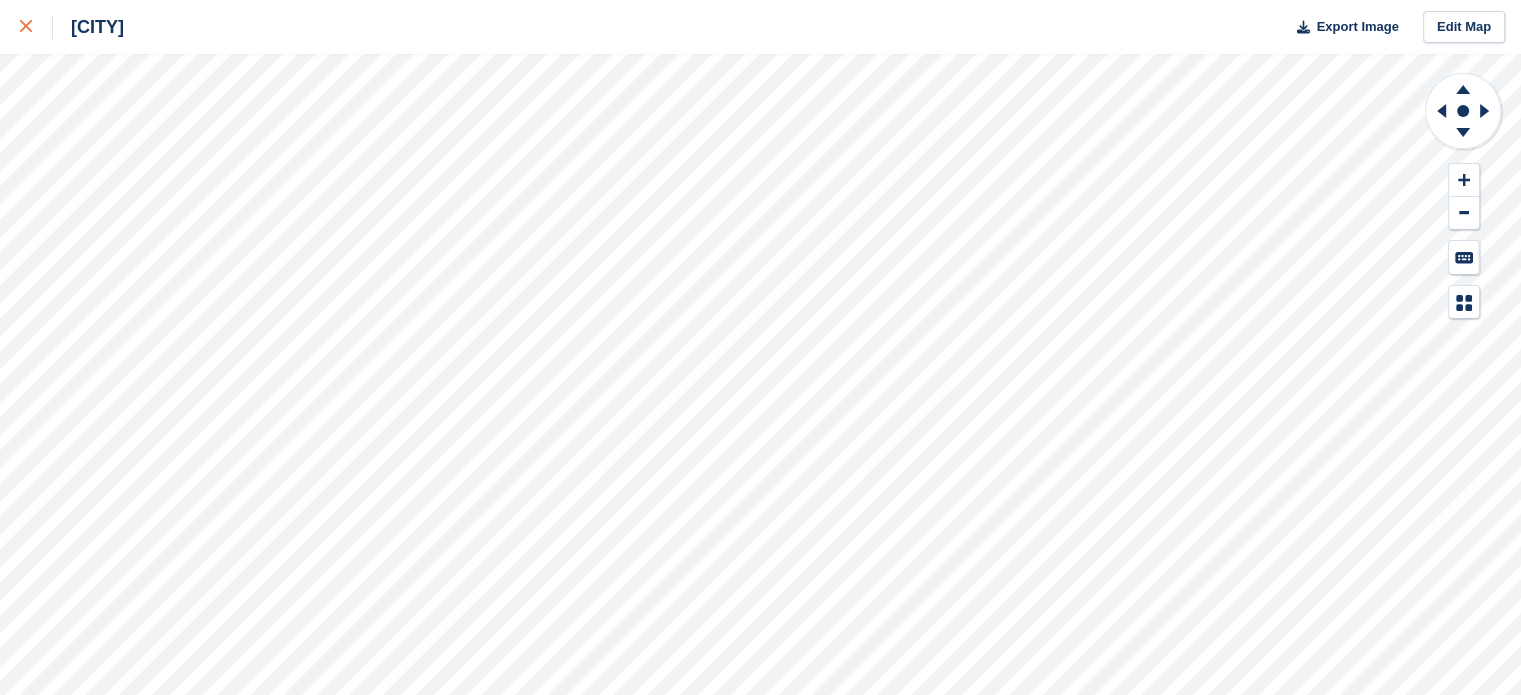 click 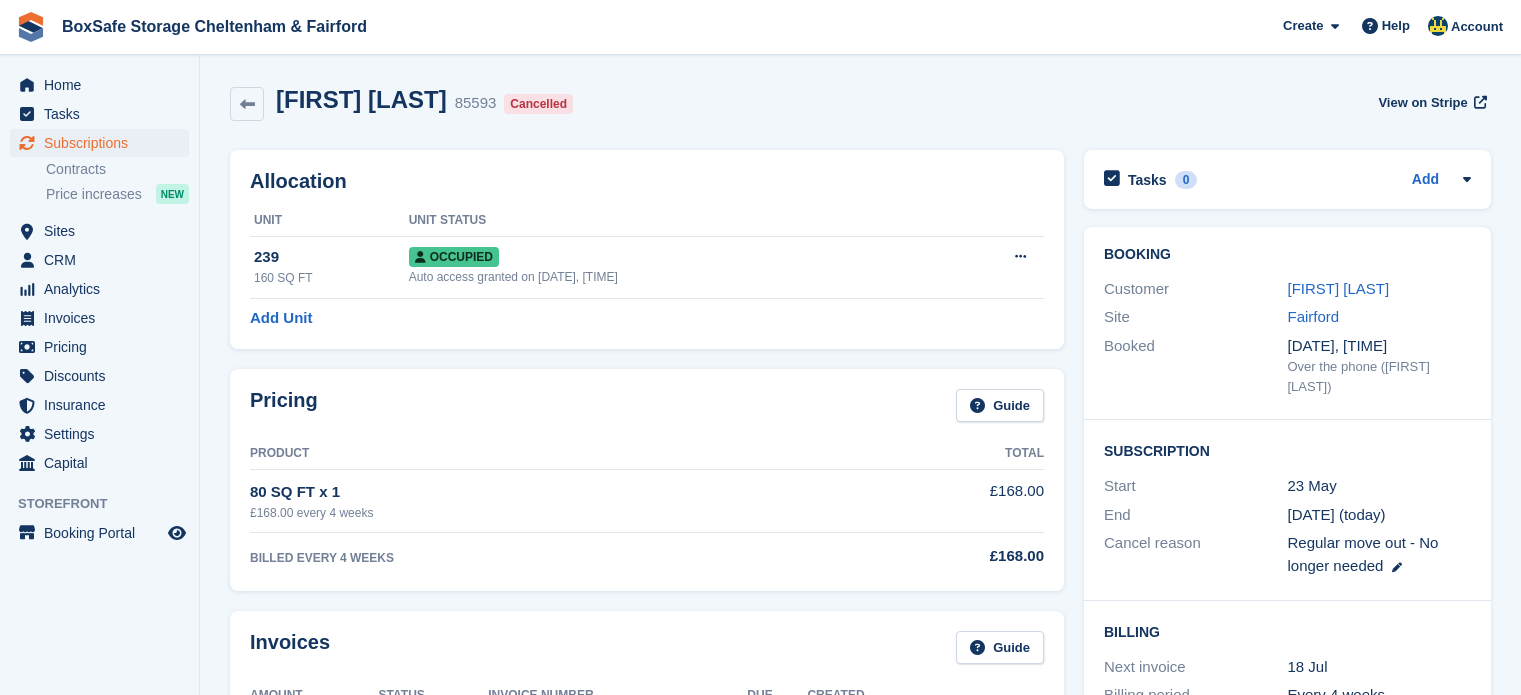 scroll, scrollTop: 0, scrollLeft: 0, axis: both 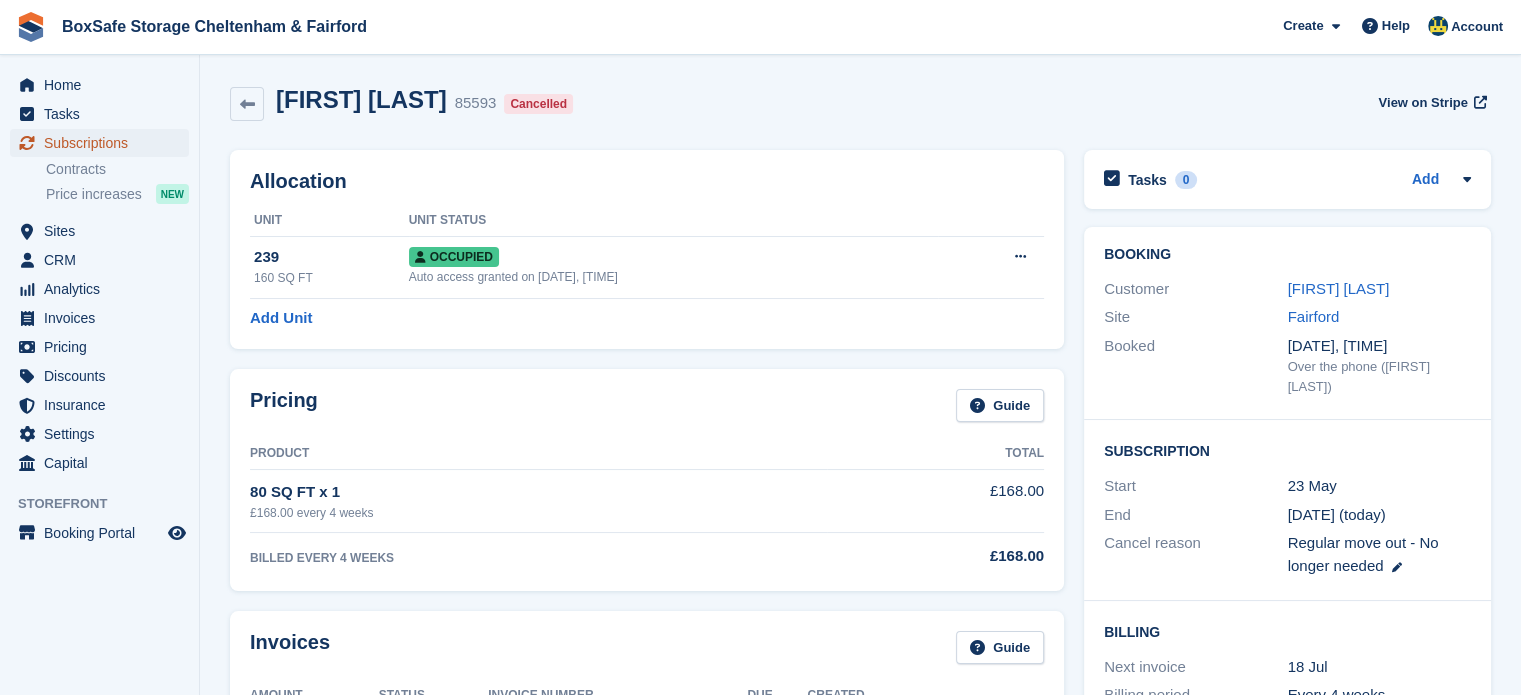 click on "Subscriptions" at bounding box center [104, 143] 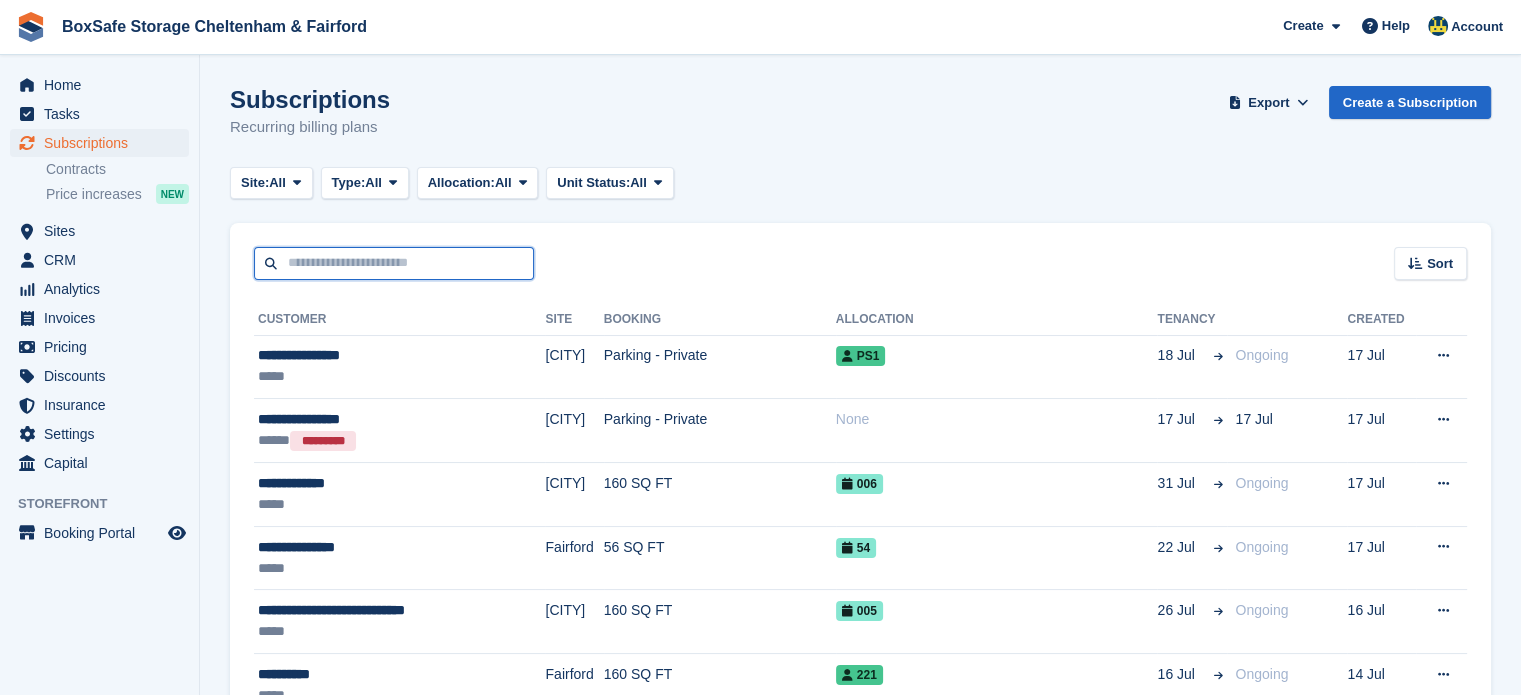 click at bounding box center (394, 263) 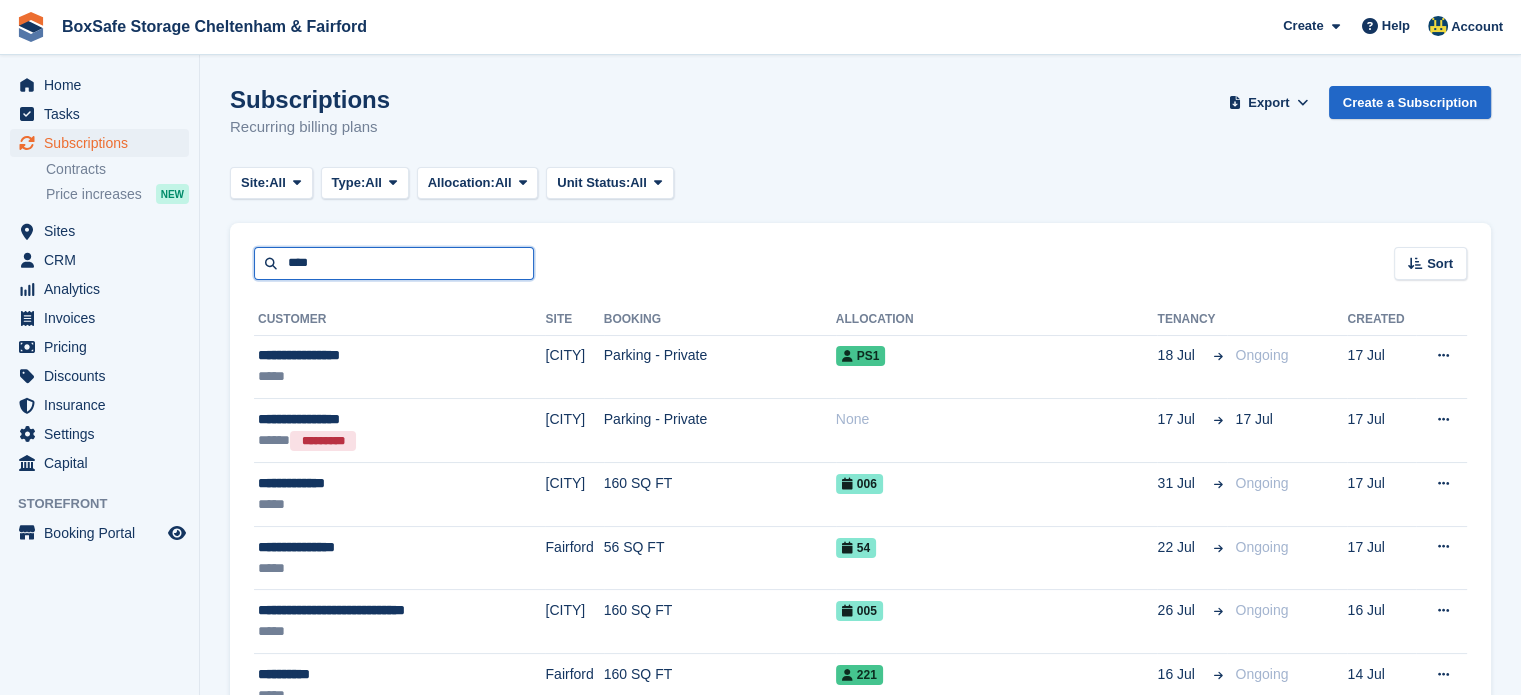 type on "****" 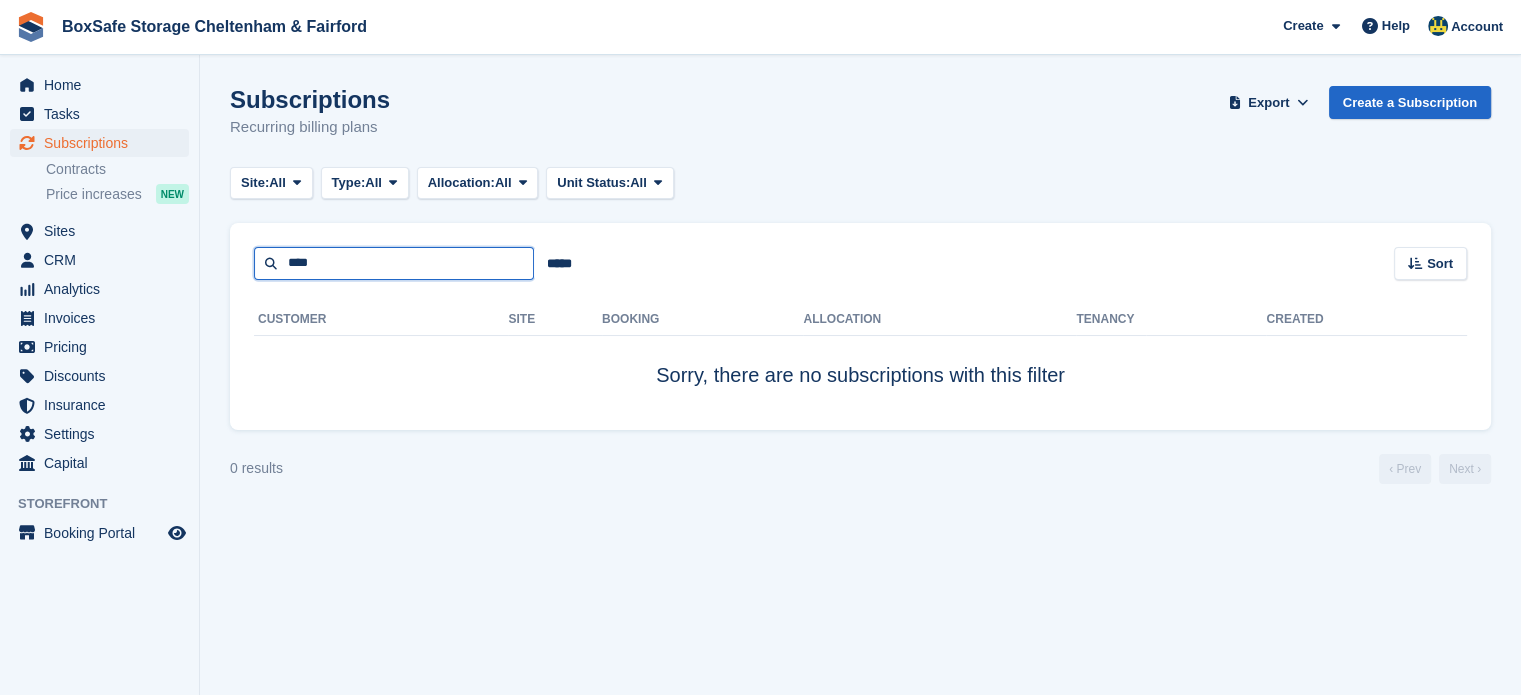 click on "****" at bounding box center [394, 263] 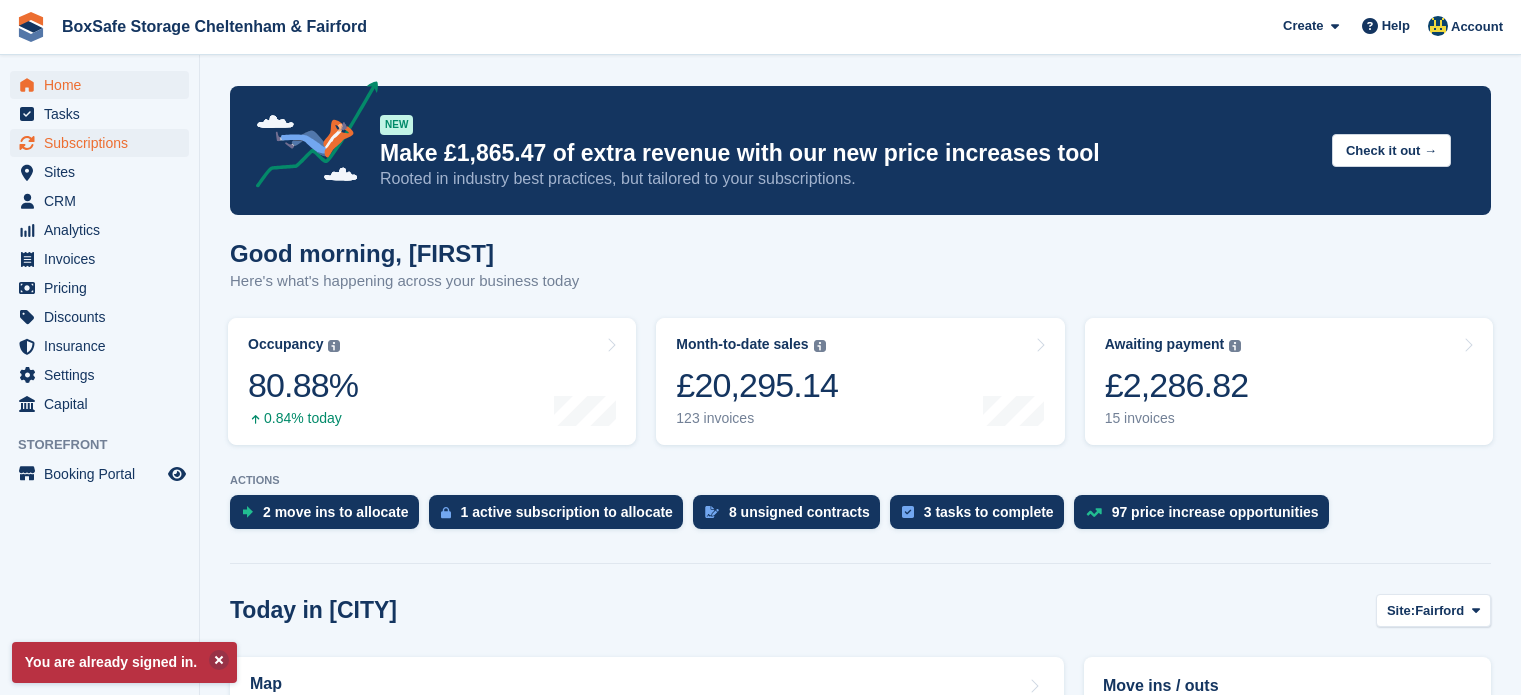 scroll, scrollTop: 0, scrollLeft: 0, axis: both 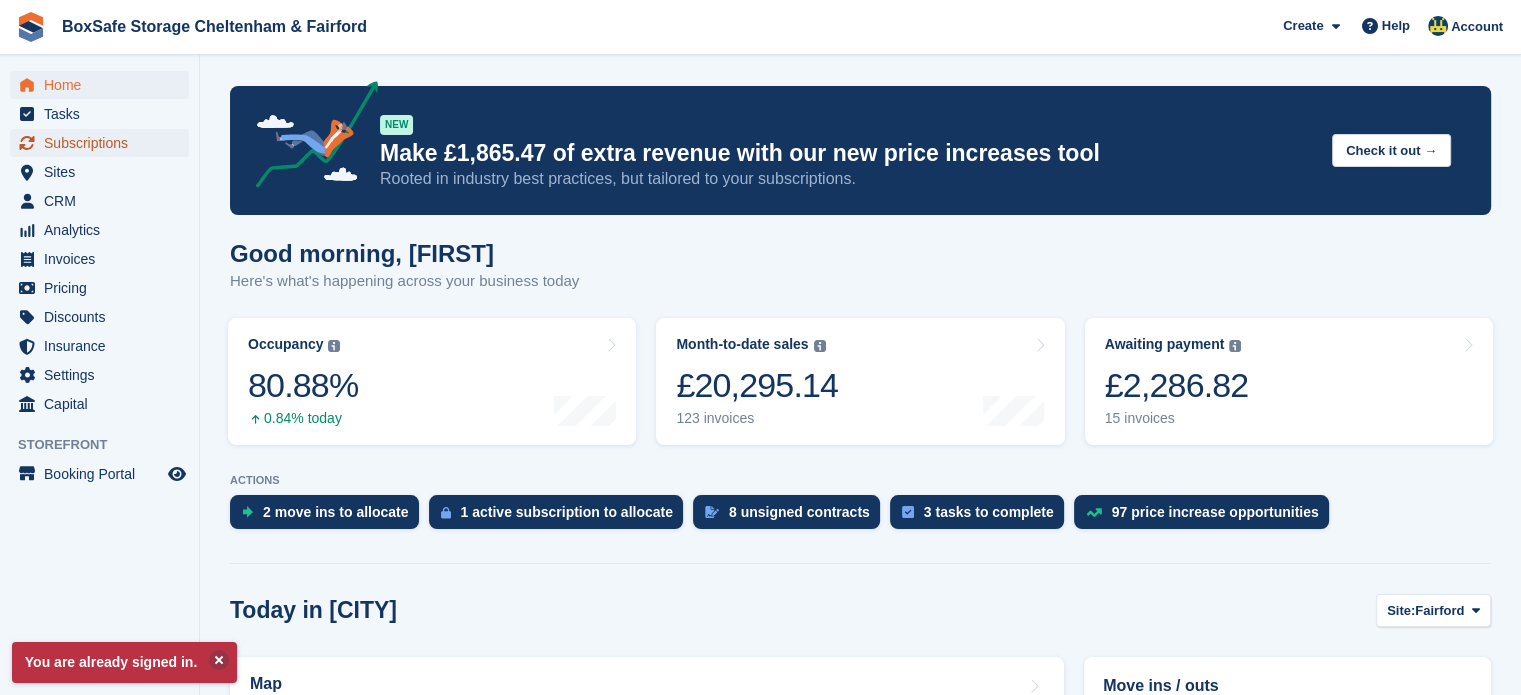 click on "Subscriptions" at bounding box center (104, 143) 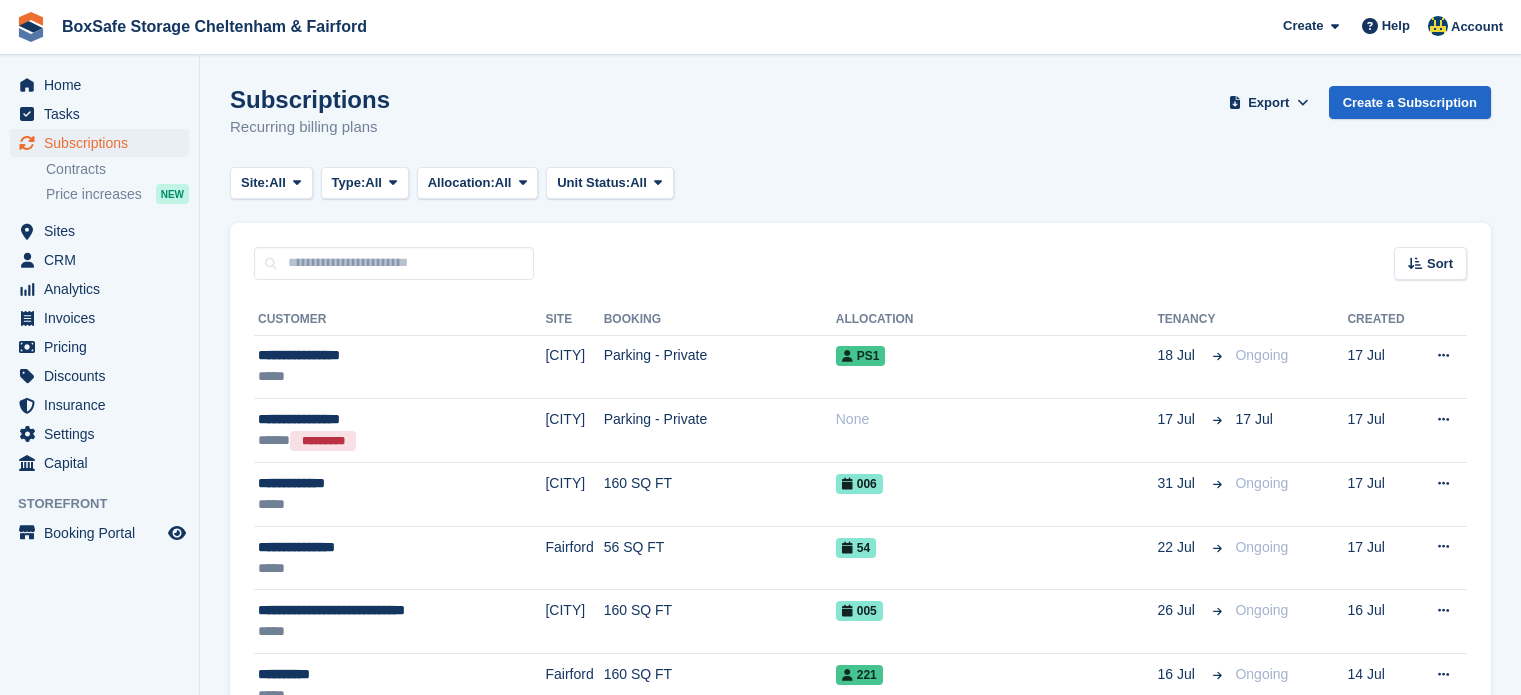 scroll, scrollTop: 0, scrollLeft: 0, axis: both 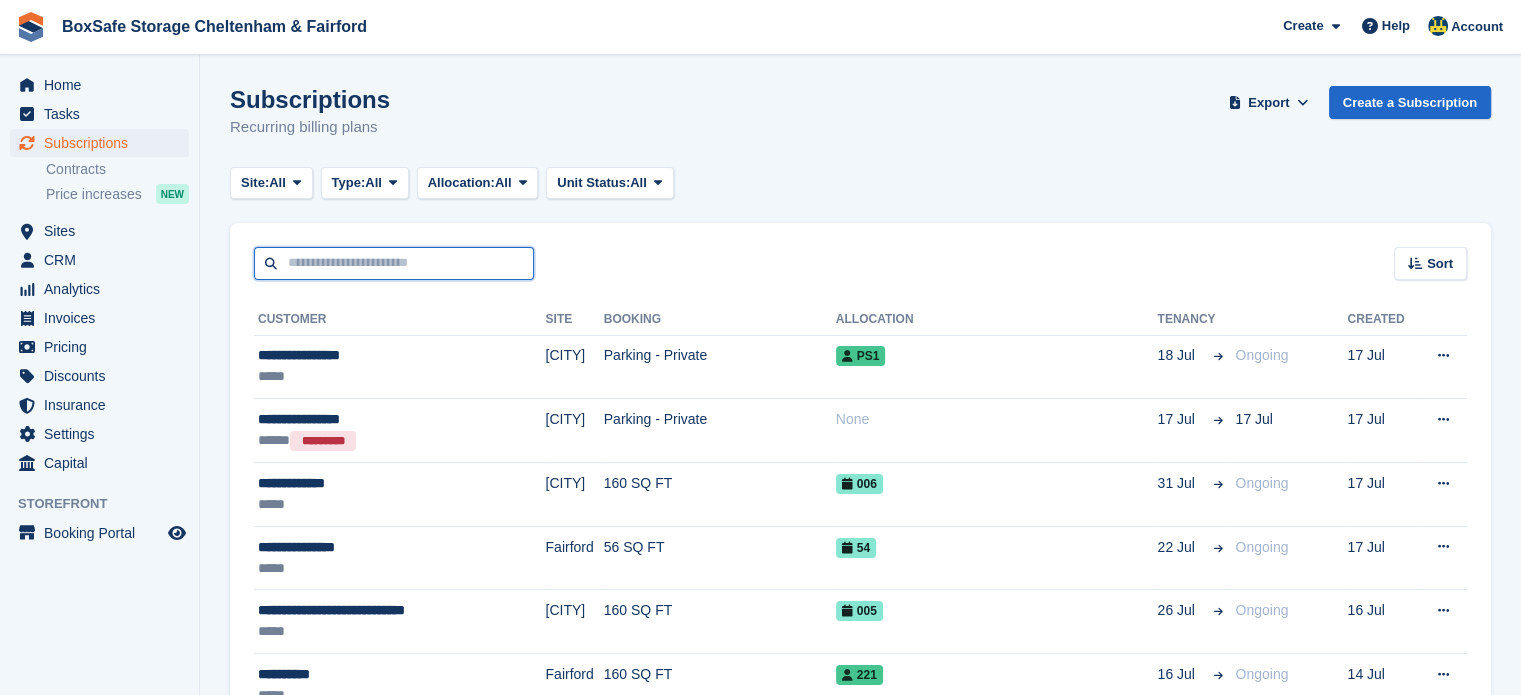 click at bounding box center [394, 263] 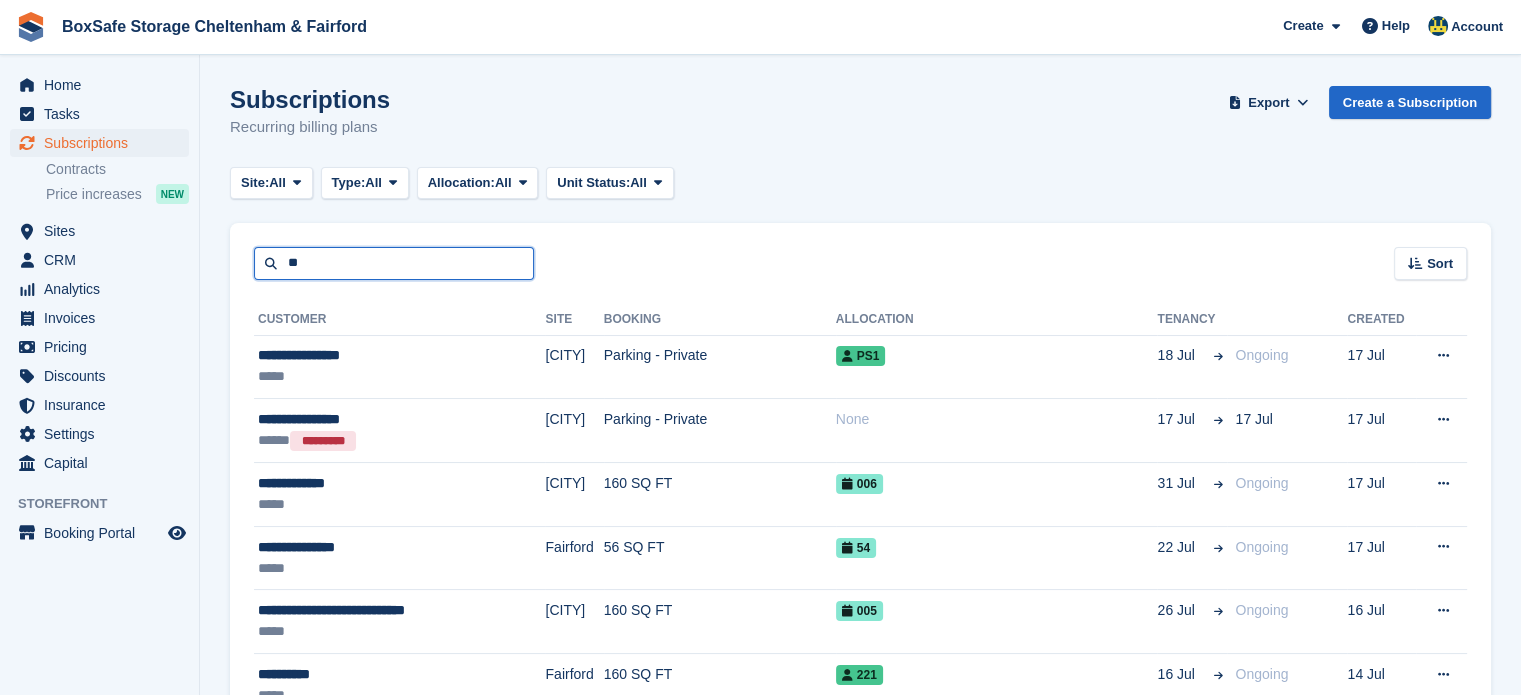 type on "**" 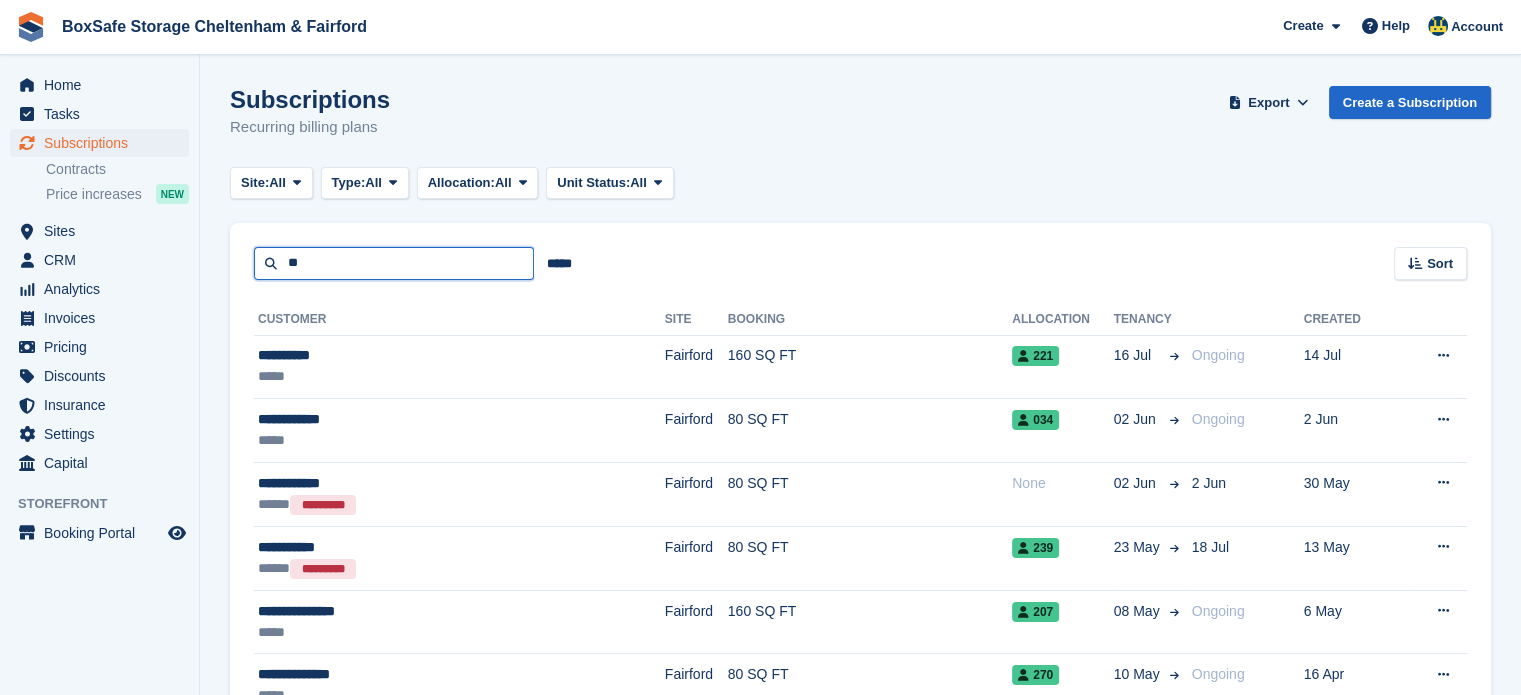 type on "*" 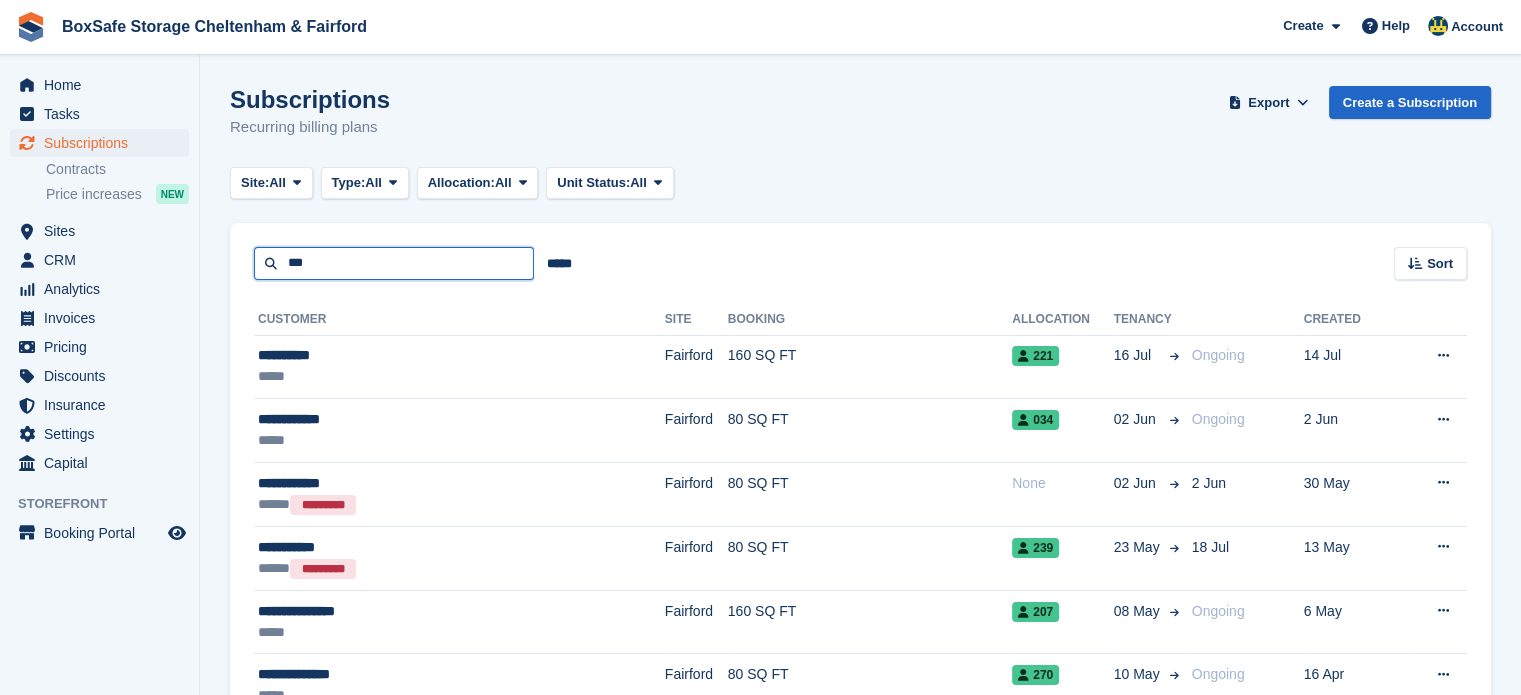 type on "***" 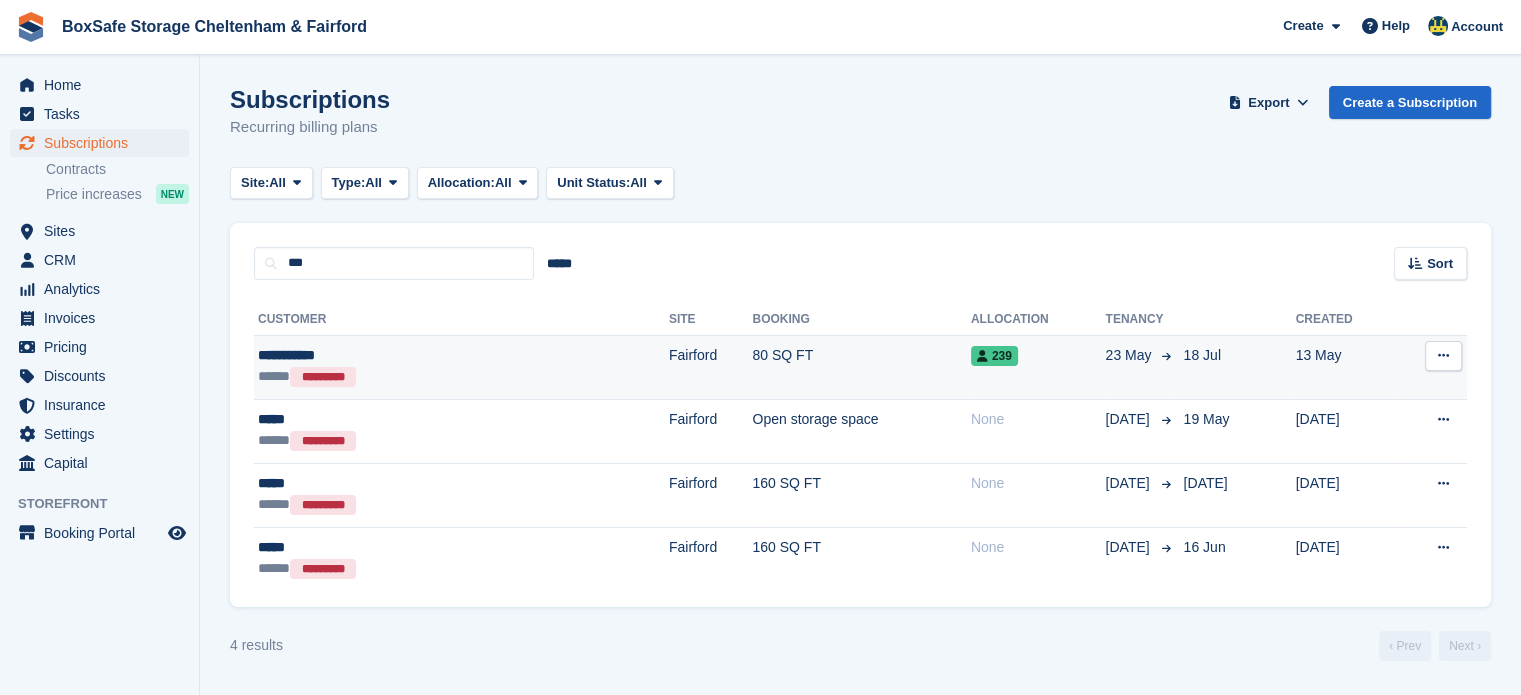 click on "80 SQ FT" at bounding box center [861, 367] 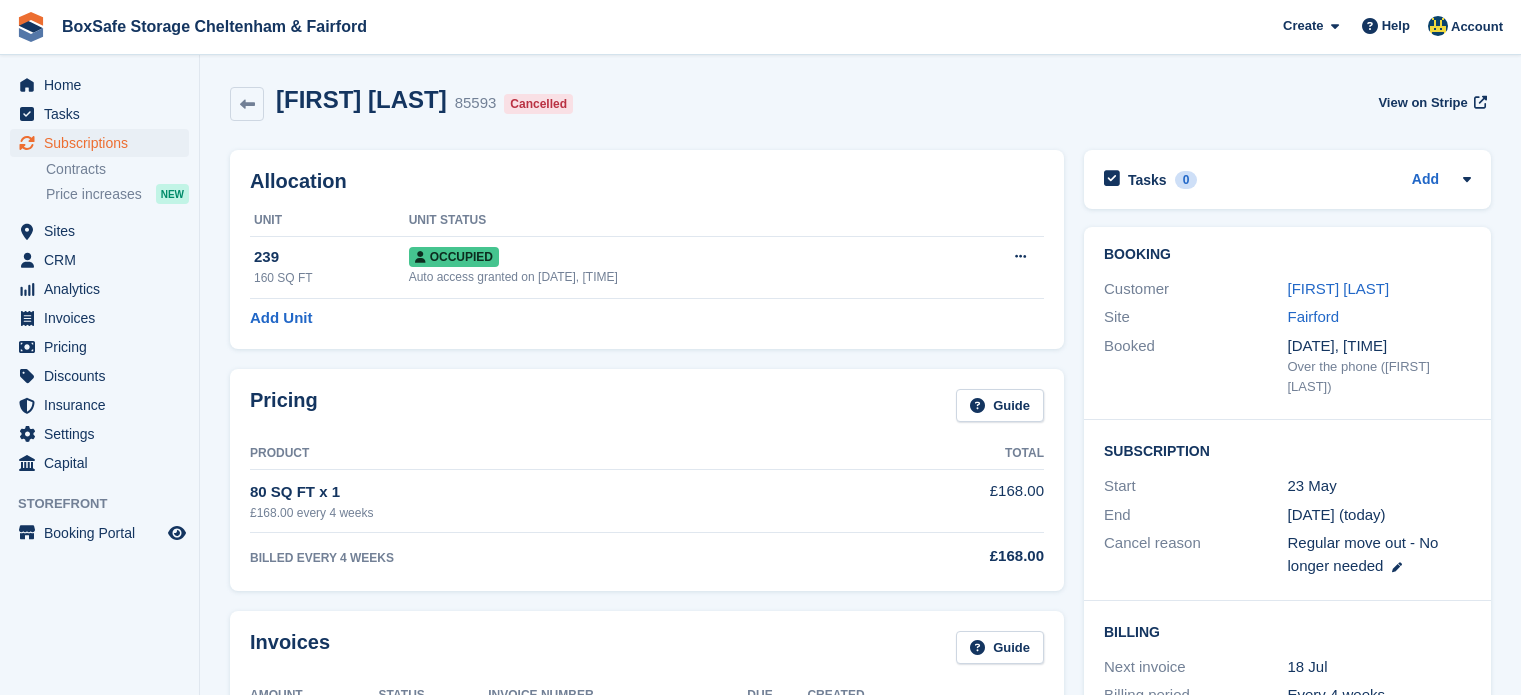 scroll, scrollTop: 0, scrollLeft: 0, axis: both 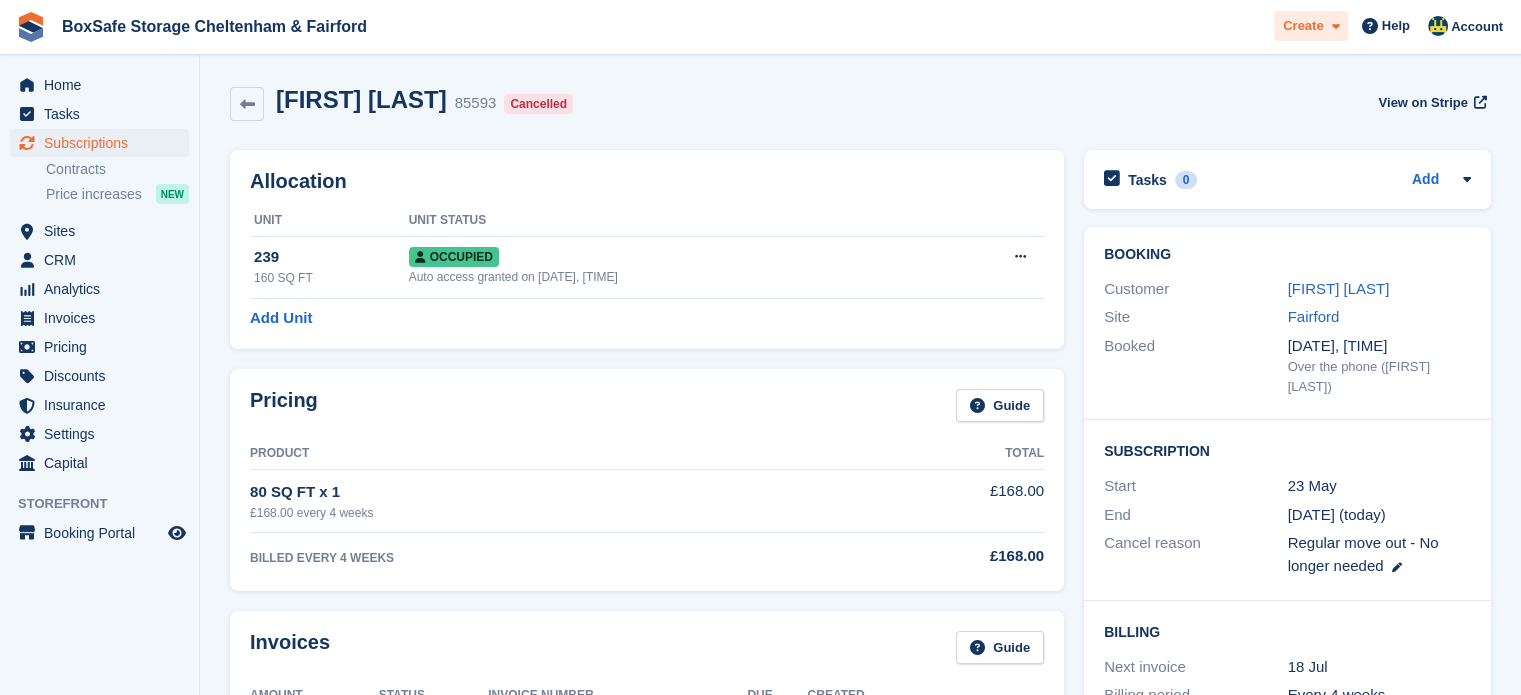 click on "Create" at bounding box center (1303, 26) 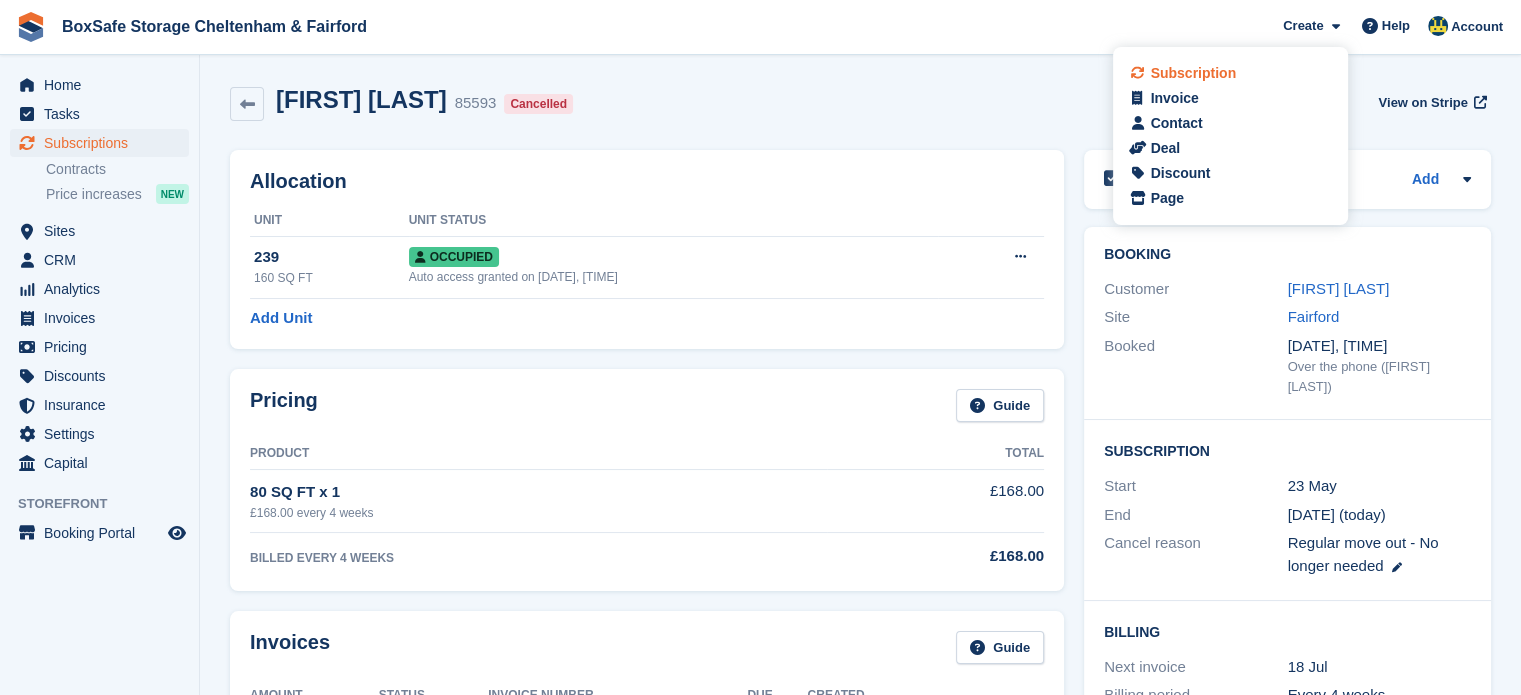 click on "Subscription" at bounding box center [1193, 73] 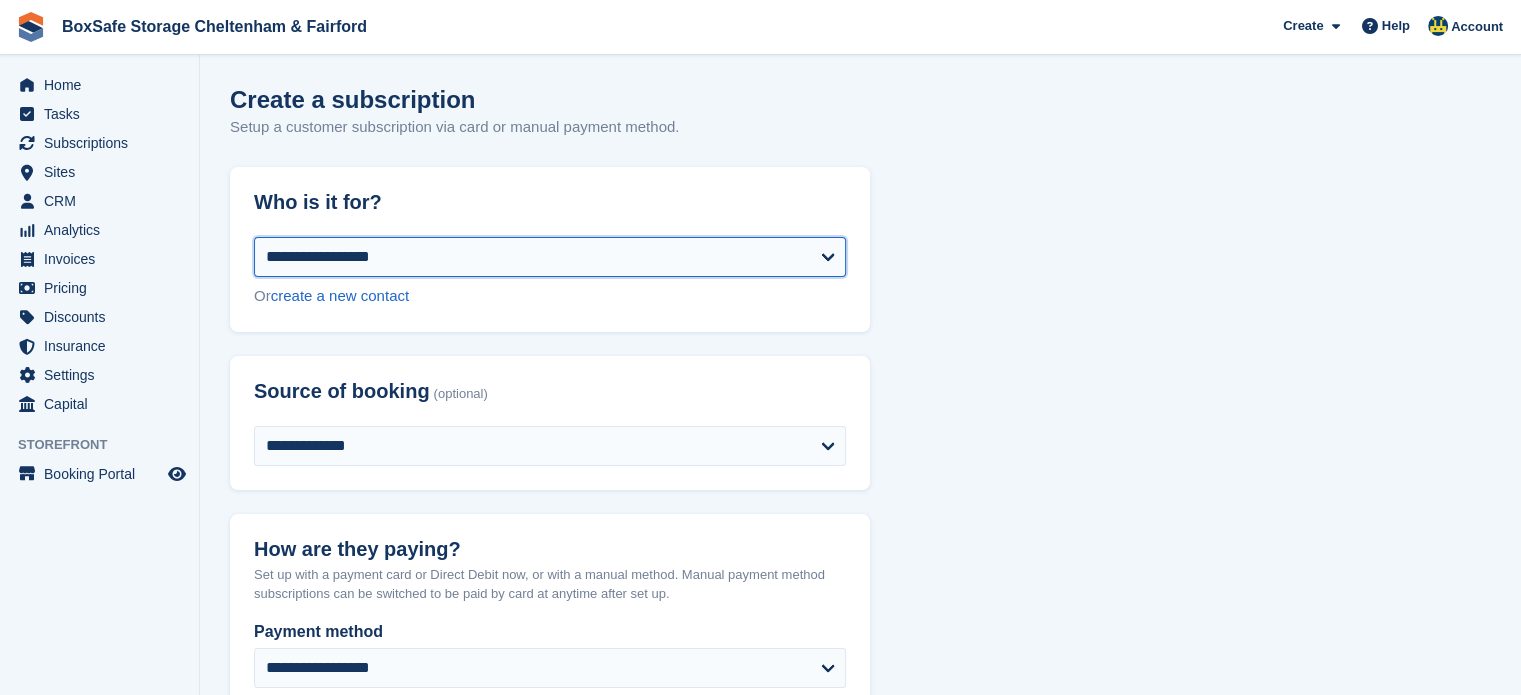 click on "**********" at bounding box center [550, 257] 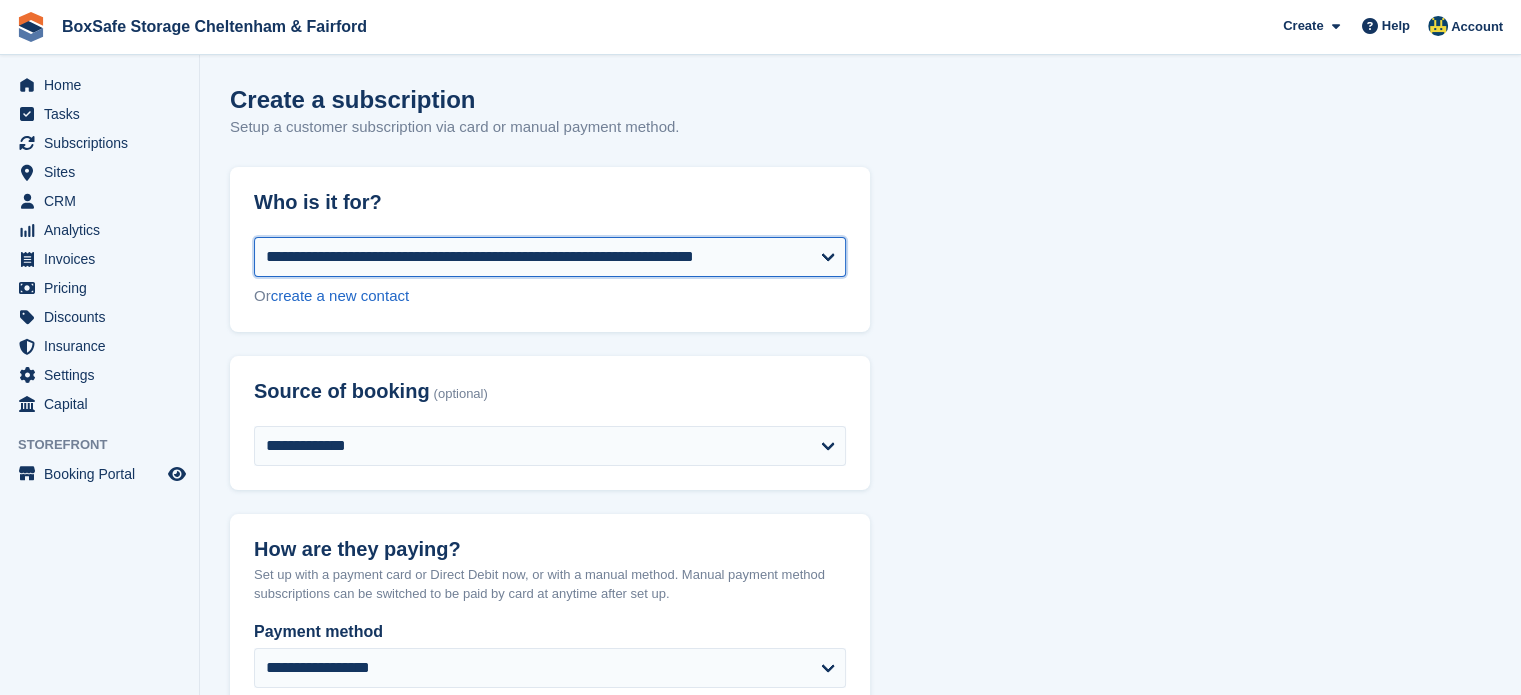 click on "**********" at bounding box center [550, 257] 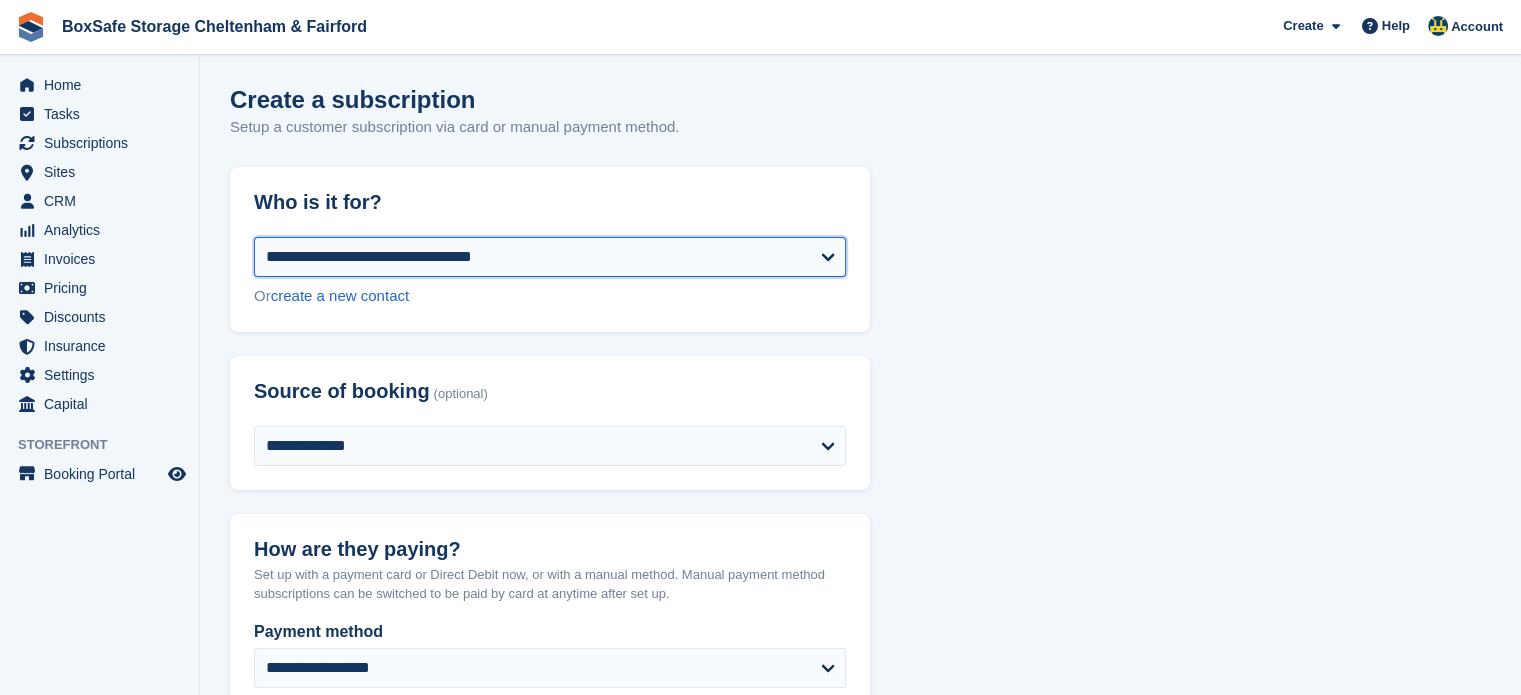 click on "**********" at bounding box center (550, 257) 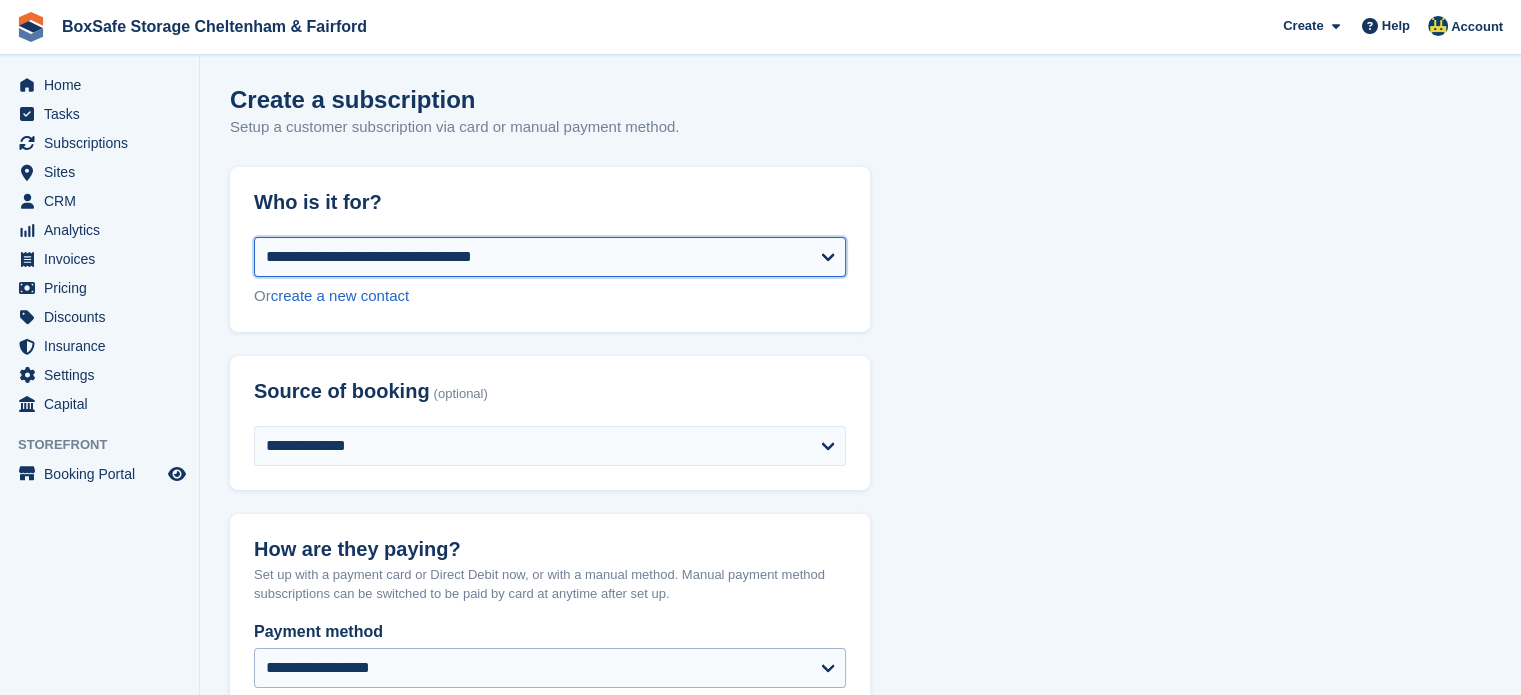 select on "**********" 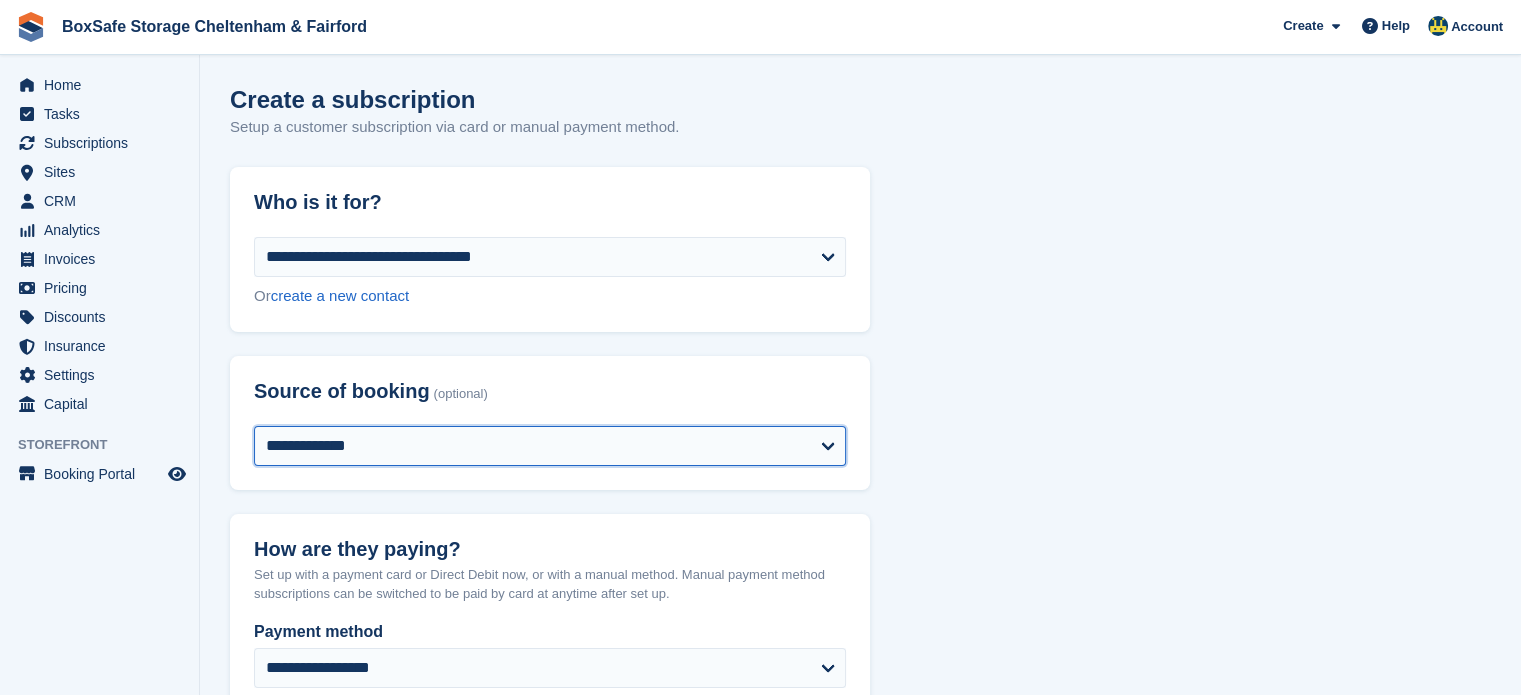 click on "**********" at bounding box center [550, 446] 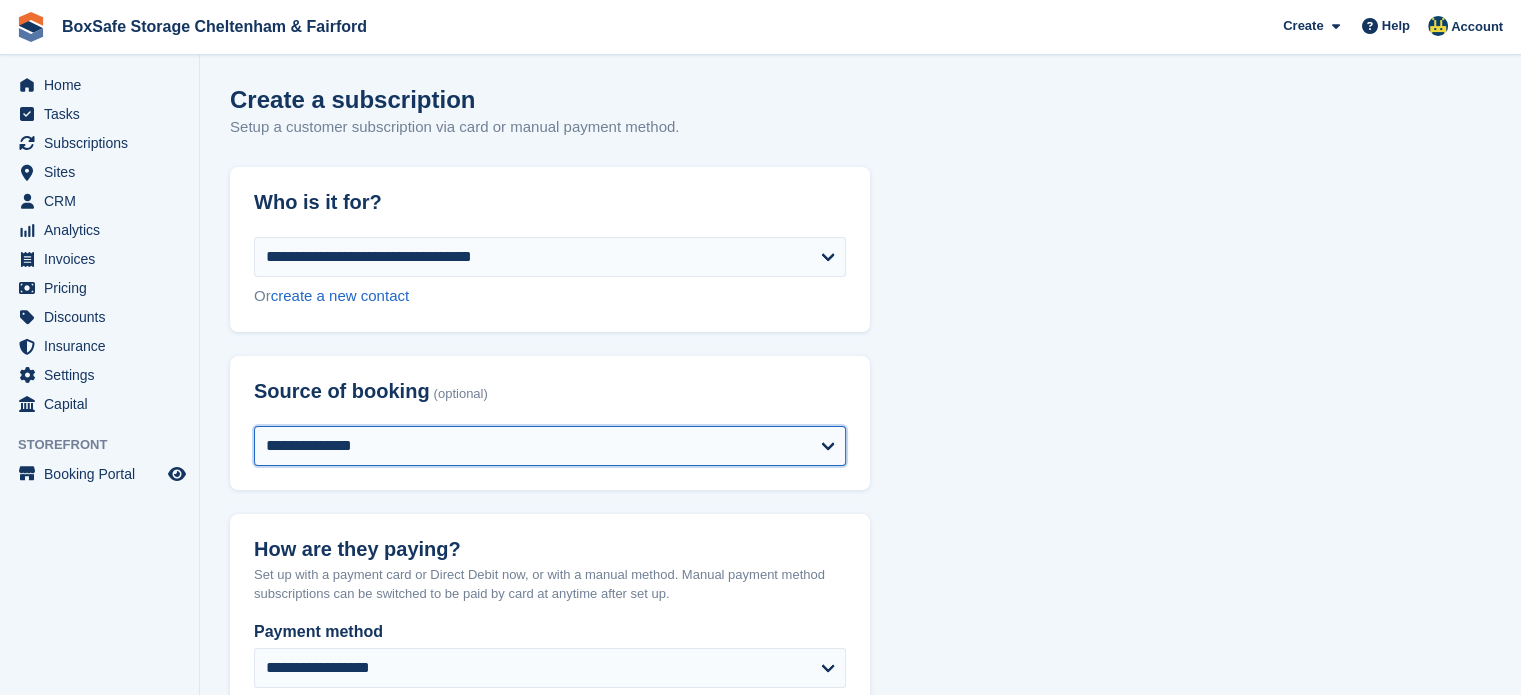 click on "**********" at bounding box center [550, 446] 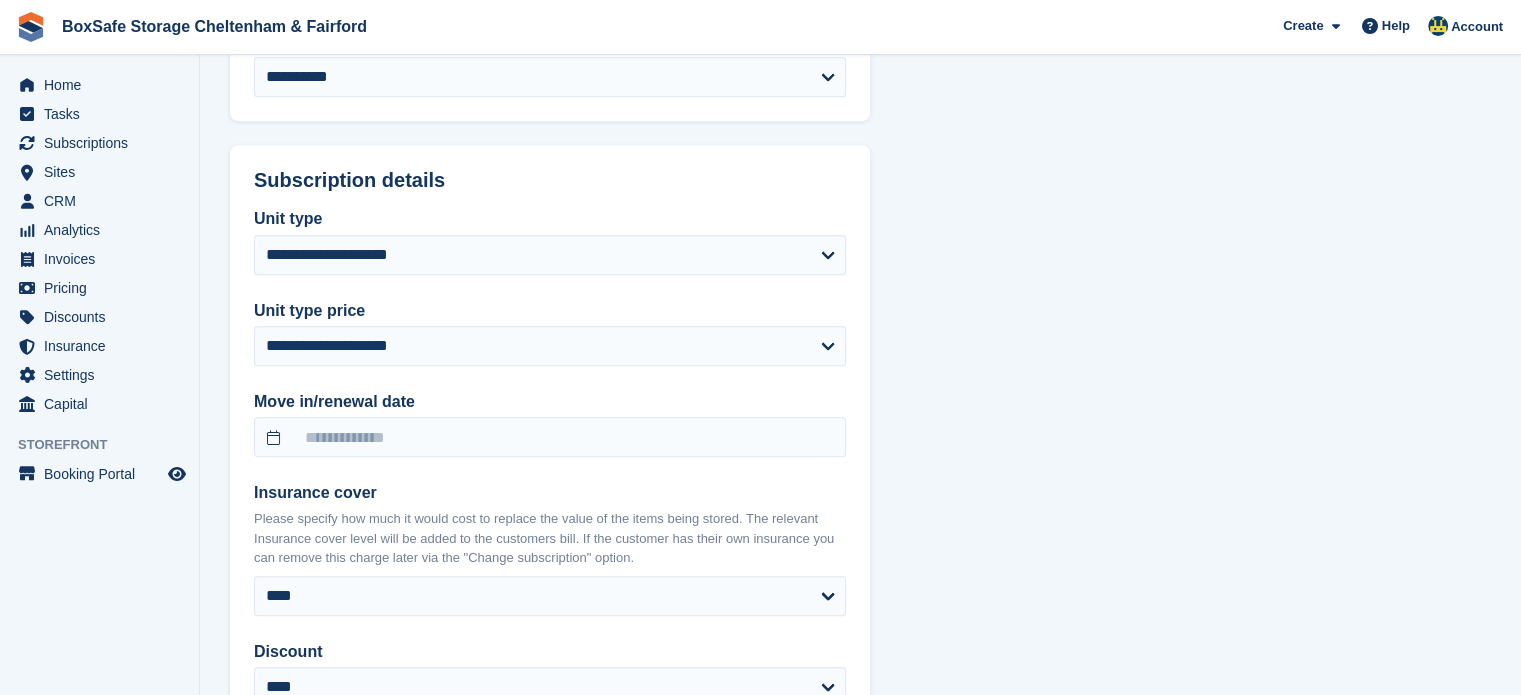 scroll, scrollTop: 1019, scrollLeft: 0, axis: vertical 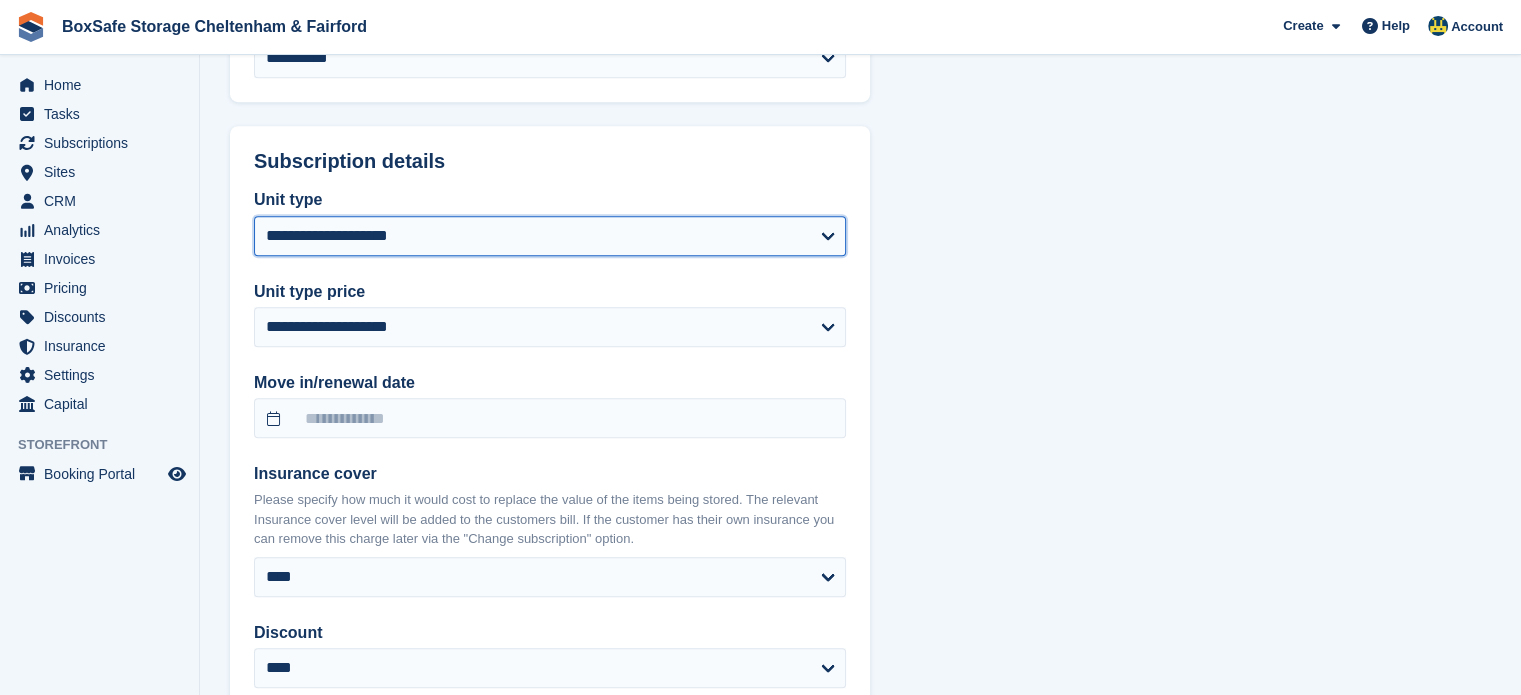 click on "**********" at bounding box center [550, 236] 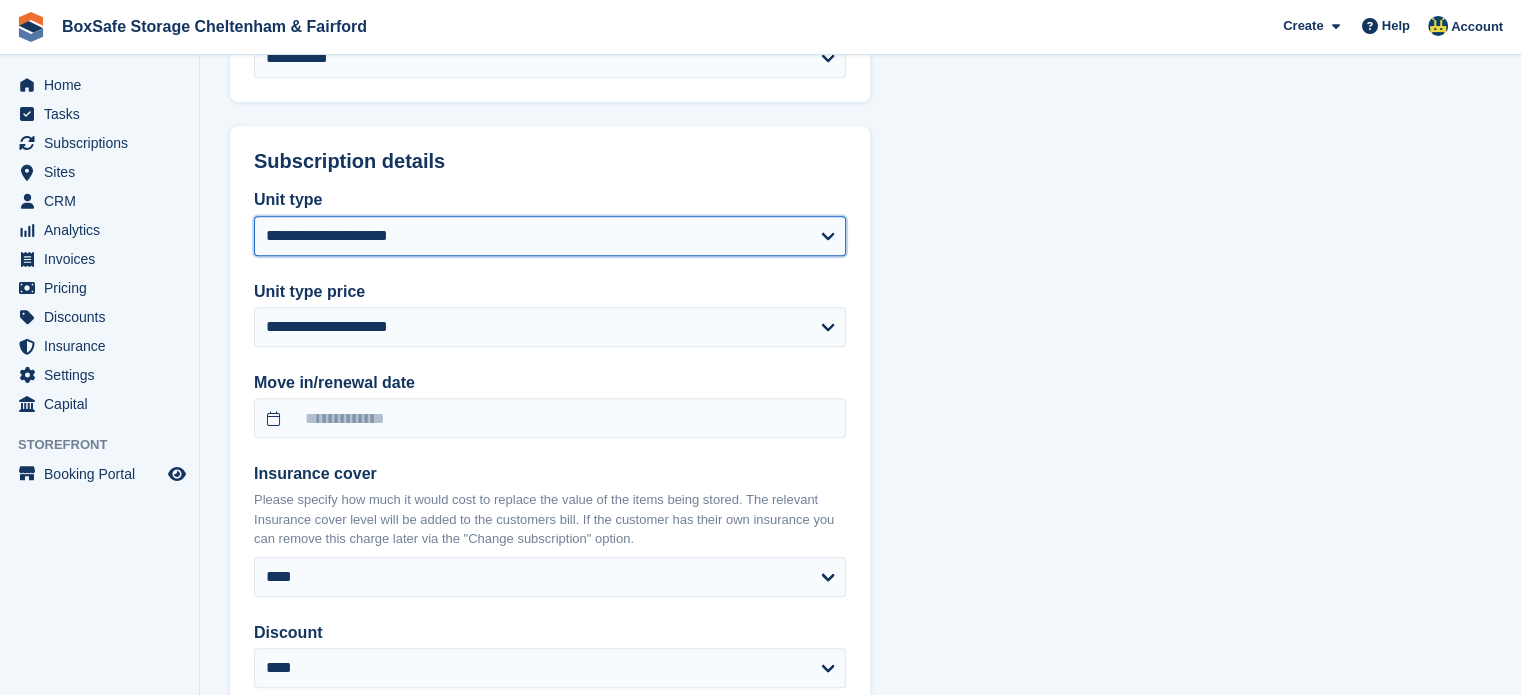 select on "****" 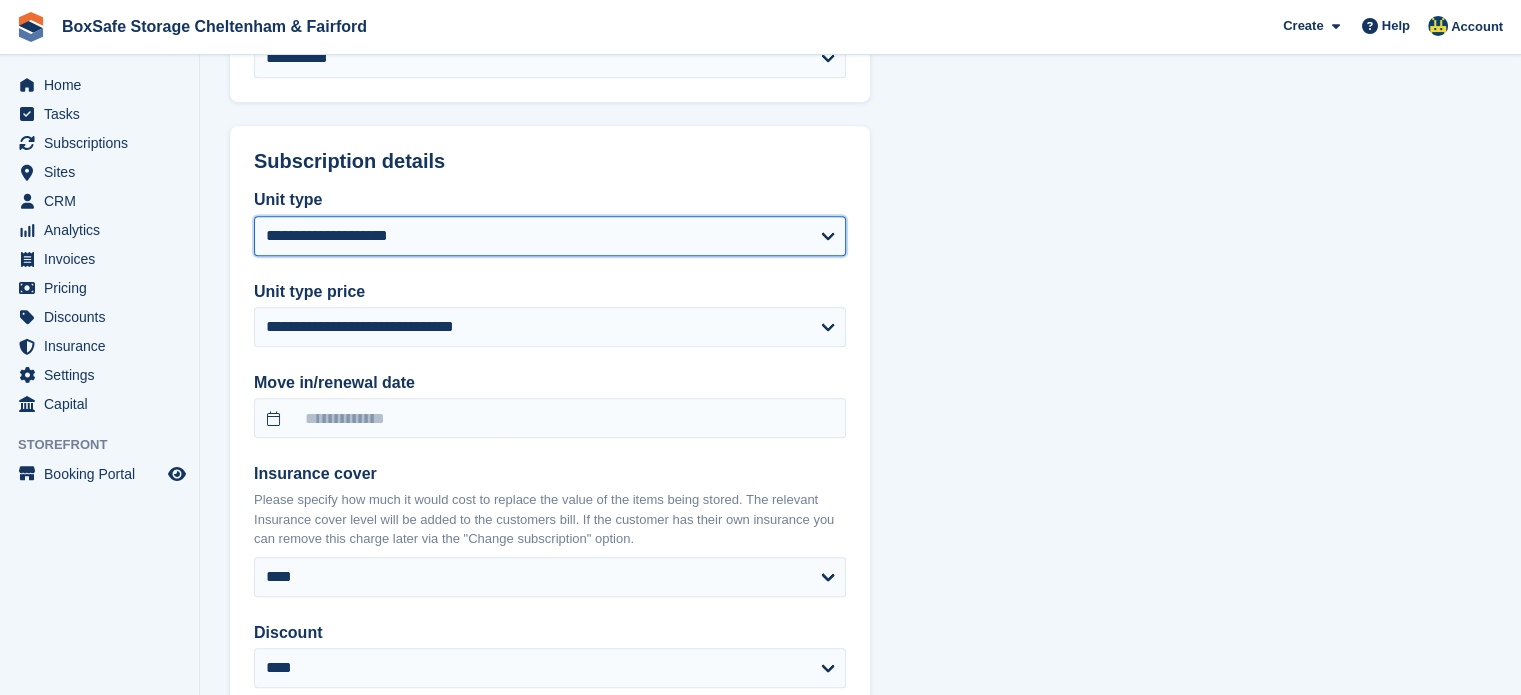 select on "******" 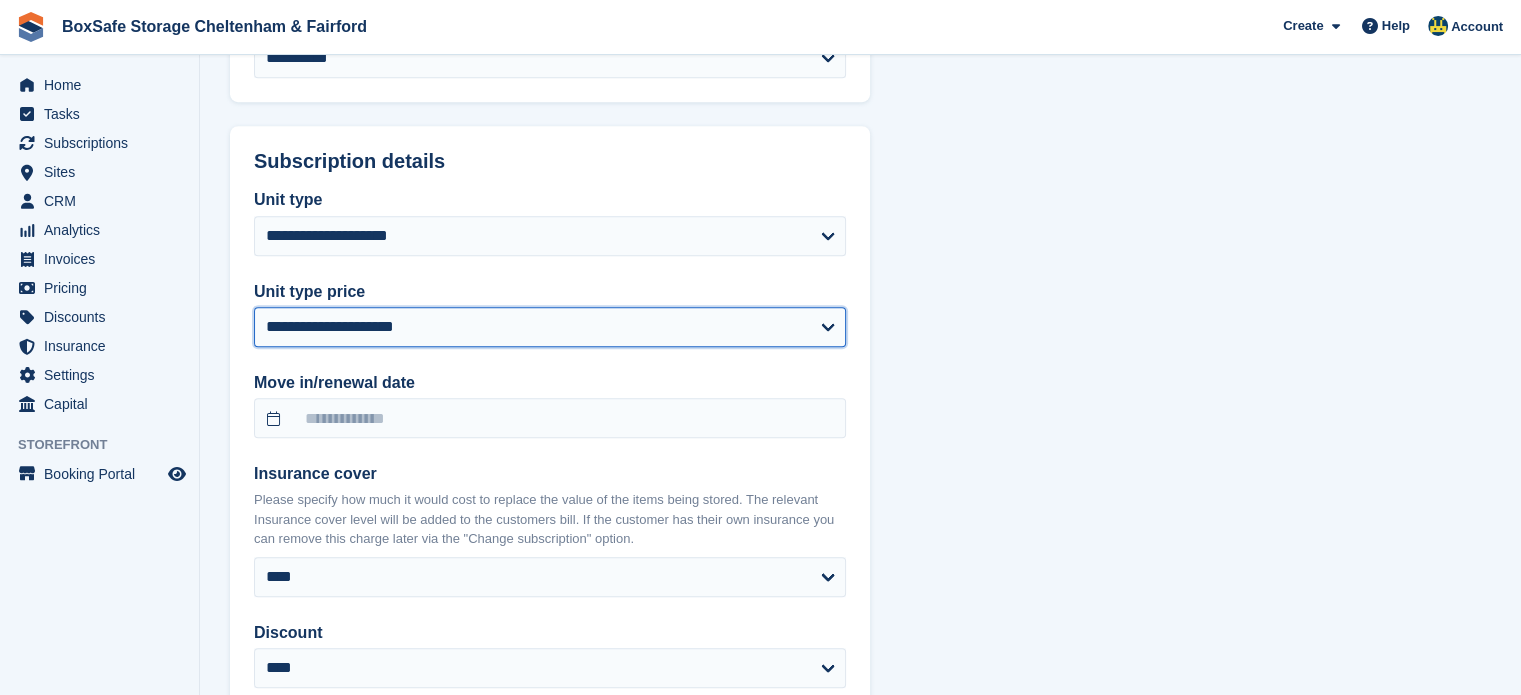 click on "**********" at bounding box center (550, 327) 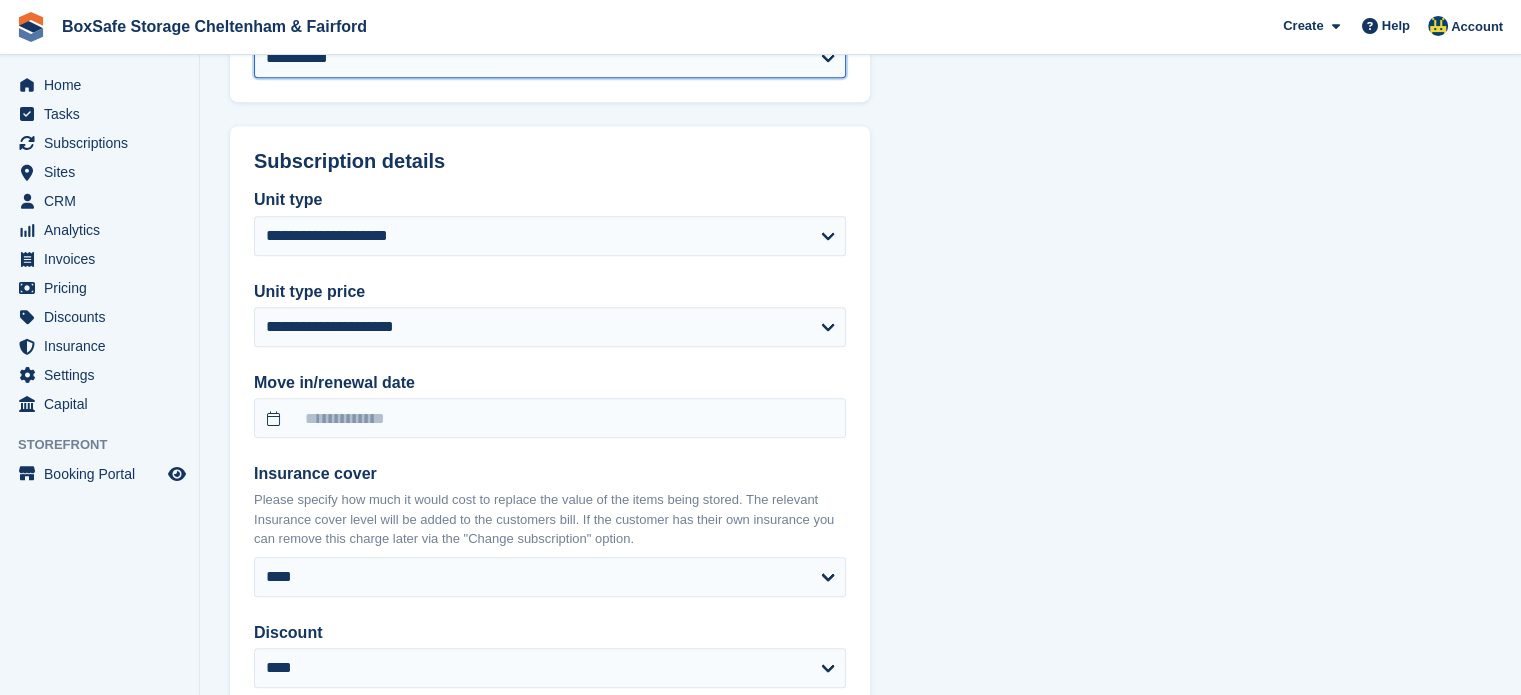 click on "**********" at bounding box center (550, 58) 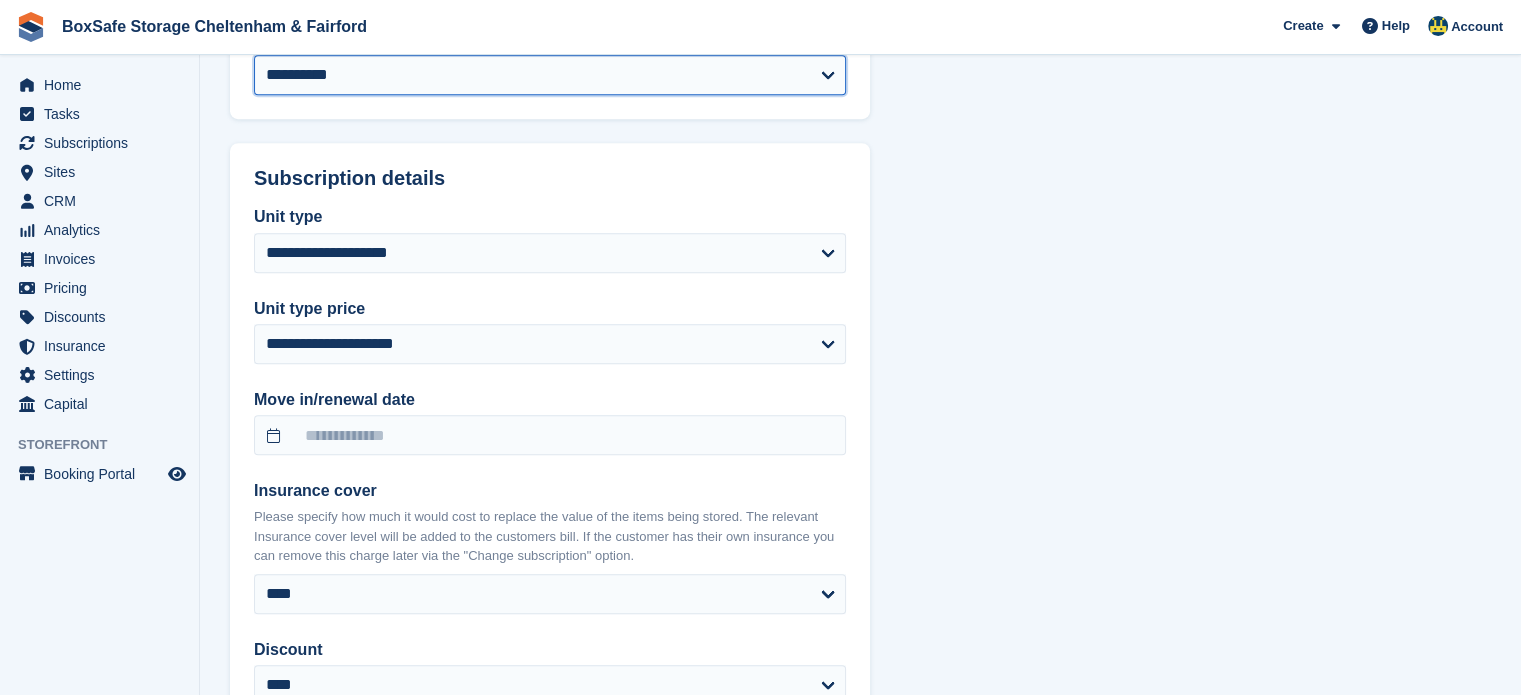 select on "*" 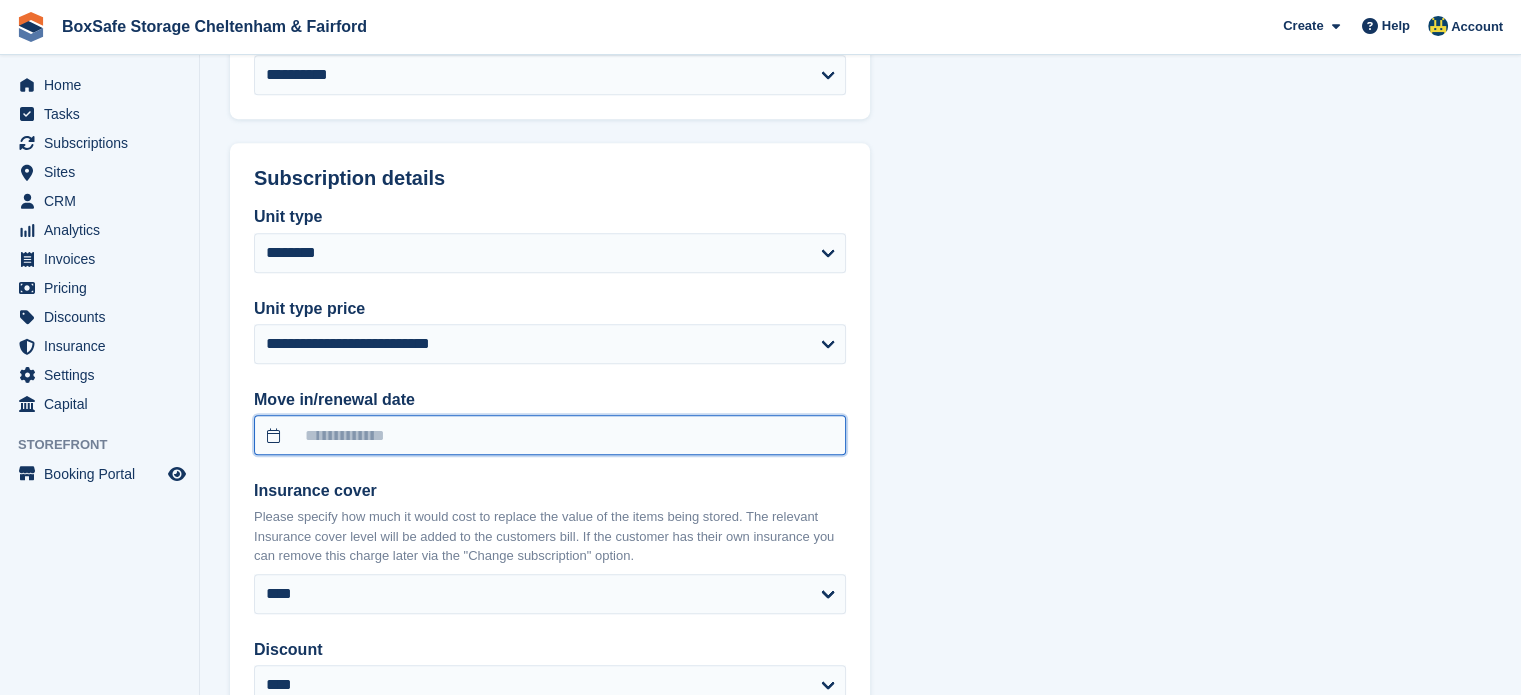 click at bounding box center (550, 435) 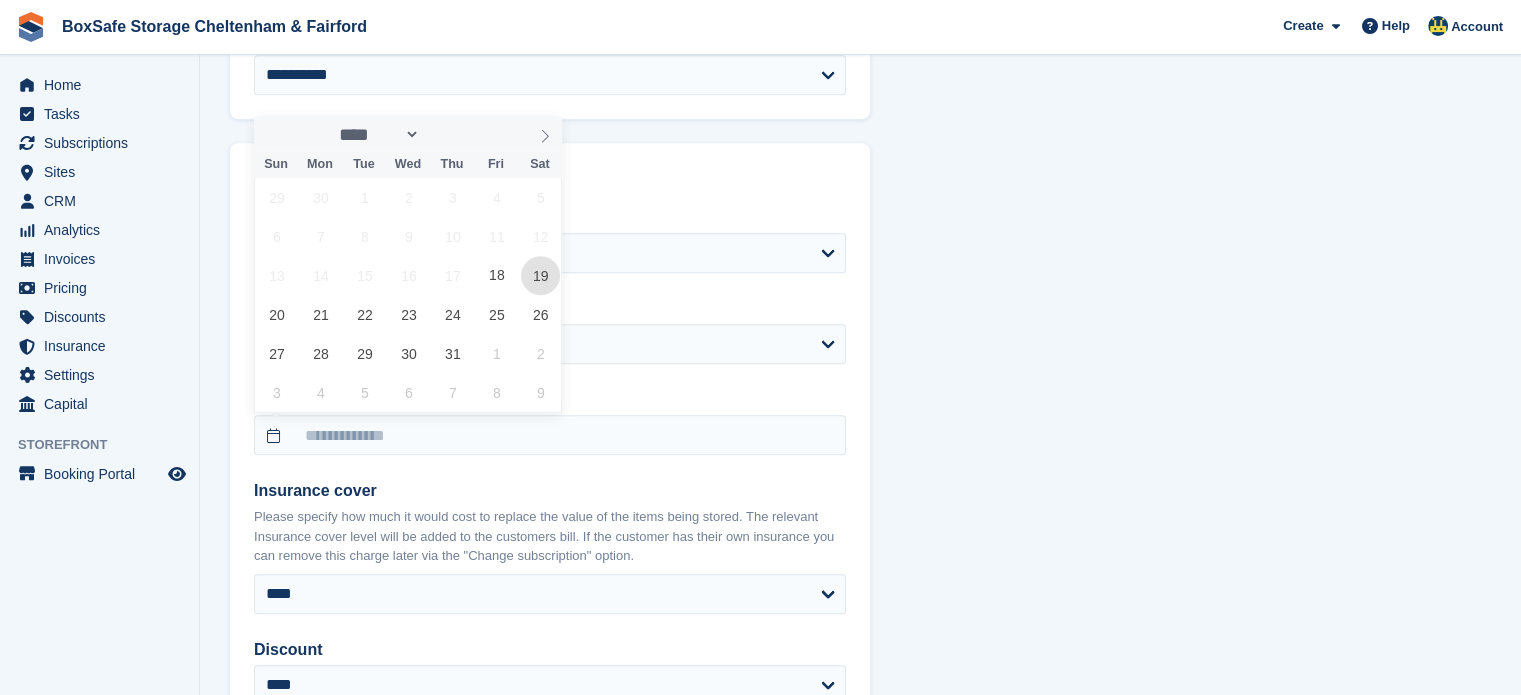click on "19" at bounding box center (540, 275) 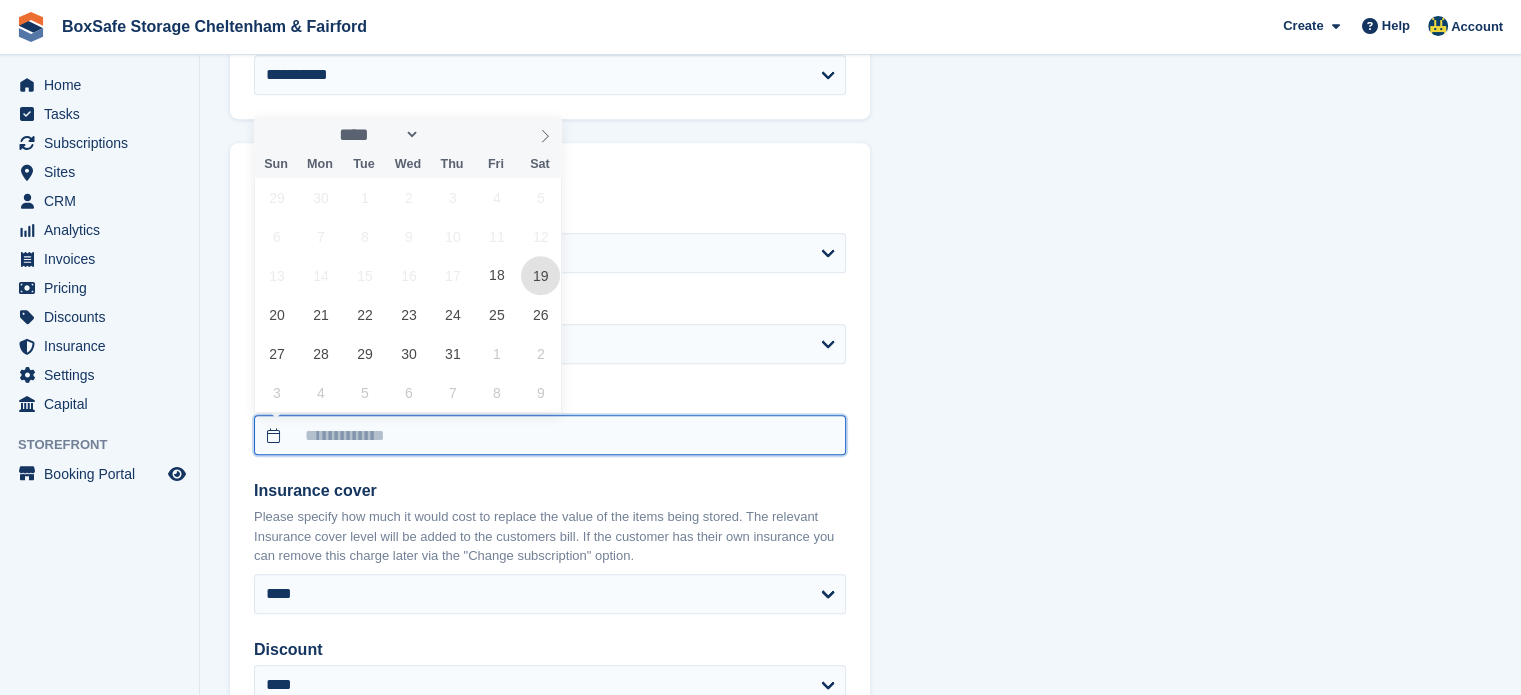 type on "**********" 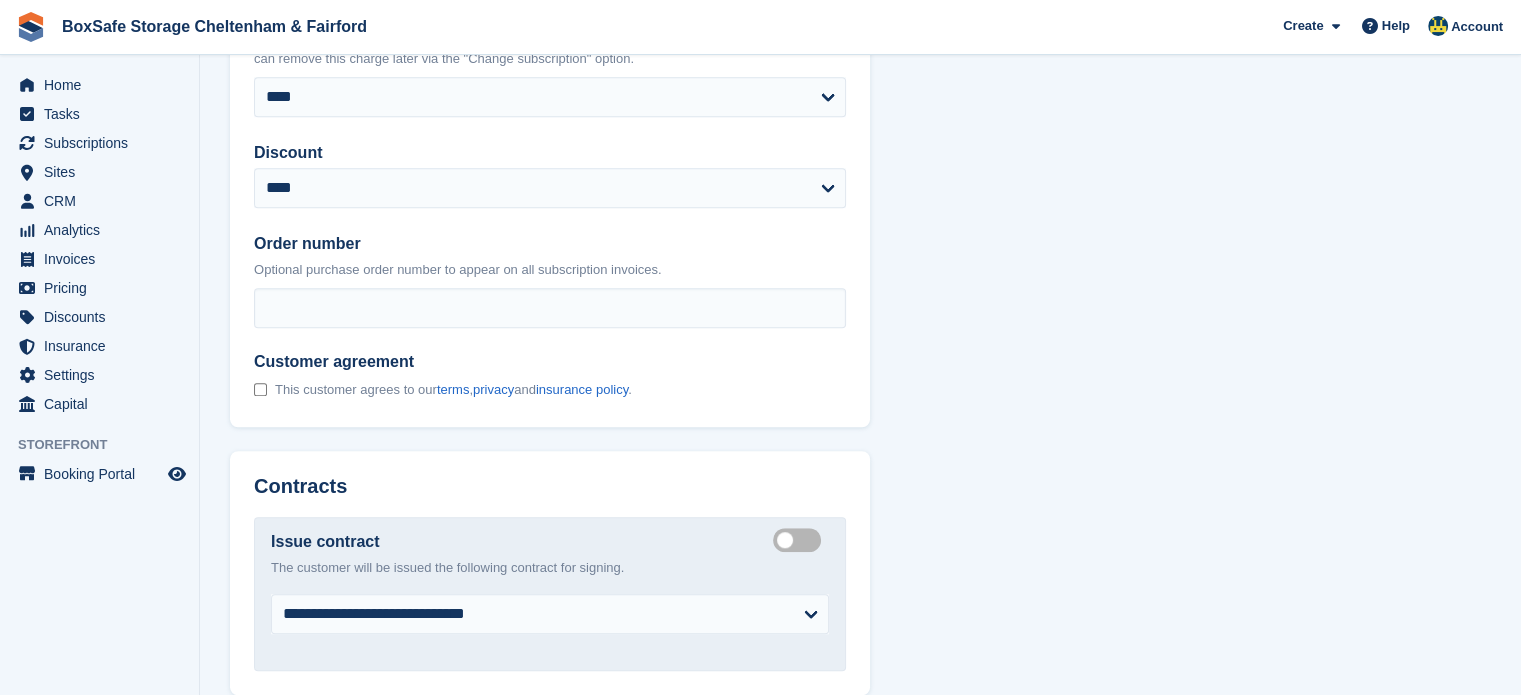scroll, scrollTop: 1503, scrollLeft: 0, axis: vertical 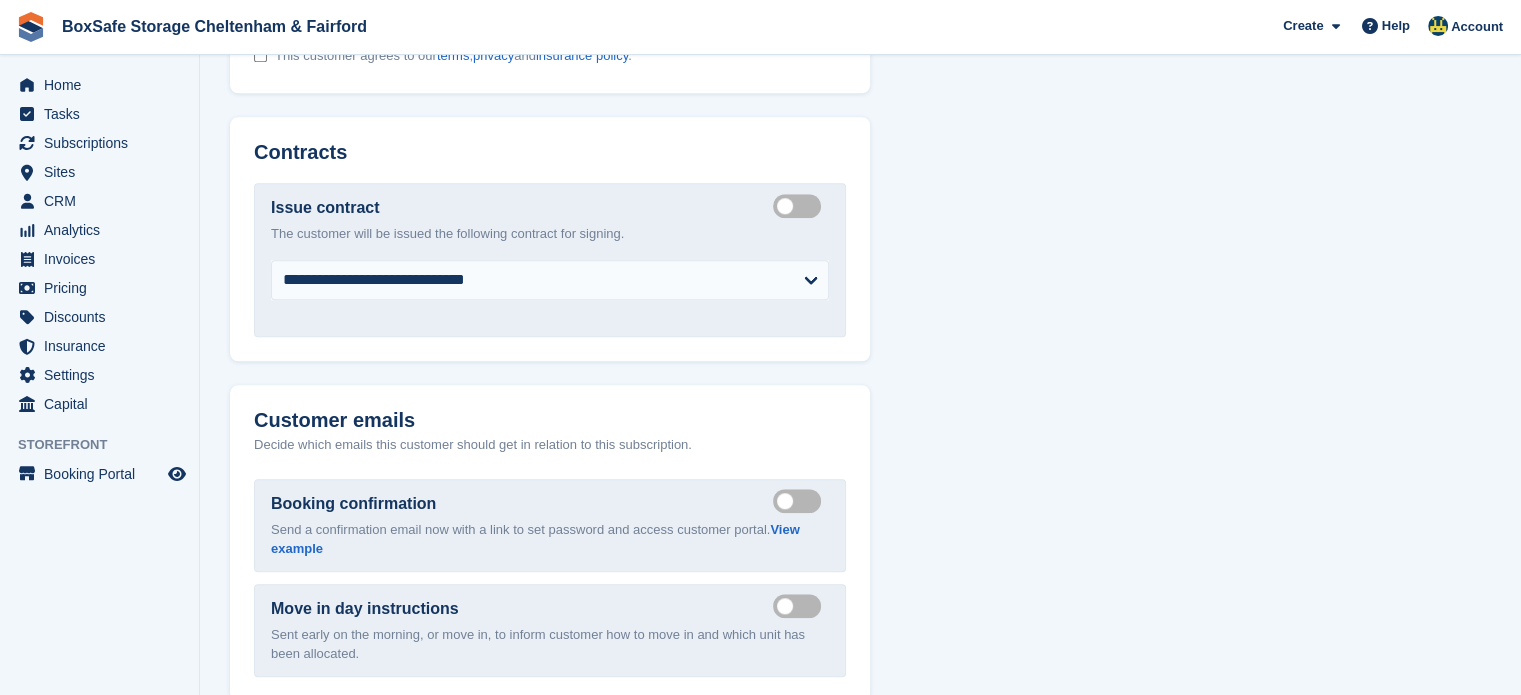 click on "Create integrated contract" at bounding box center [801, 205] 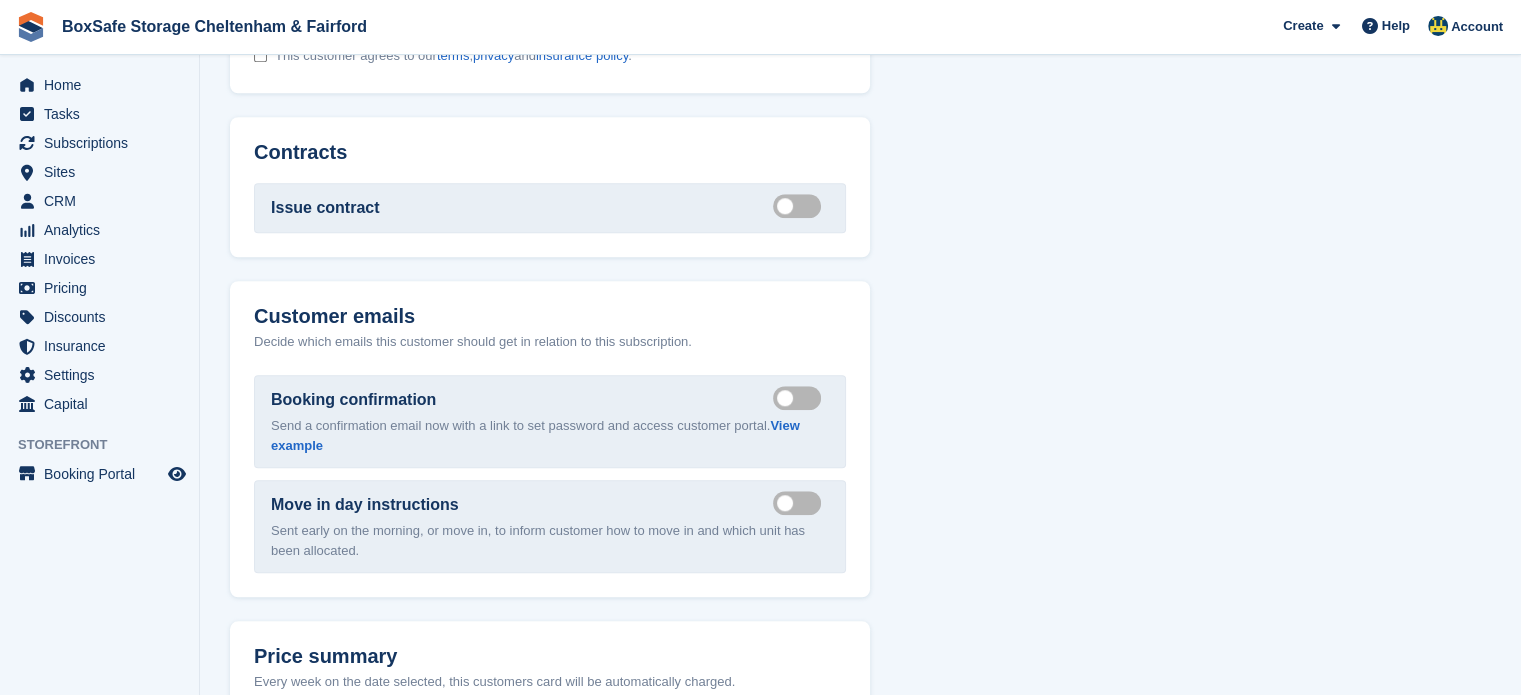 click on "Send booking confirmation email" at bounding box center [801, 397] 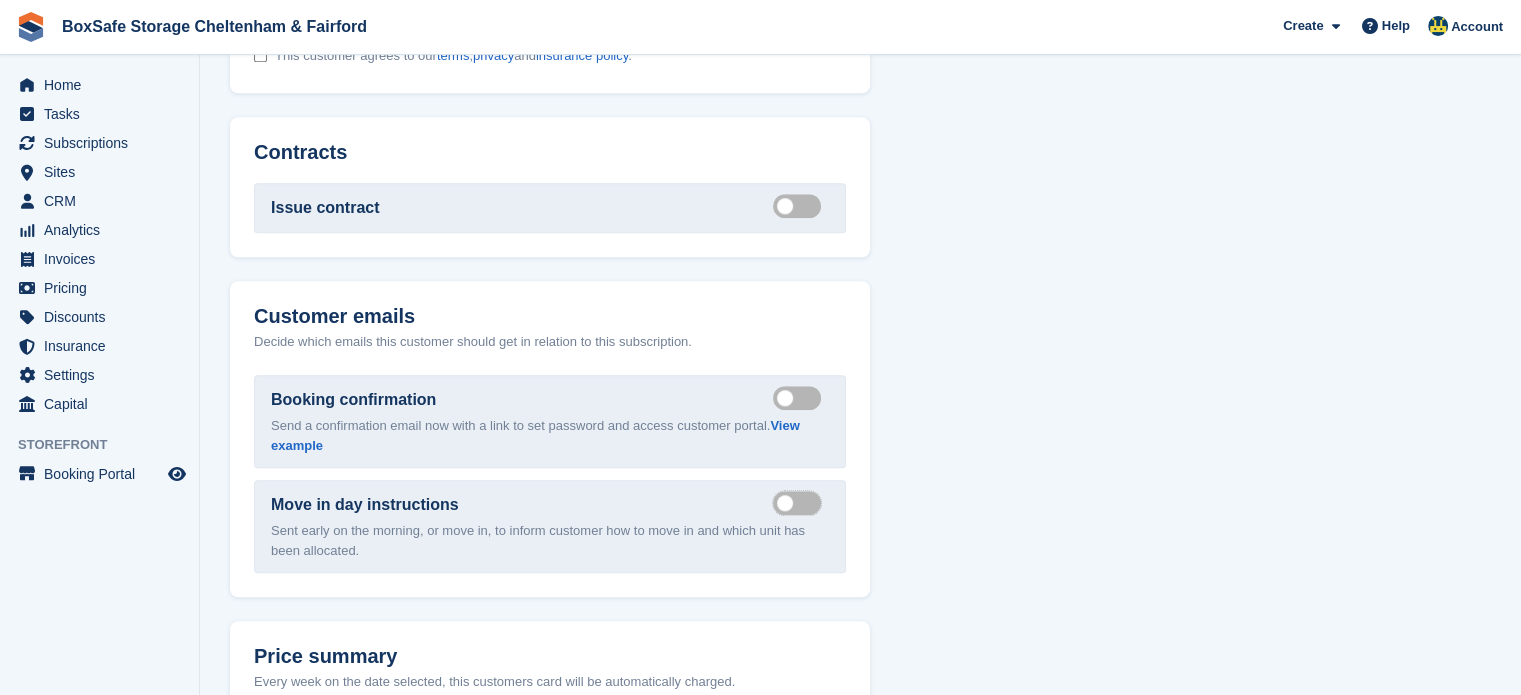 scroll, scrollTop: 2120, scrollLeft: 0, axis: vertical 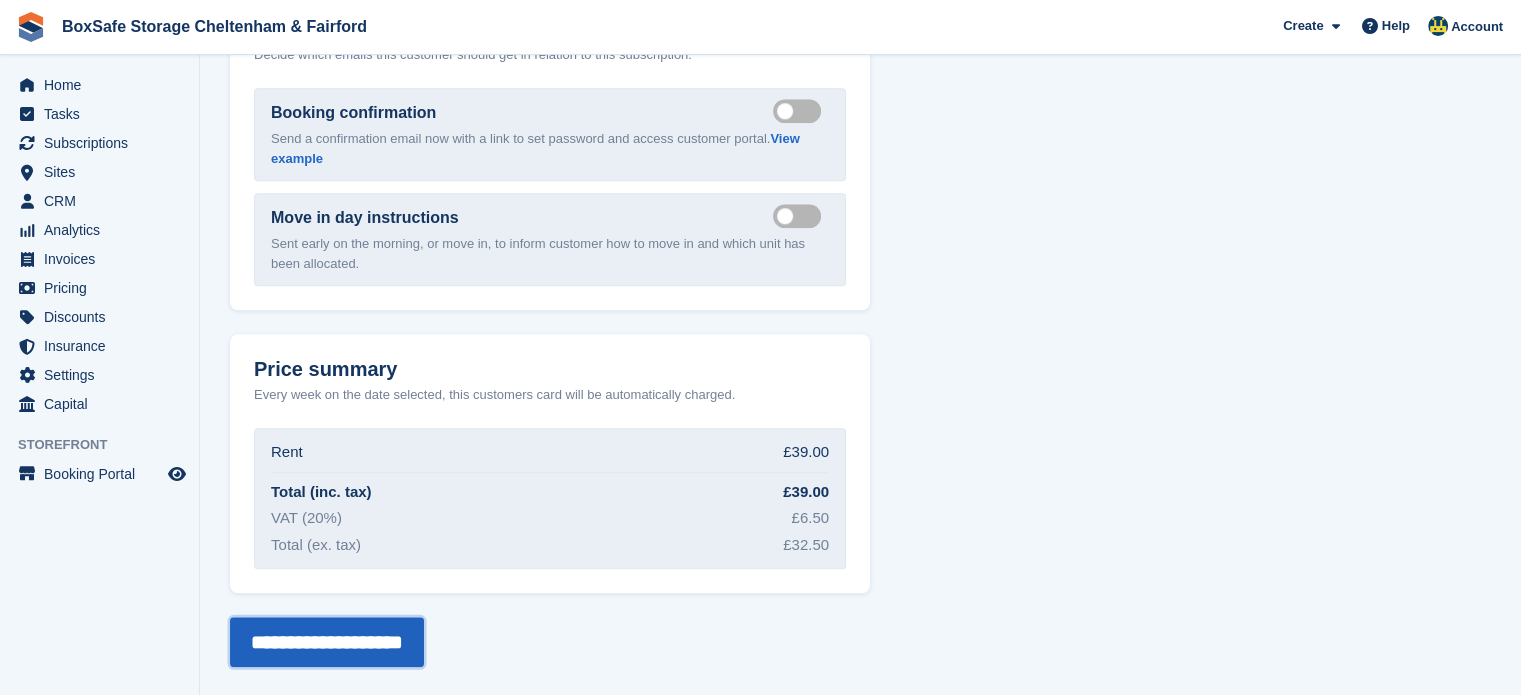 click on "**********" at bounding box center [327, 642] 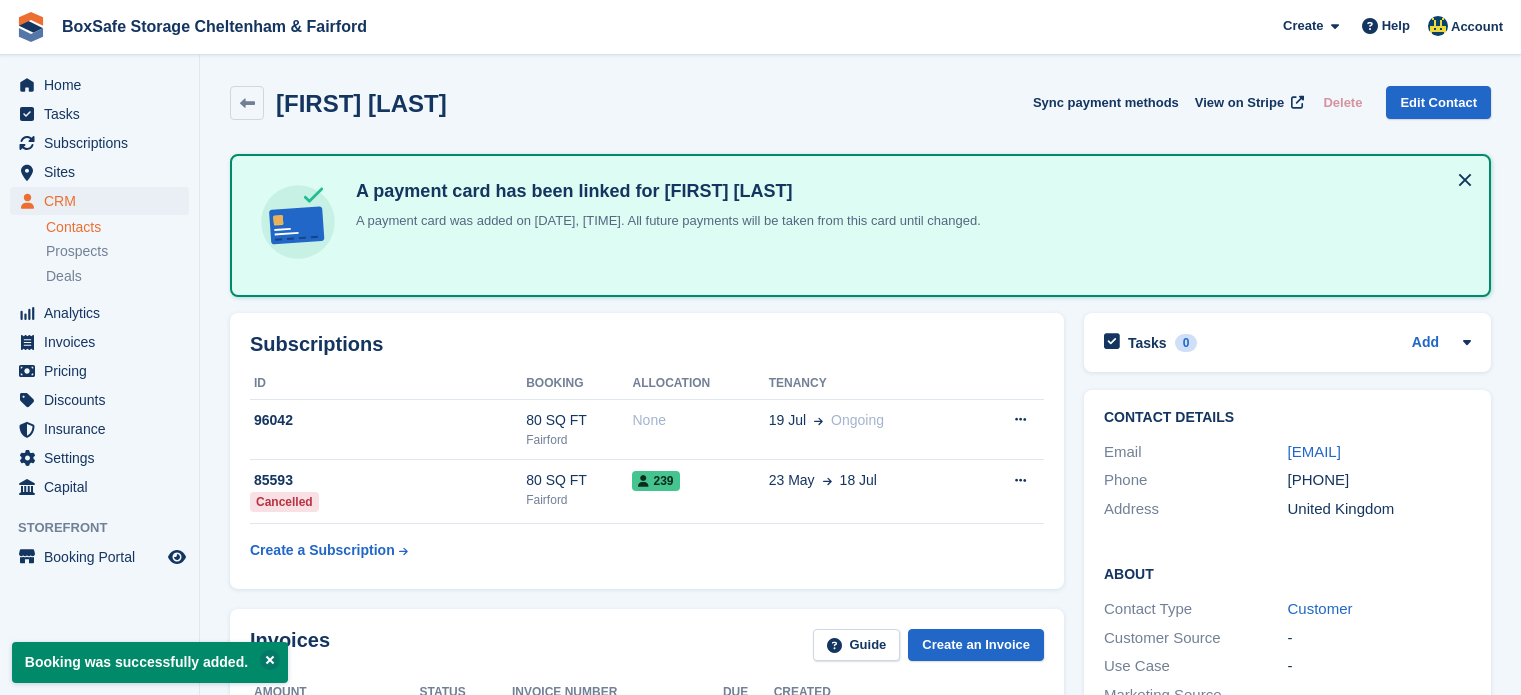 scroll, scrollTop: 0, scrollLeft: 0, axis: both 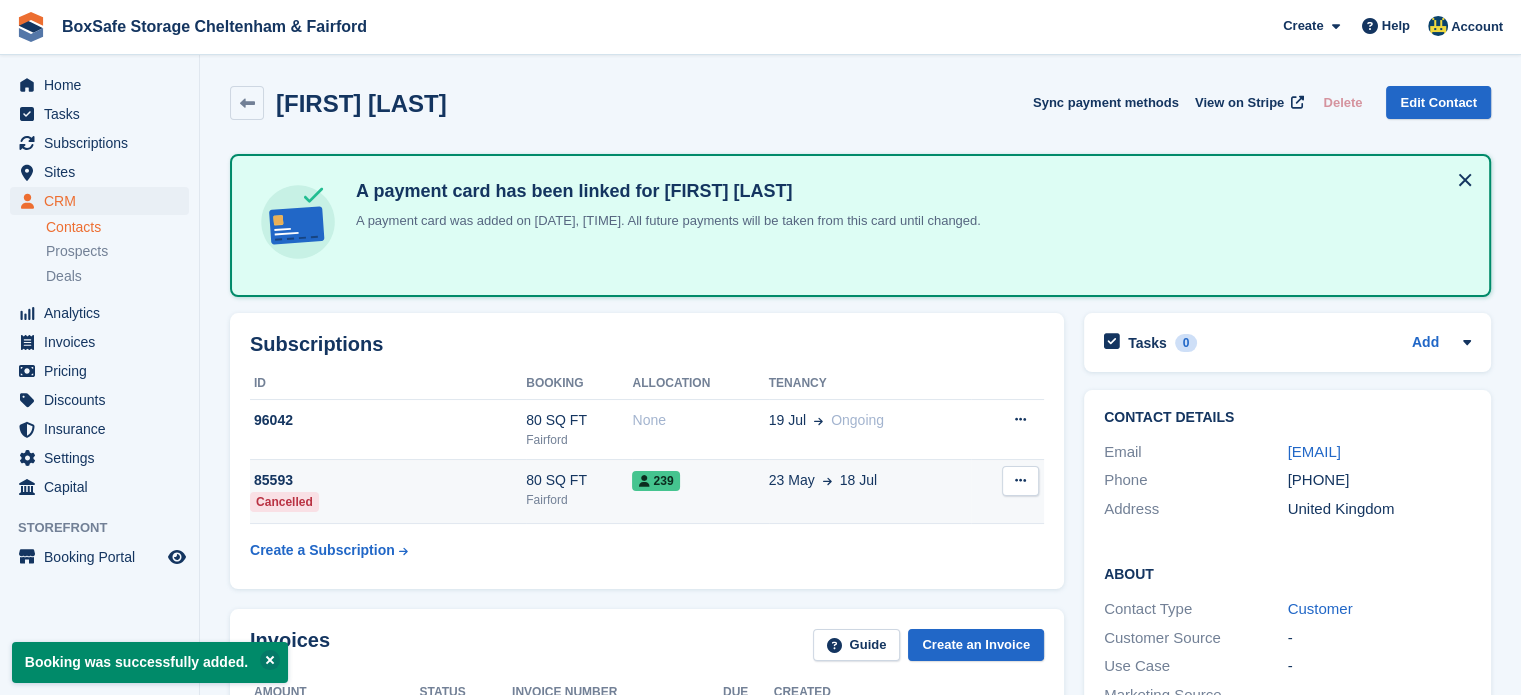 click on "[DATE]
[DATE]" at bounding box center [870, 492] 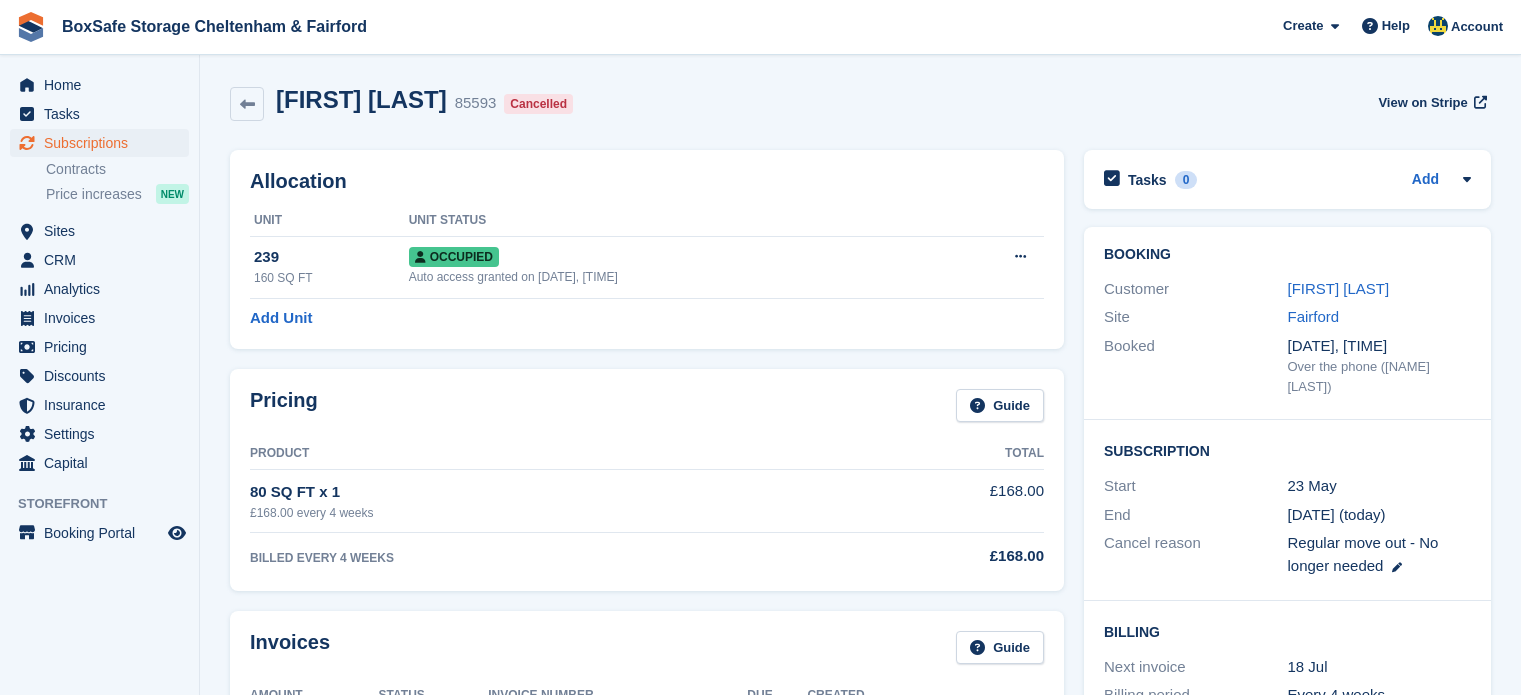 scroll, scrollTop: 0, scrollLeft: 0, axis: both 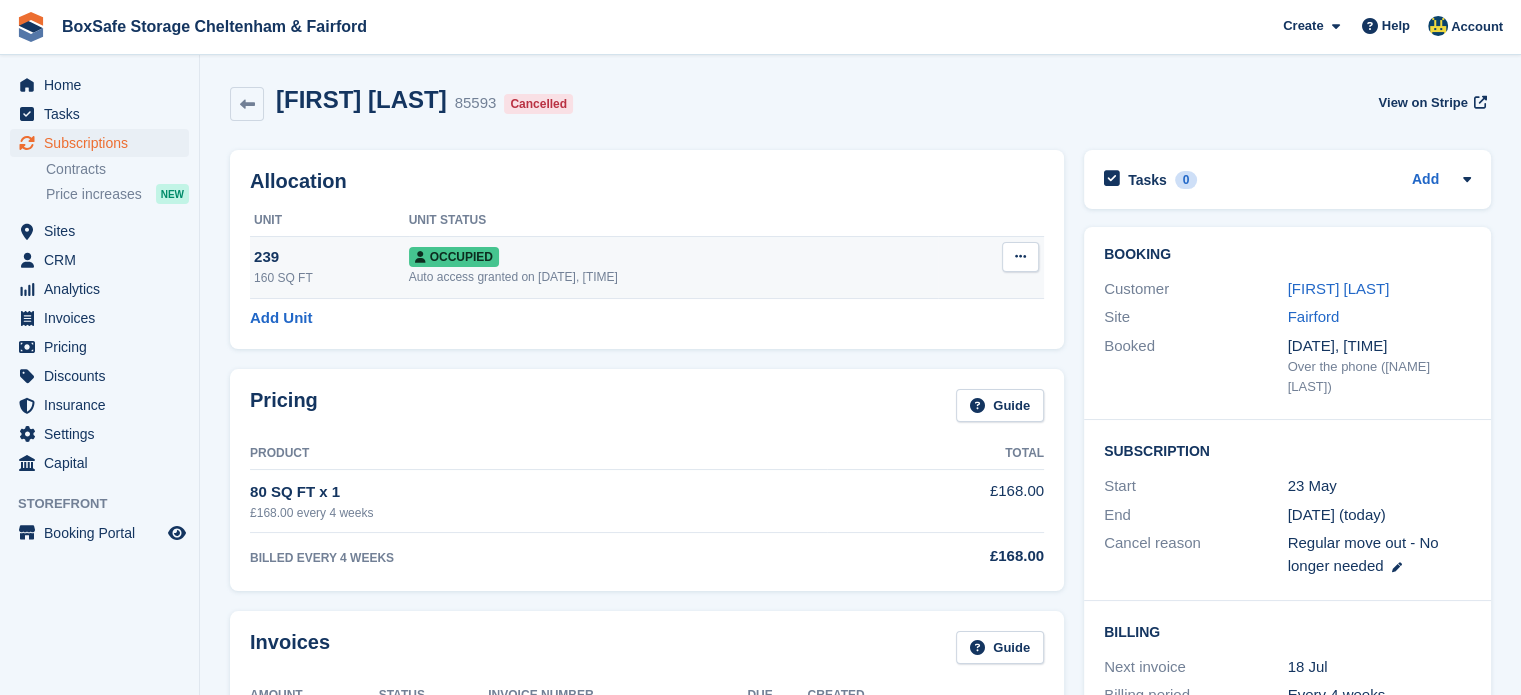 click at bounding box center [1020, 256] 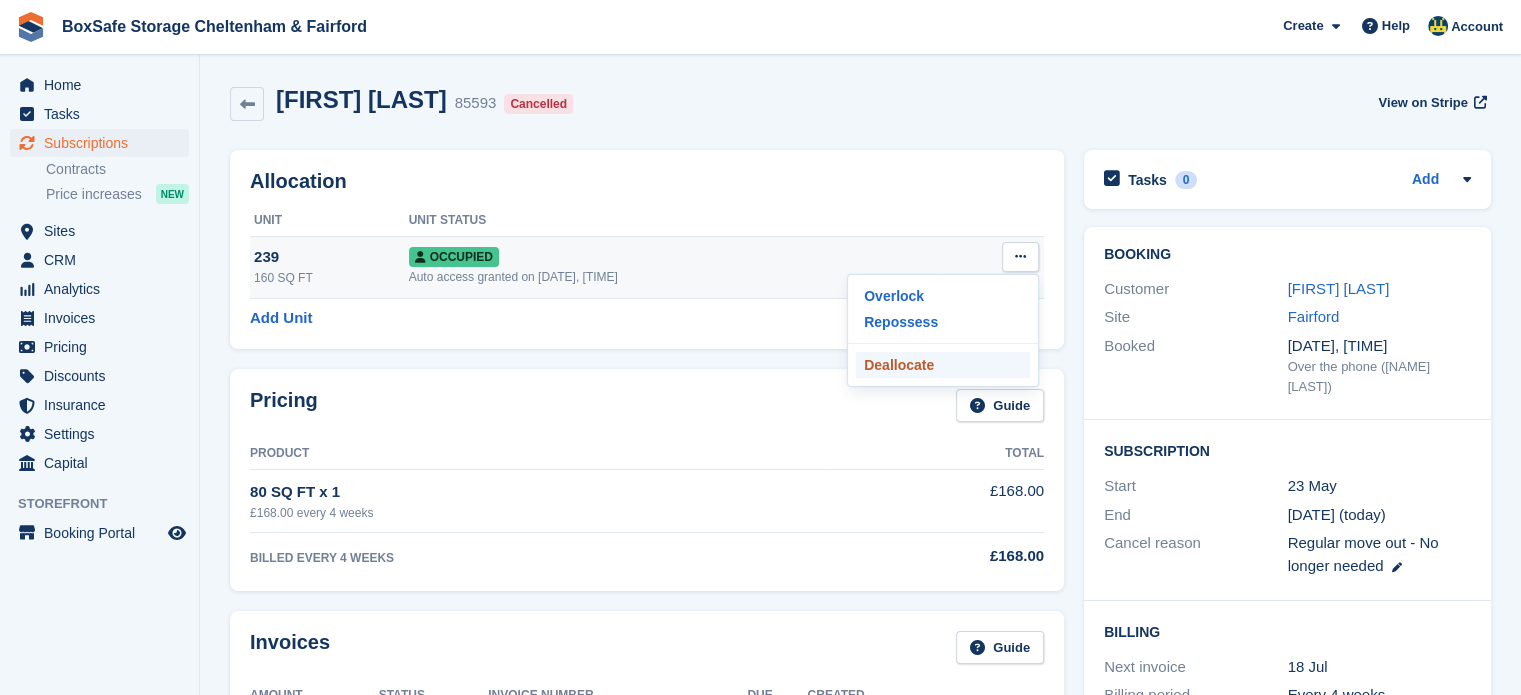 click on "Deallocate" at bounding box center (943, 365) 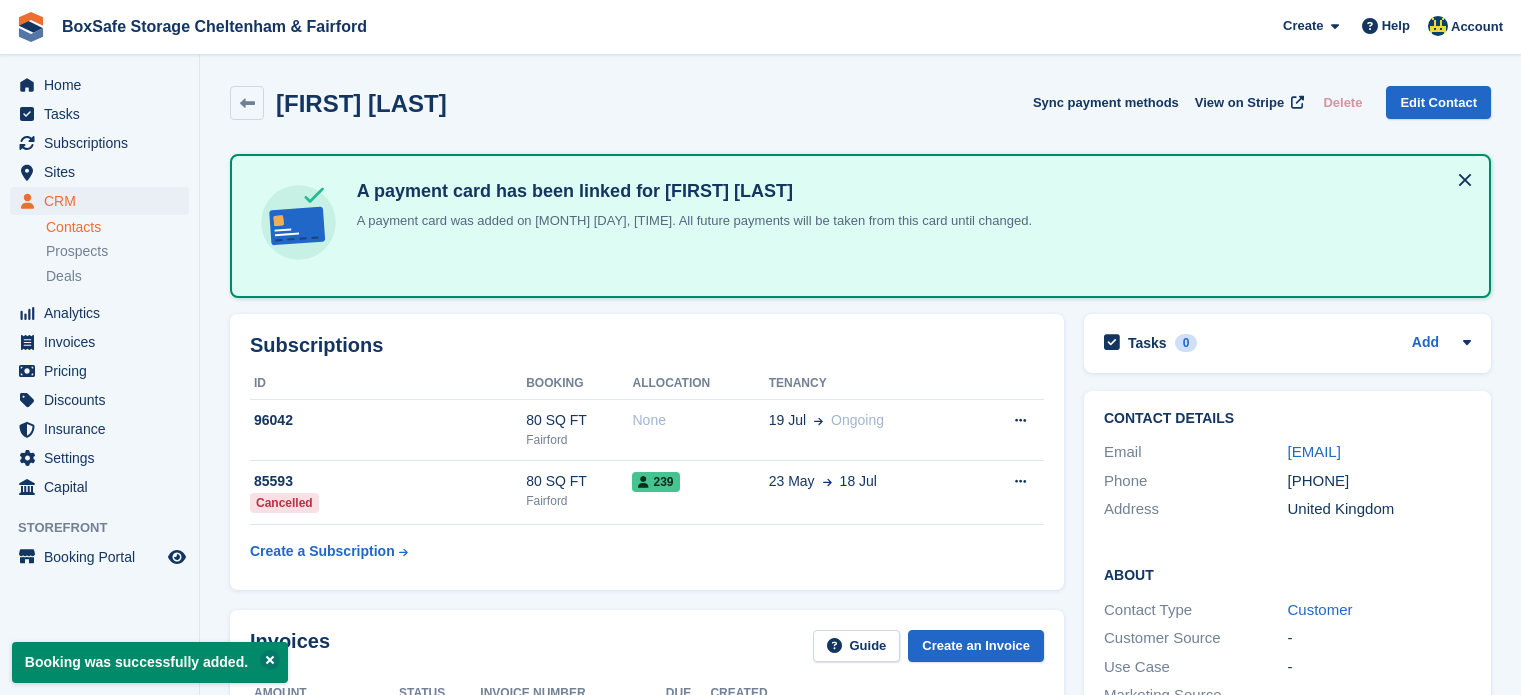 scroll, scrollTop: 0, scrollLeft: 0, axis: both 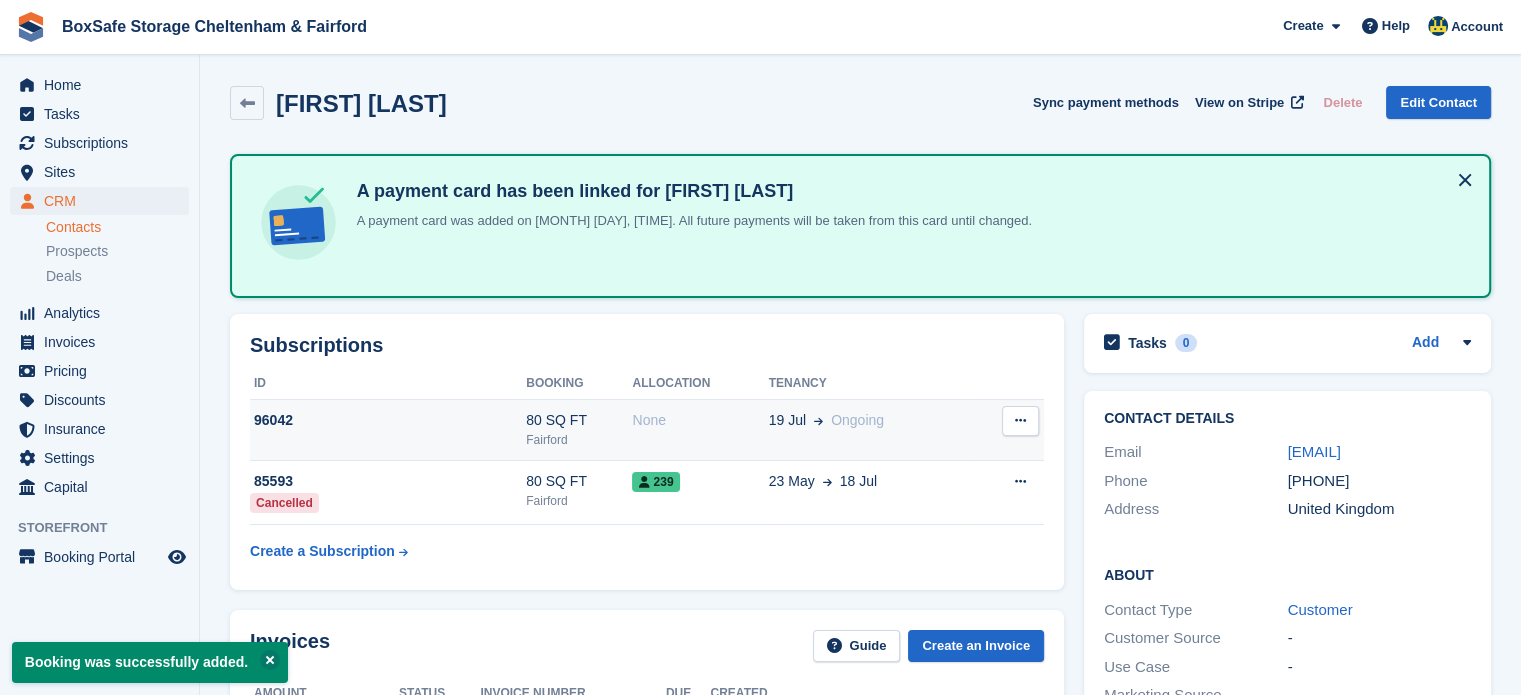 click on "[DAY] [MONTH]
Ongoing" at bounding box center (870, 430) 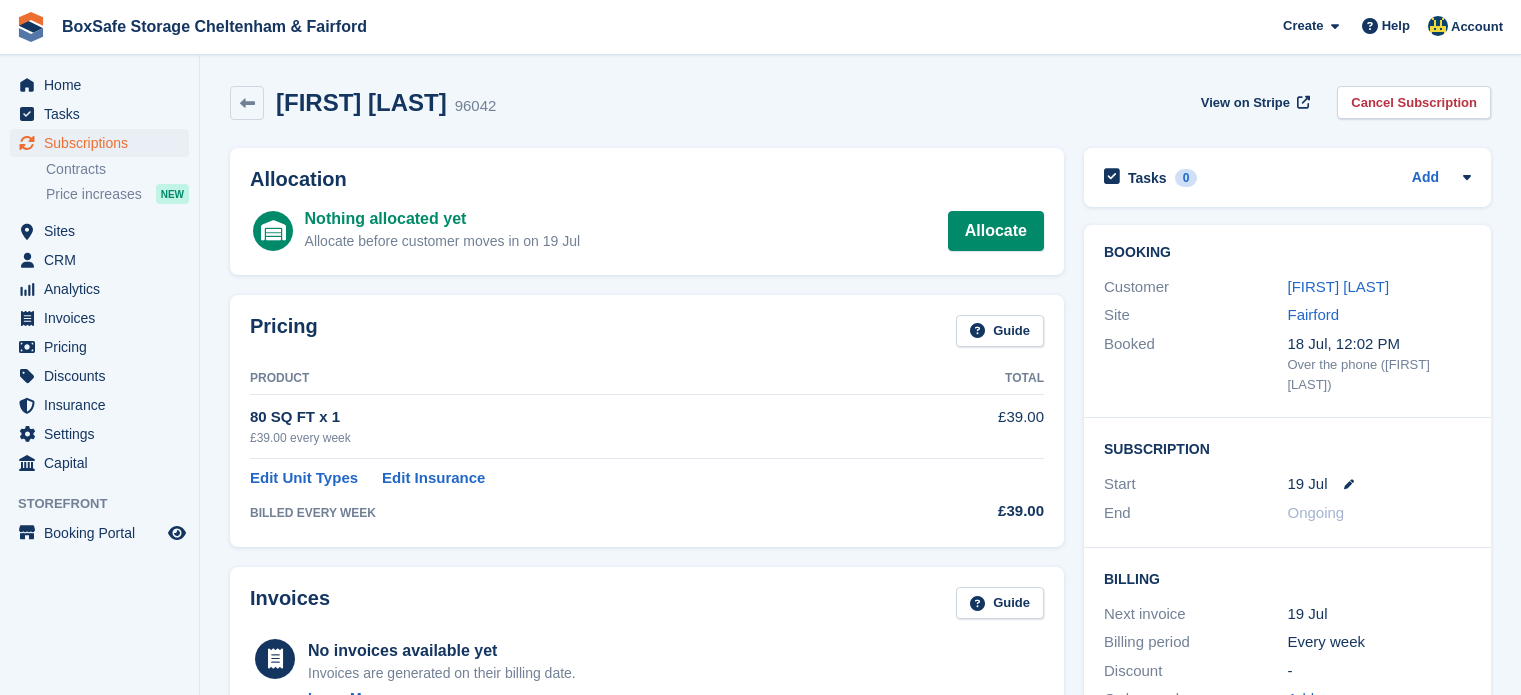 scroll, scrollTop: 0, scrollLeft: 0, axis: both 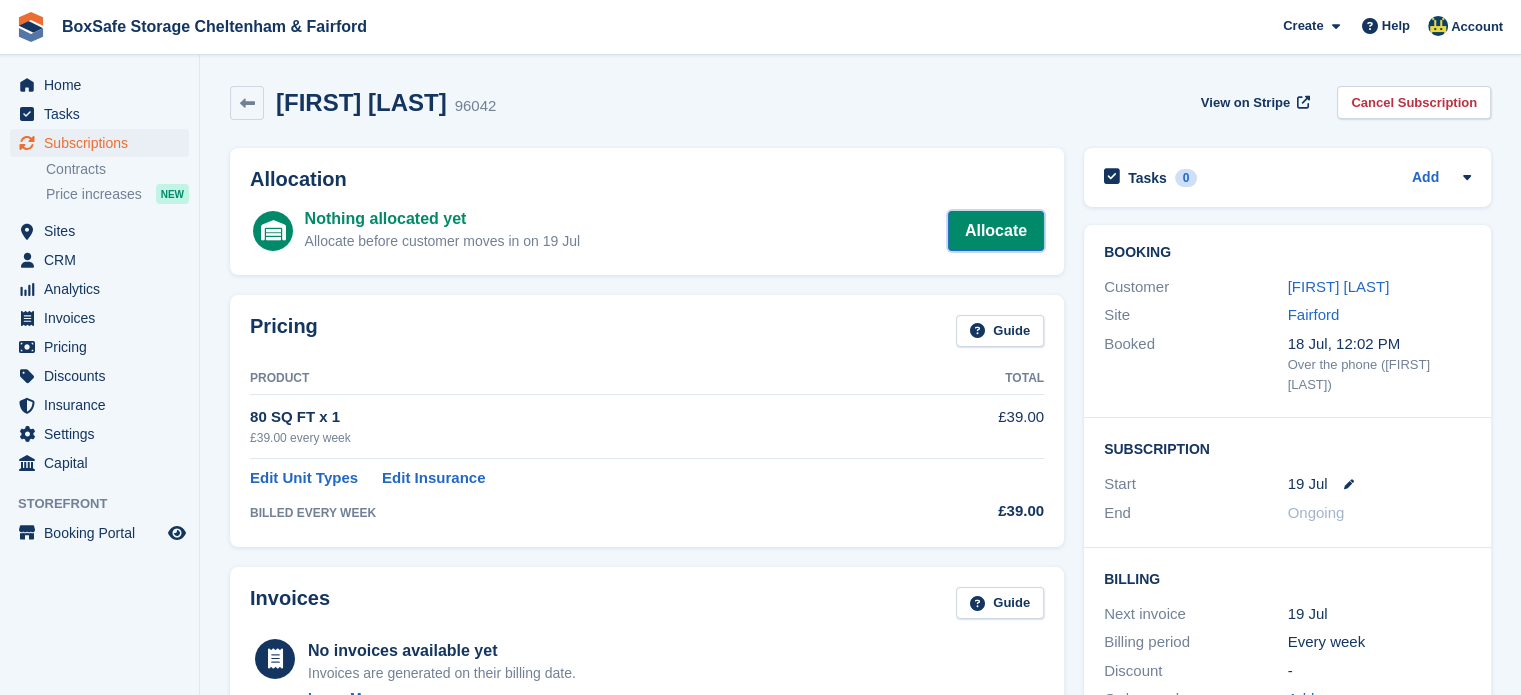 click on "Allocate" at bounding box center [996, 231] 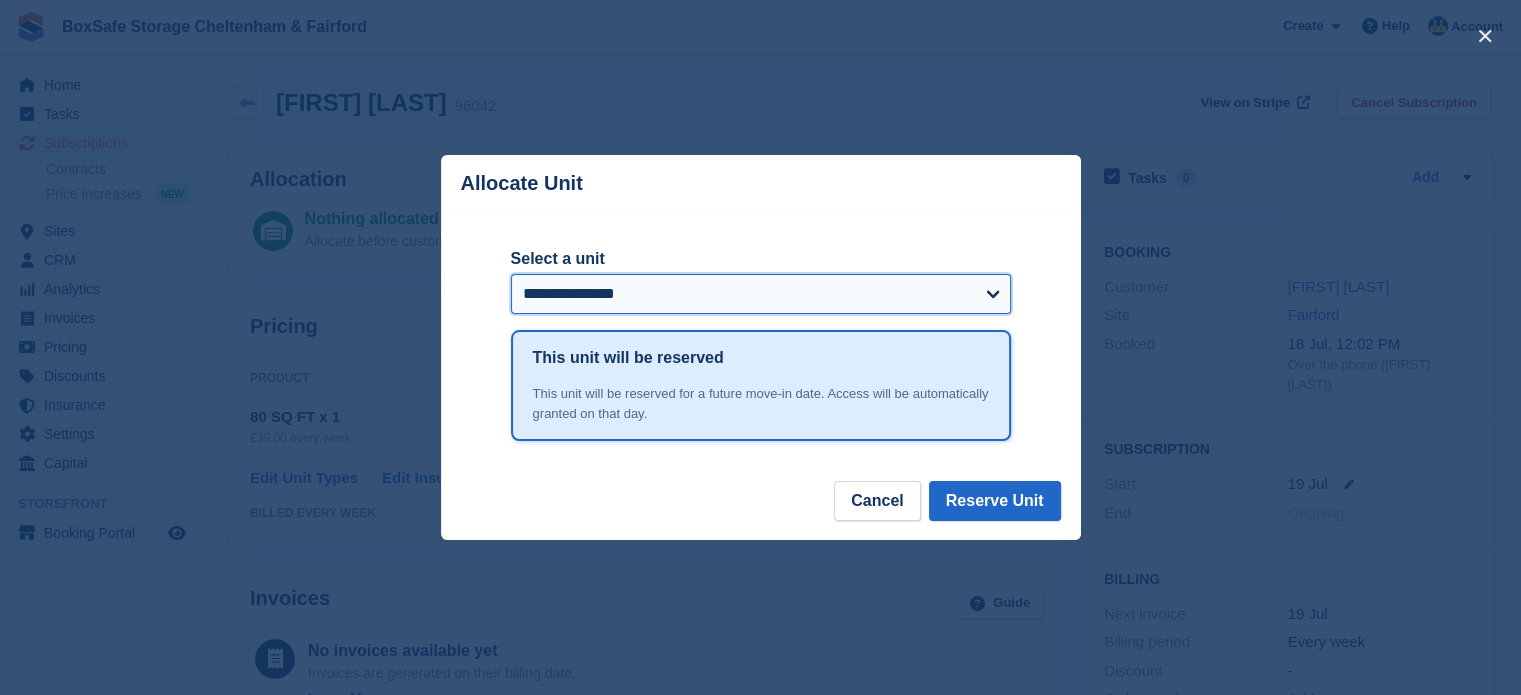 click on "**********" at bounding box center [761, 294] 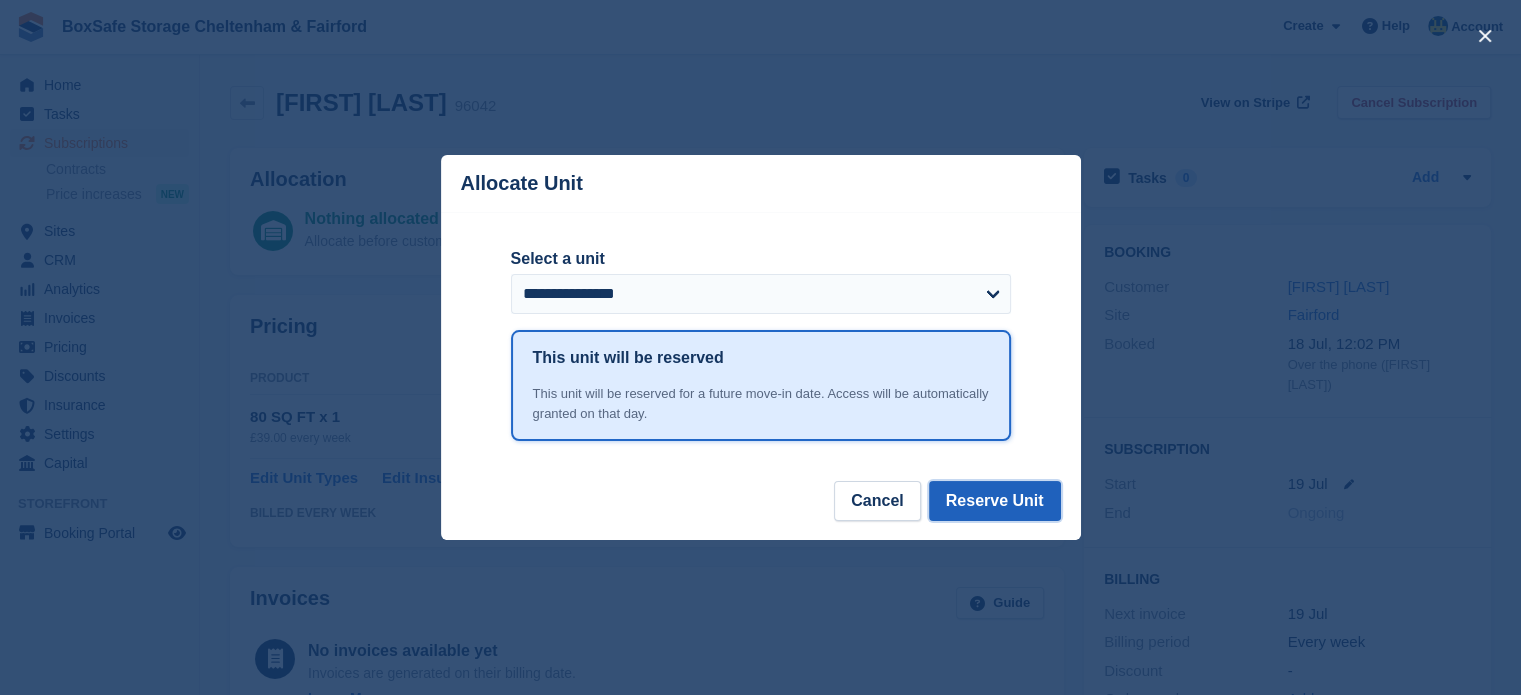 click on "Reserve Unit" at bounding box center [995, 501] 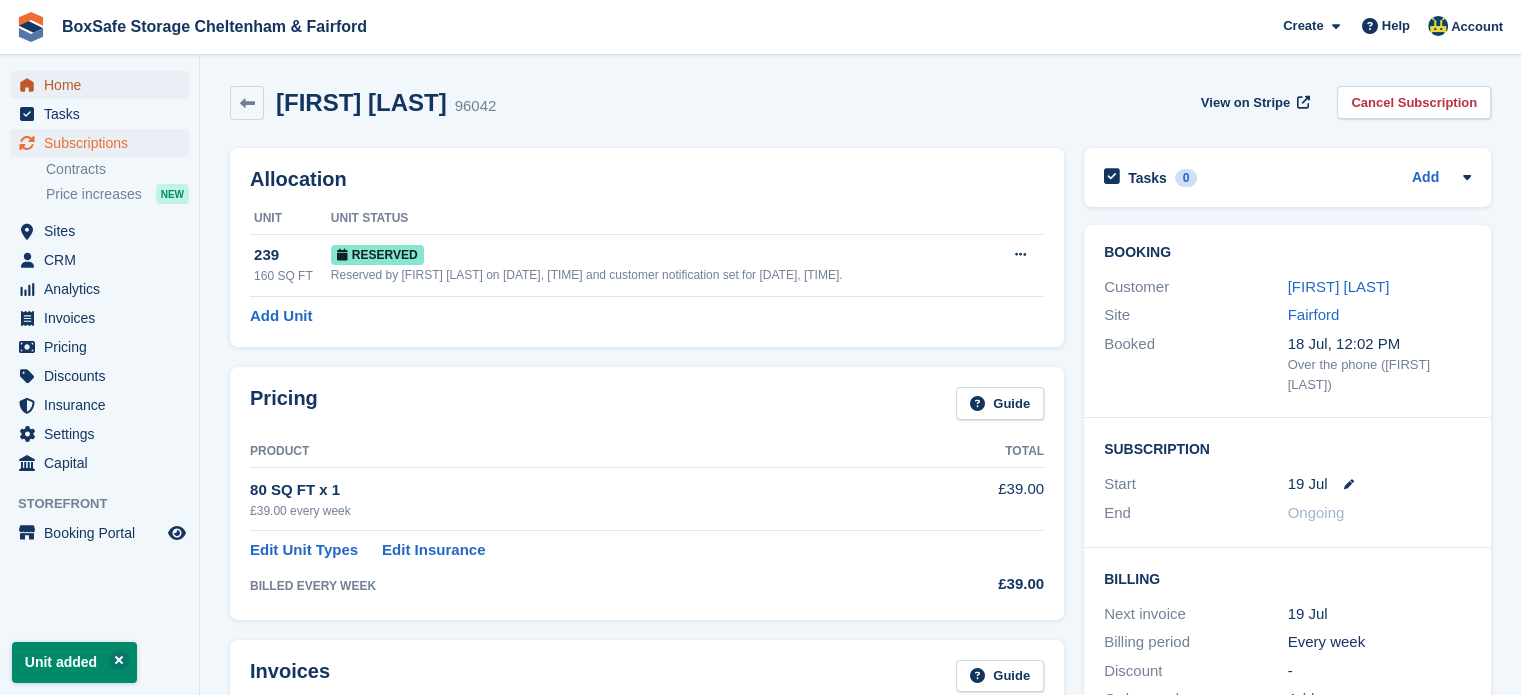 click on "Home" at bounding box center [104, 85] 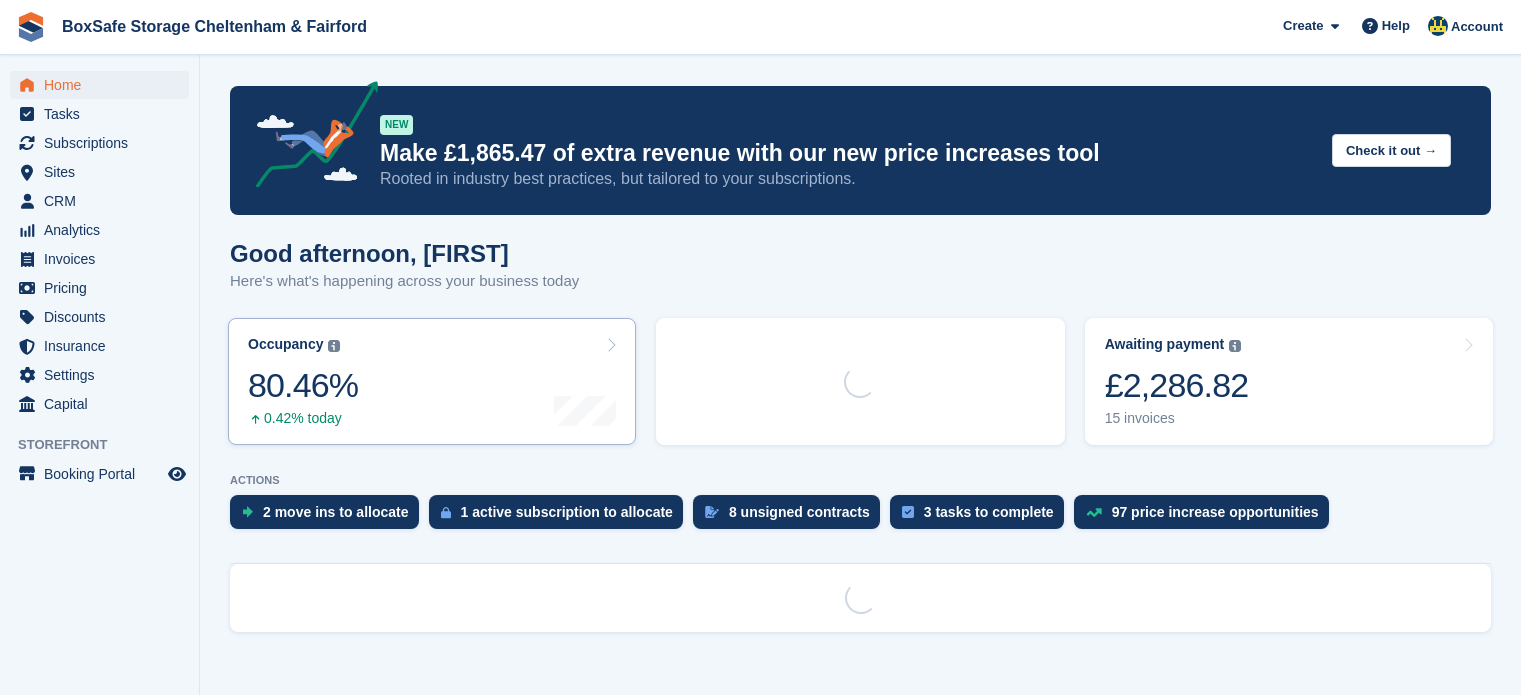 scroll, scrollTop: 0, scrollLeft: 0, axis: both 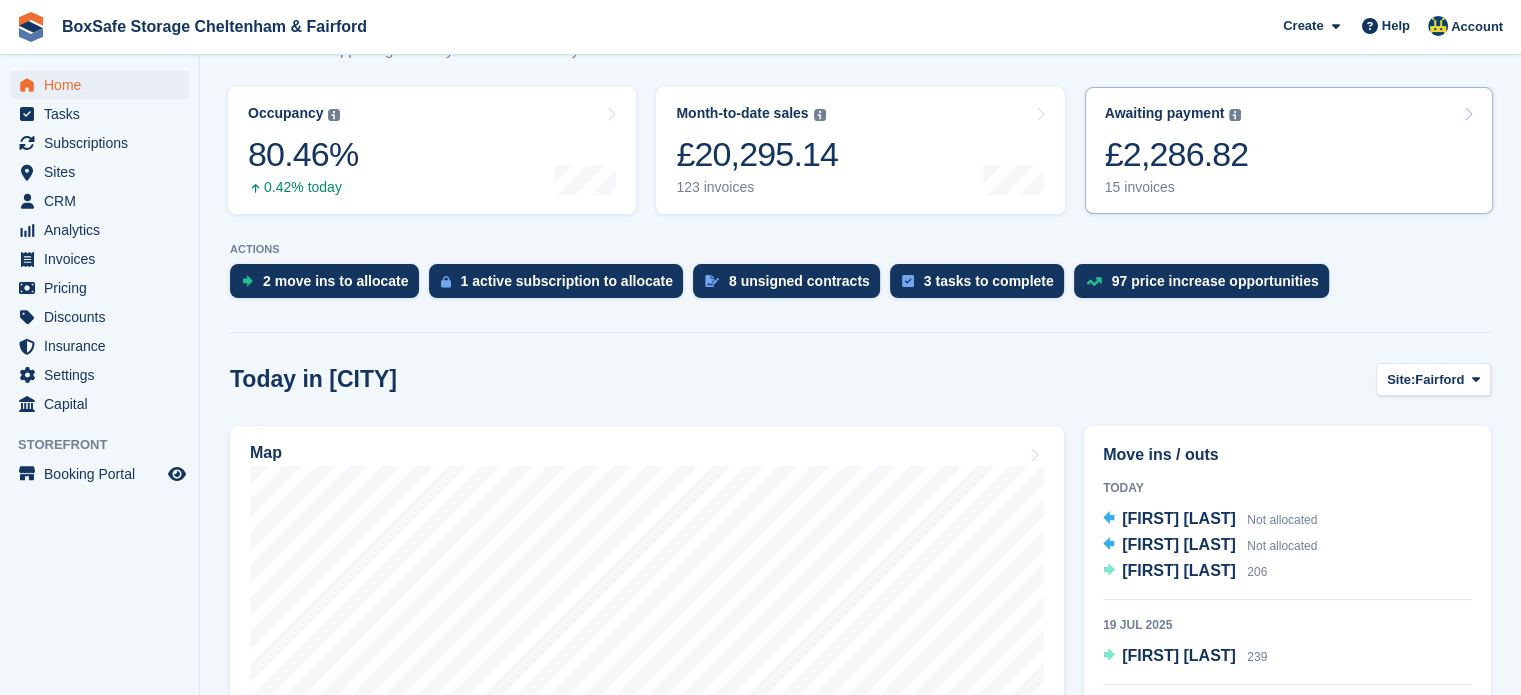 click on "£2,286.82" at bounding box center [1177, 154] 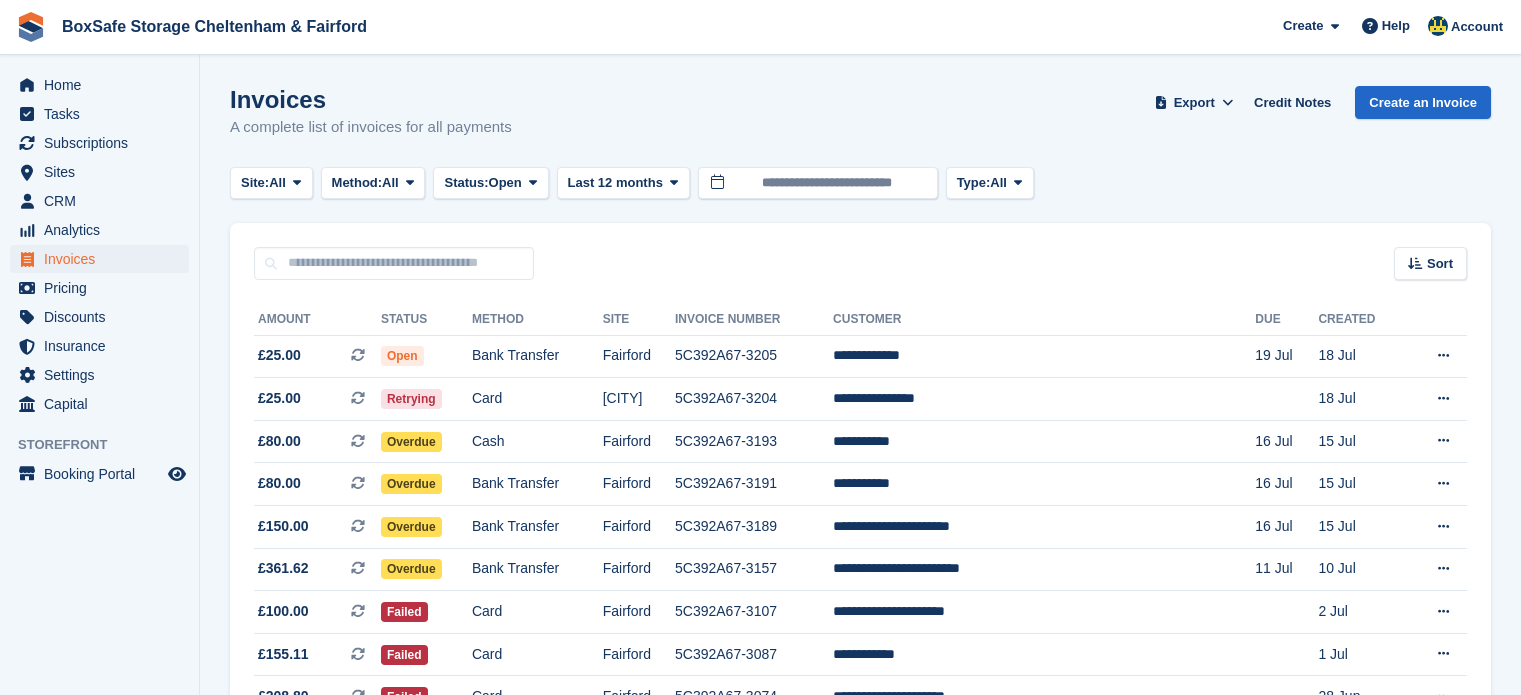 scroll, scrollTop: 0, scrollLeft: 0, axis: both 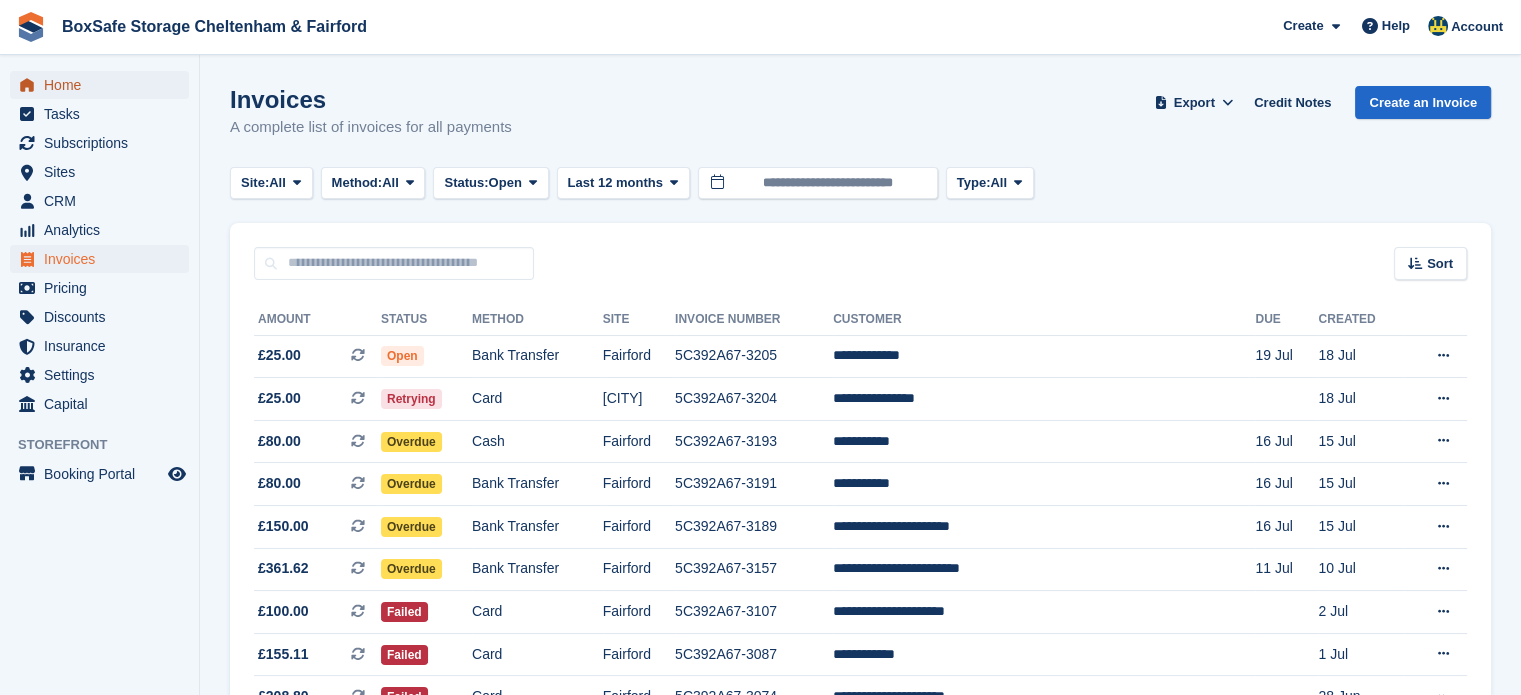 click on "Home" at bounding box center (104, 85) 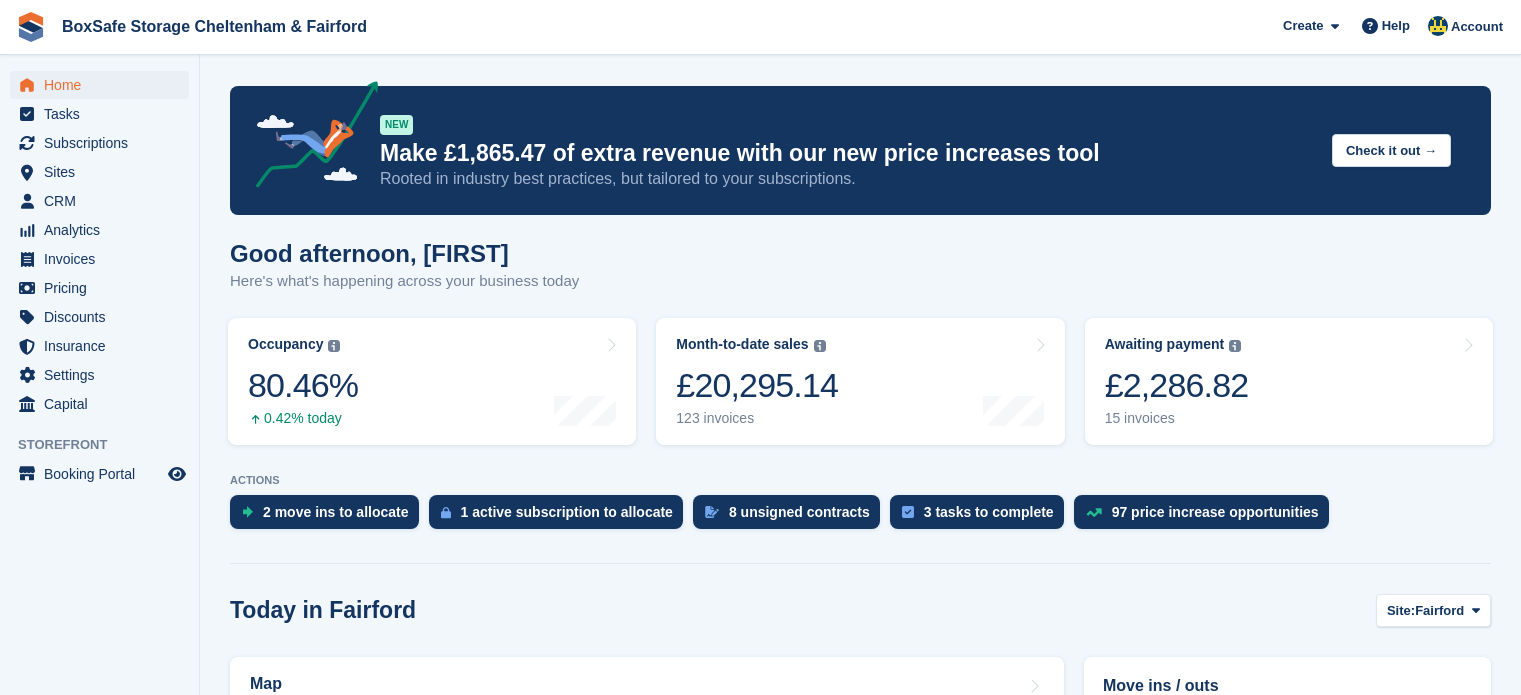 scroll, scrollTop: 0, scrollLeft: 0, axis: both 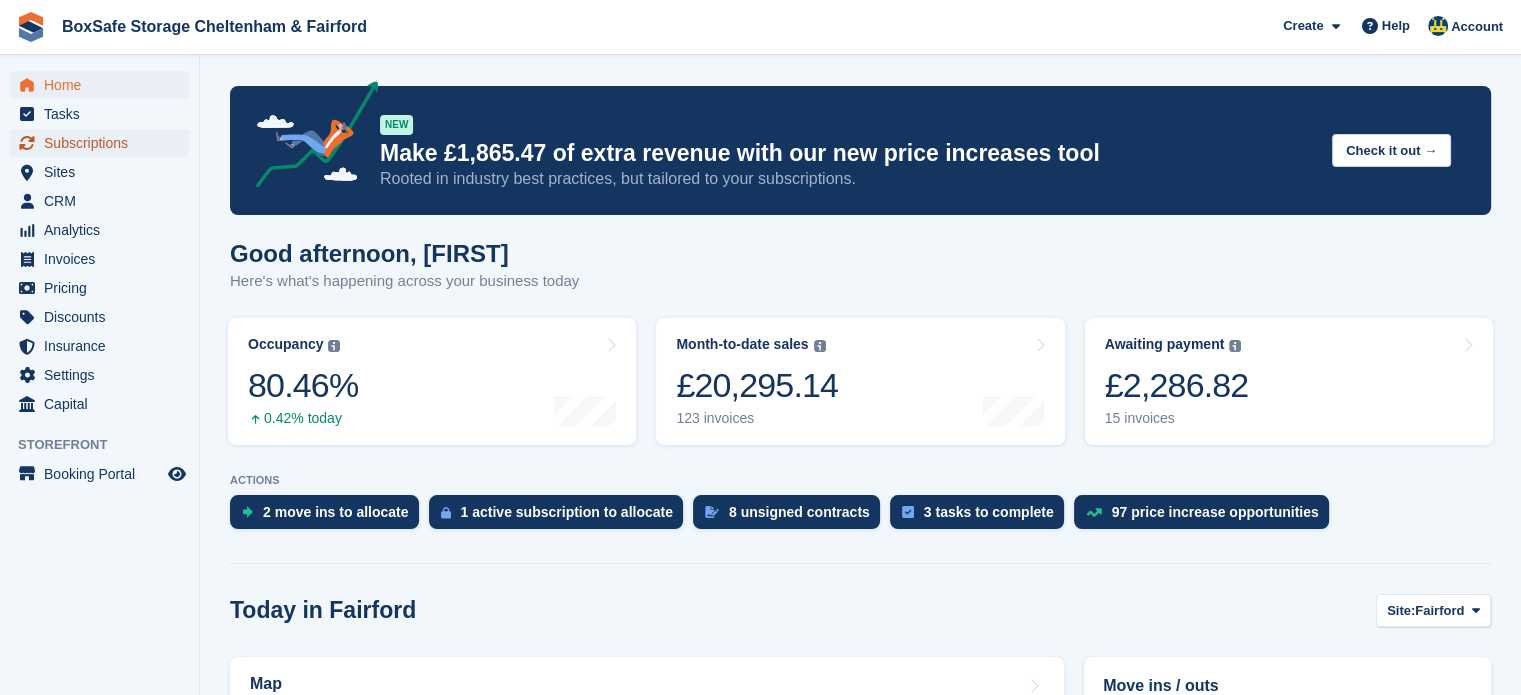 click on "Subscriptions" at bounding box center [104, 143] 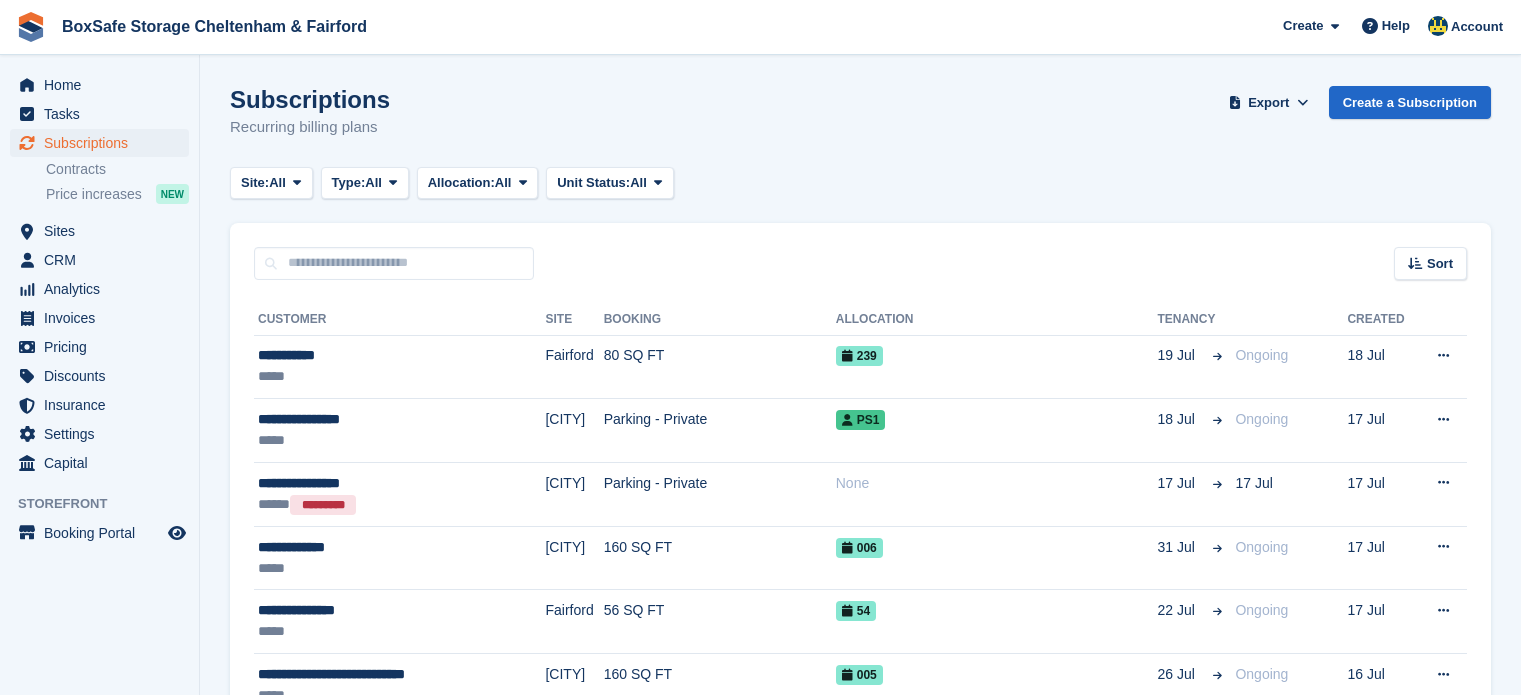 scroll, scrollTop: 0, scrollLeft: 0, axis: both 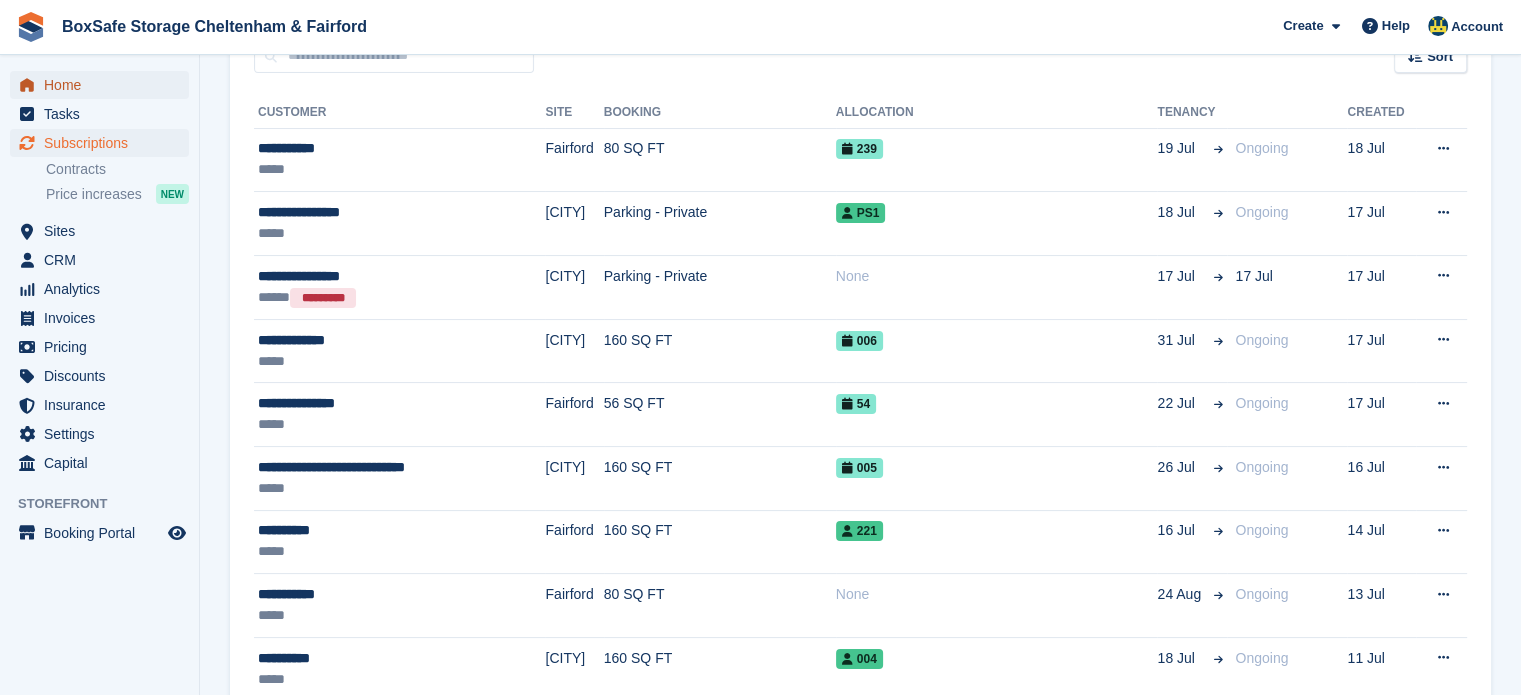 click on "Home" at bounding box center [104, 85] 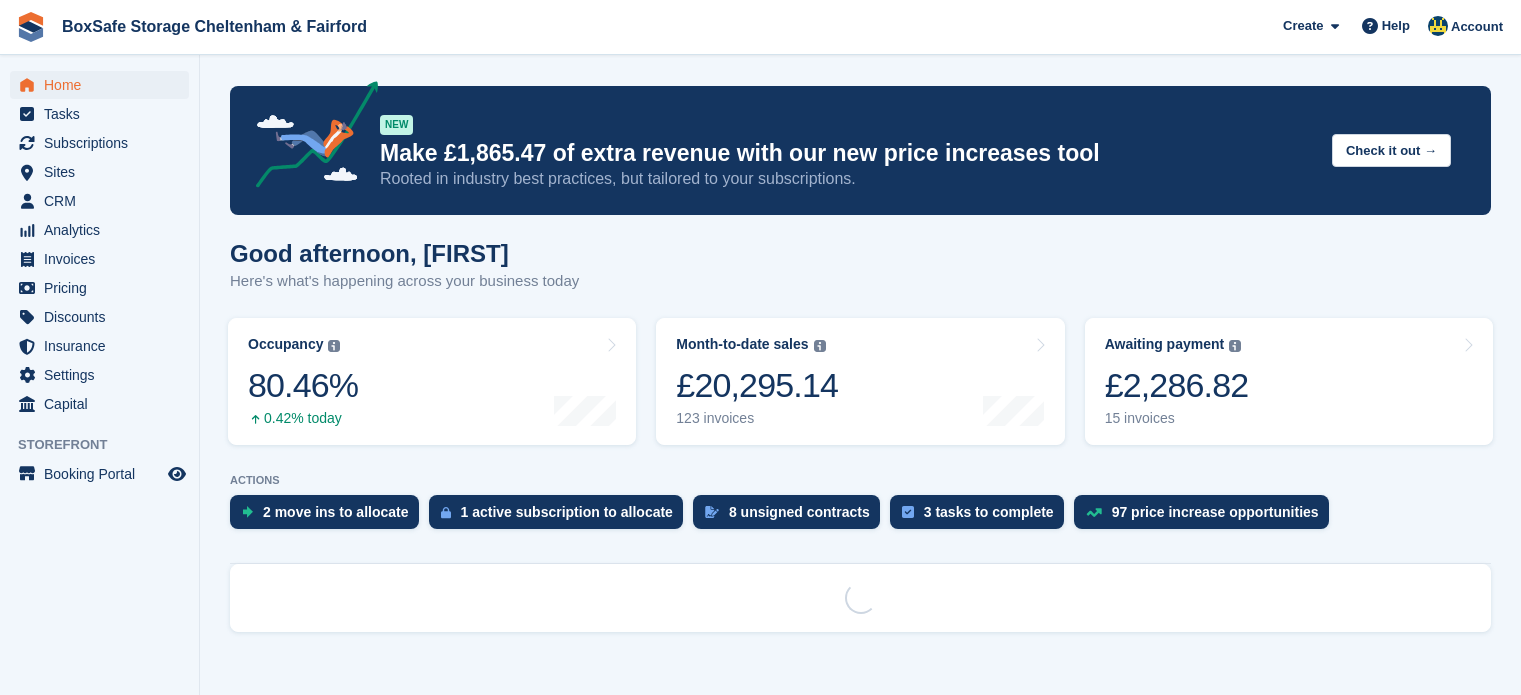 scroll, scrollTop: 0, scrollLeft: 0, axis: both 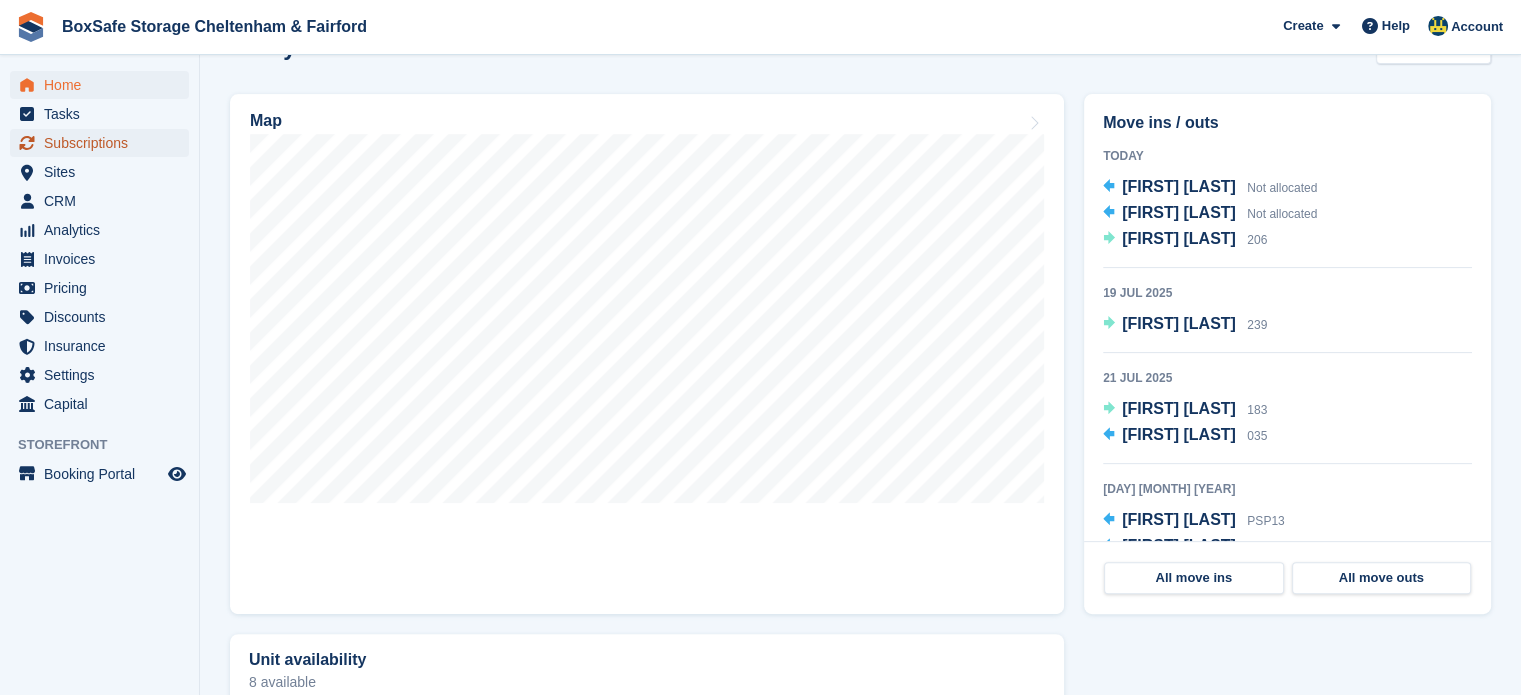 click on "Subscriptions" at bounding box center (104, 143) 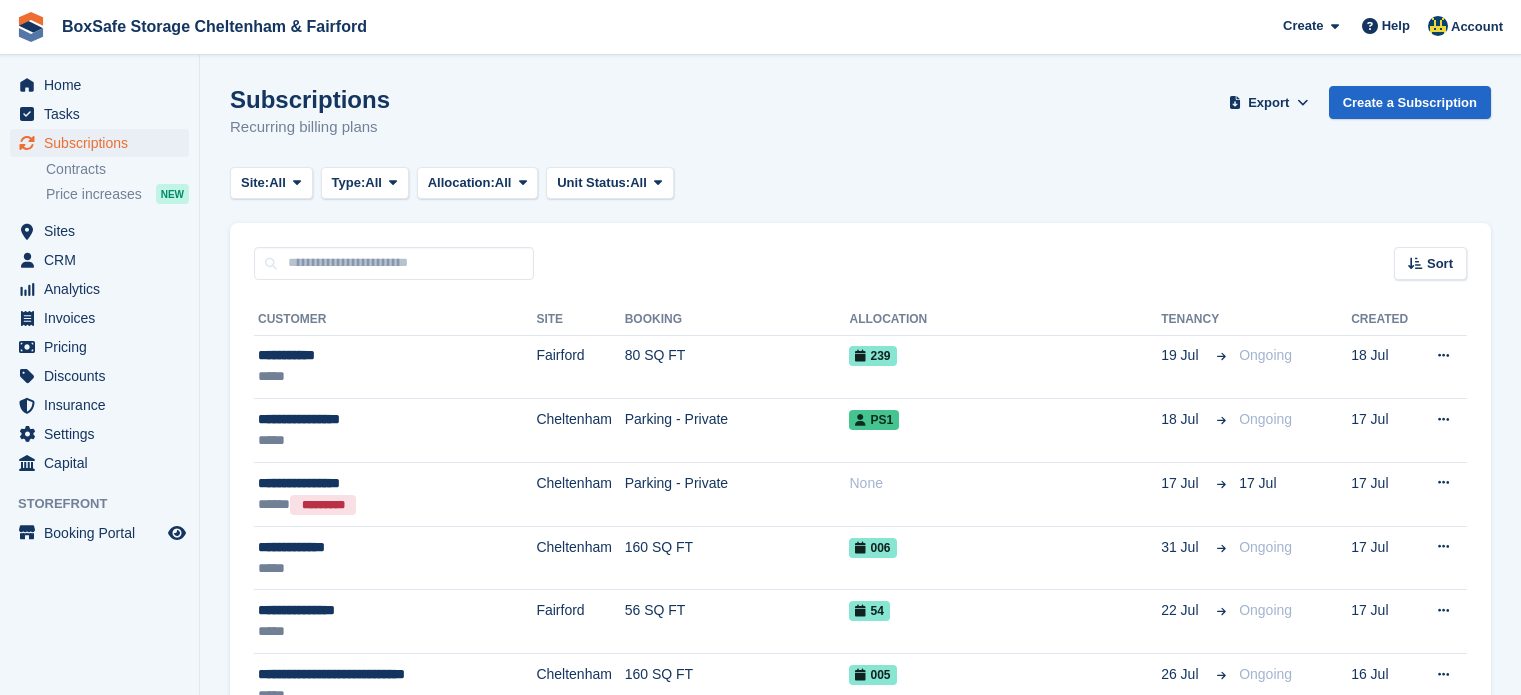 scroll, scrollTop: 0, scrollLeft: 0, axis: both 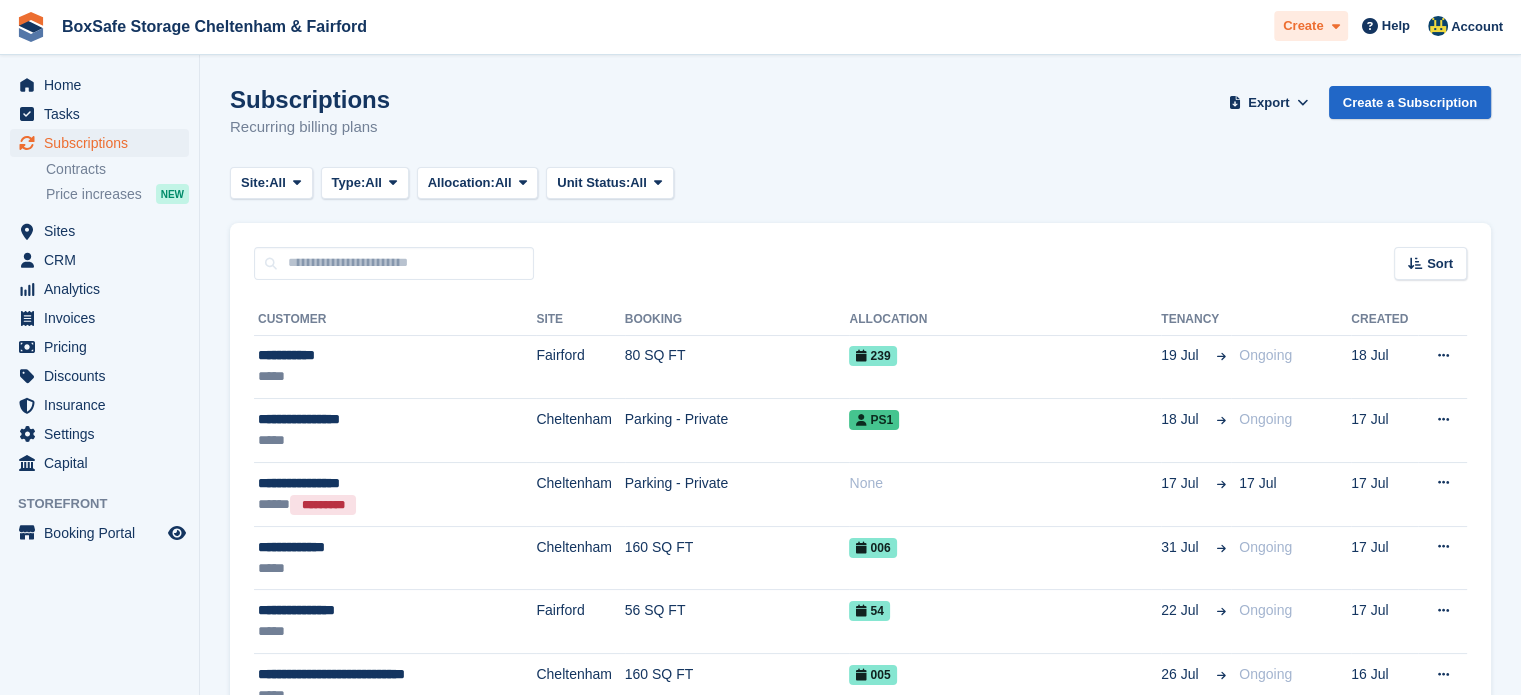 click on "Create" at bounding box center [1303, 26] 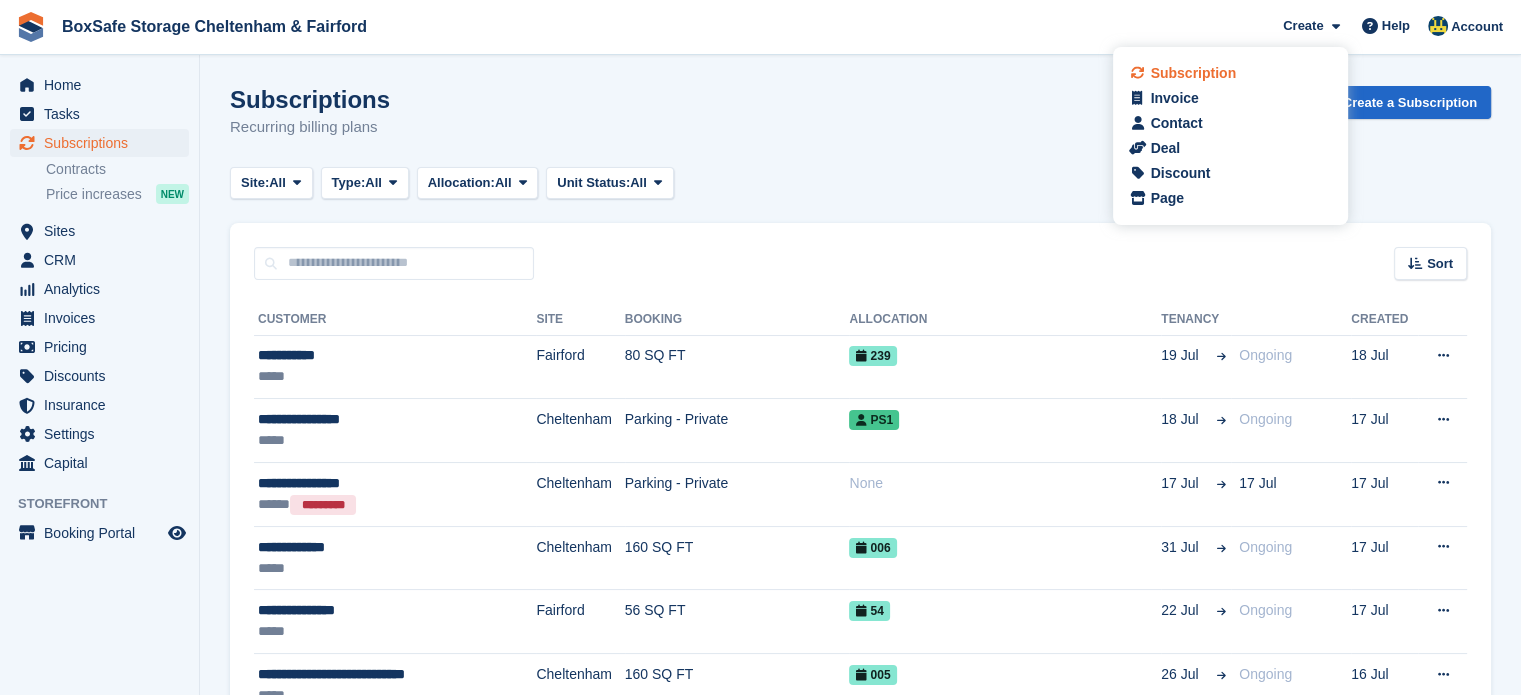 click on "Subscription" at bounding box center (1193, 73) 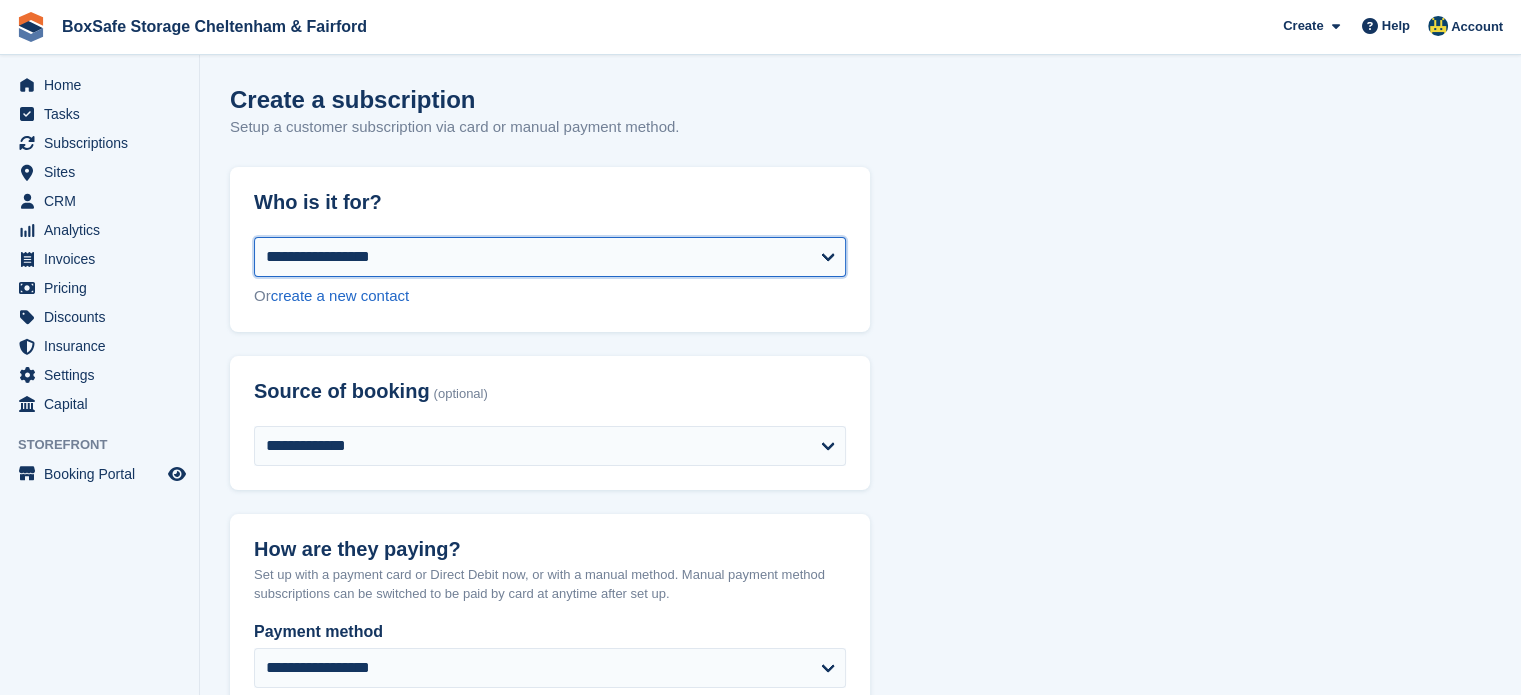 click on "**********" at bounding box center [550, 257] 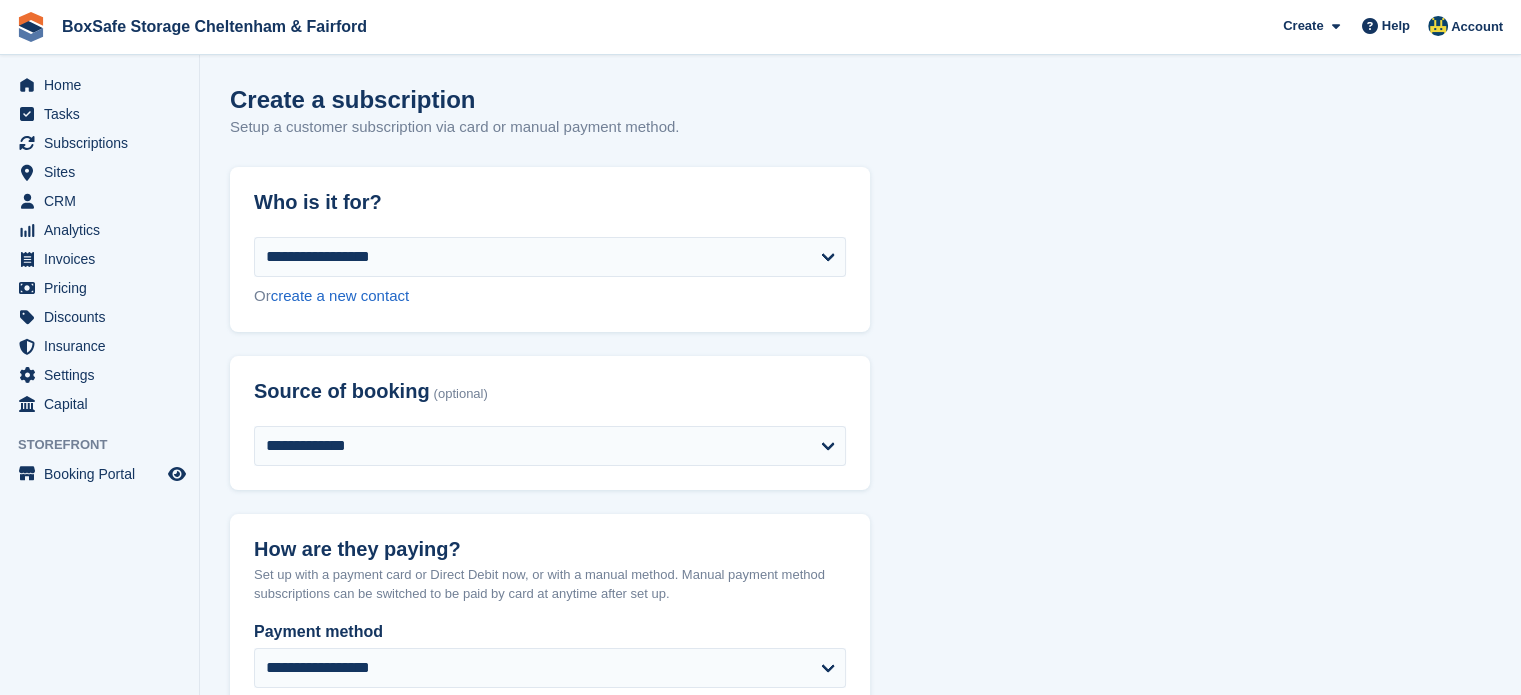 click on "Who is it for?" at bounding box center [550, 202] 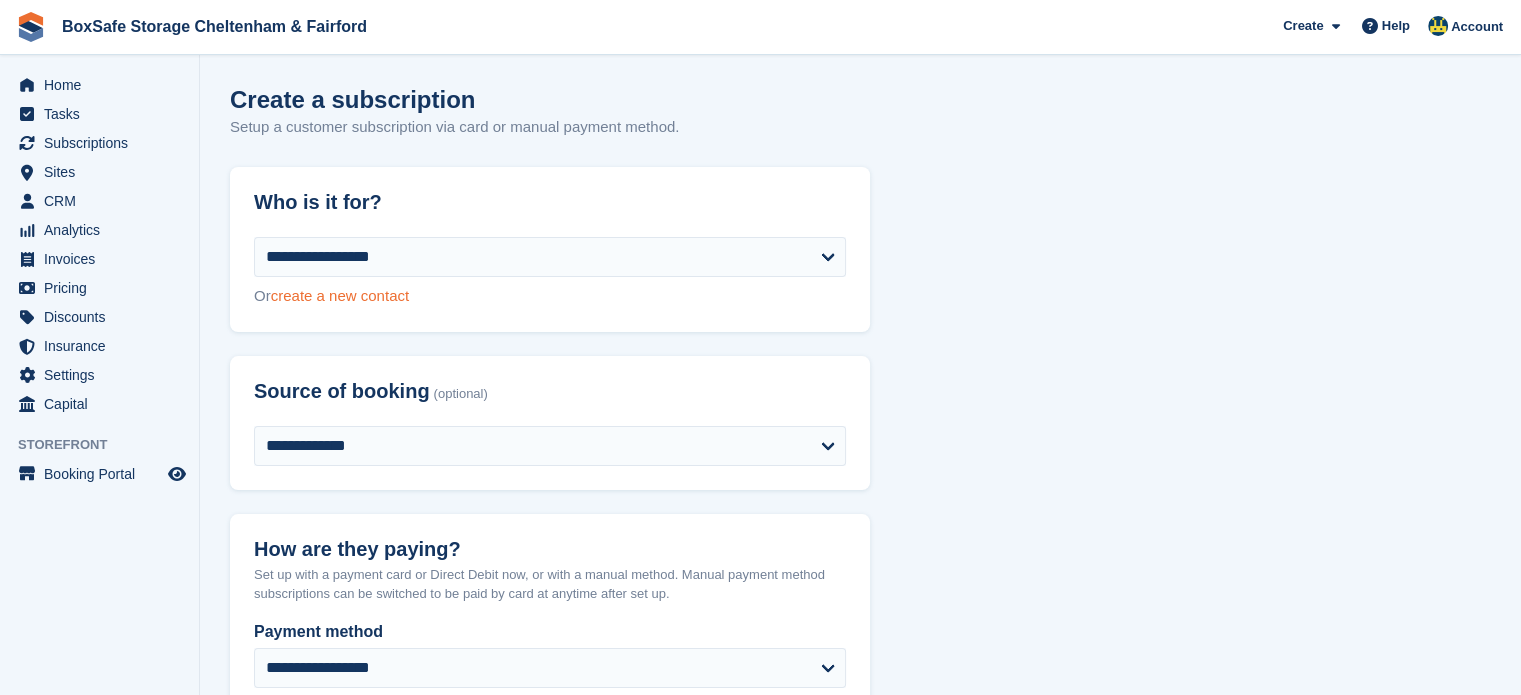click on "create a new contact" at bounding box center [340, 295] 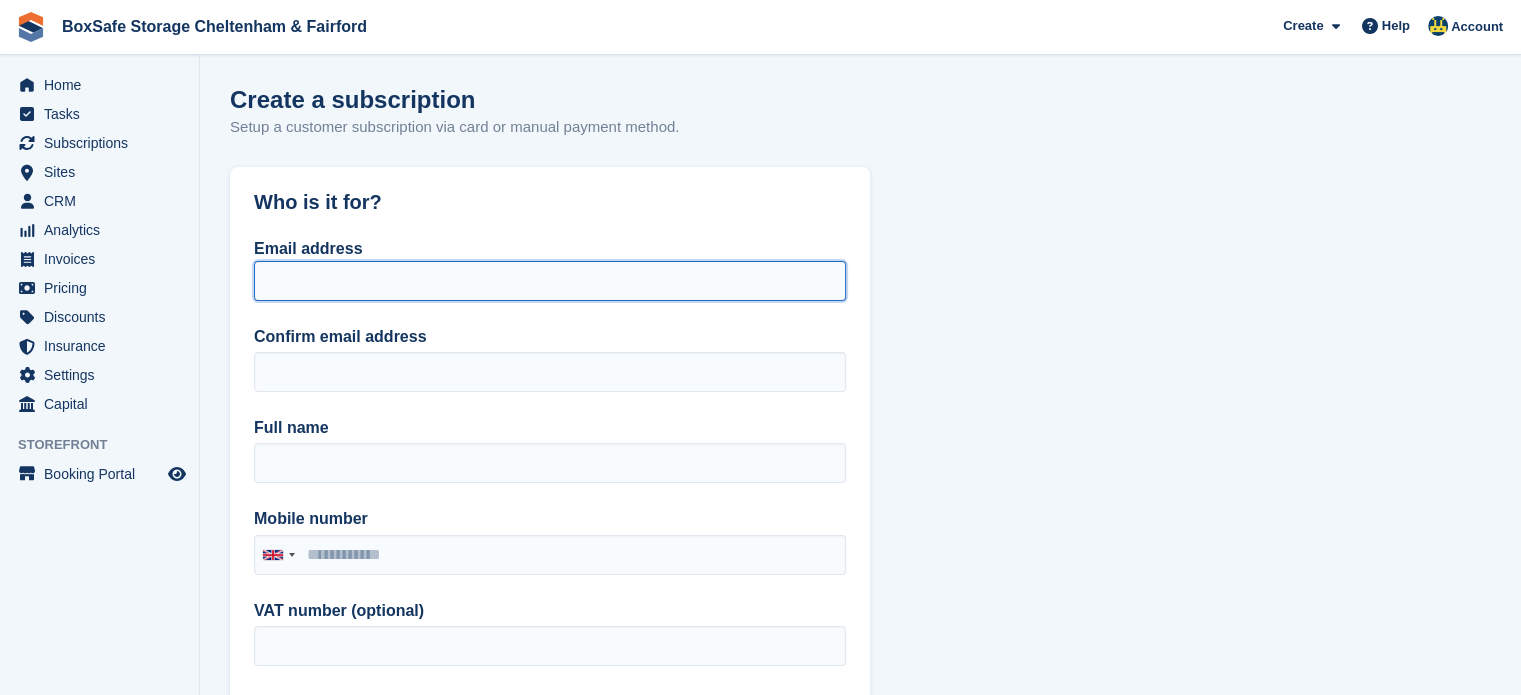 click on "Email address" at bounding box center (550, 281) 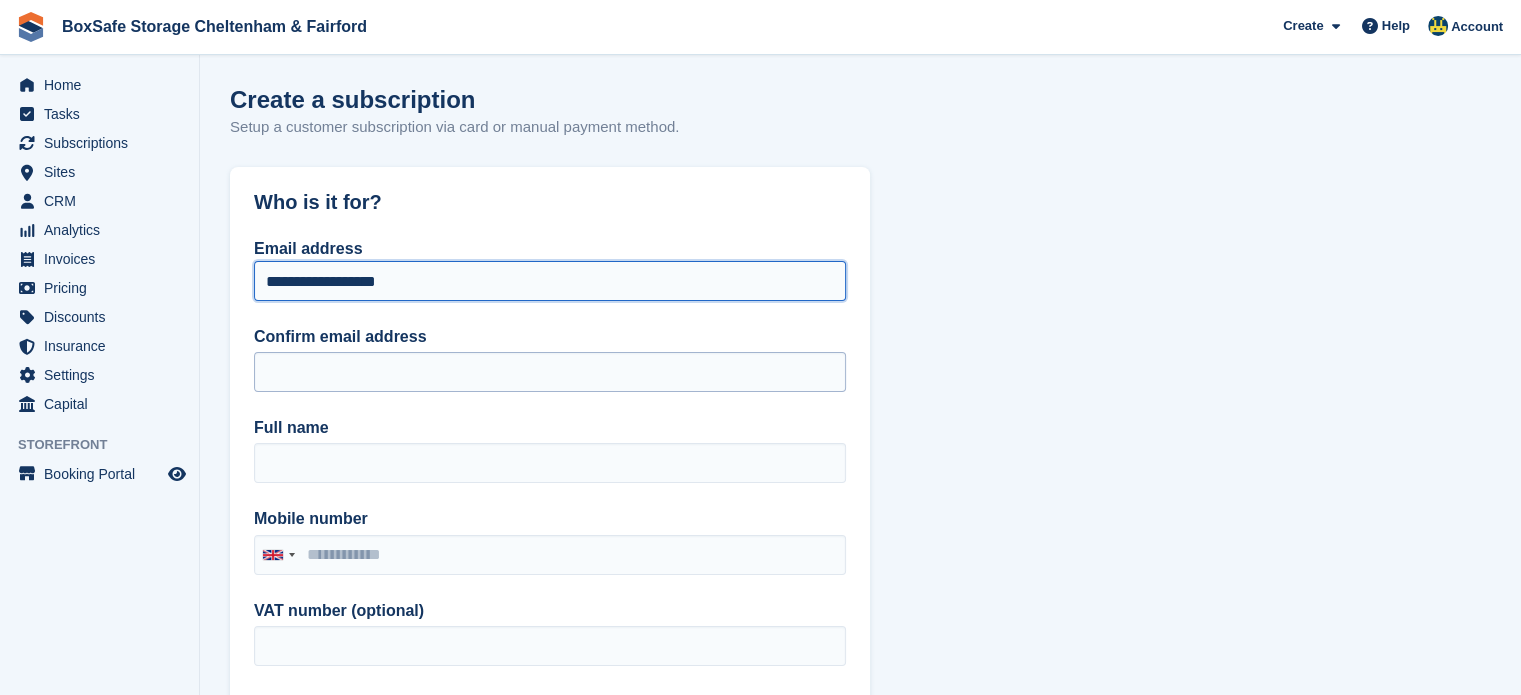 type on "**********" 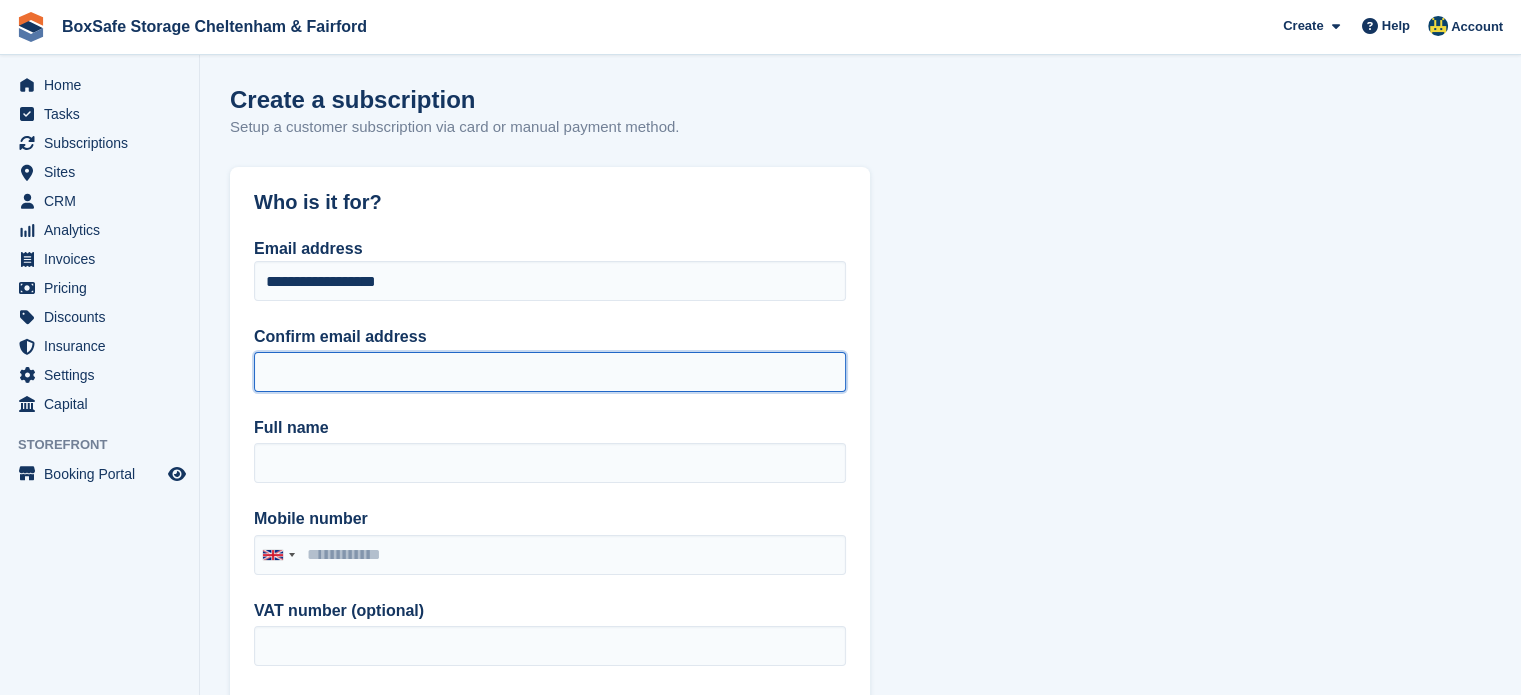 click on "Confirm email address" at bounding box center (550, 372) 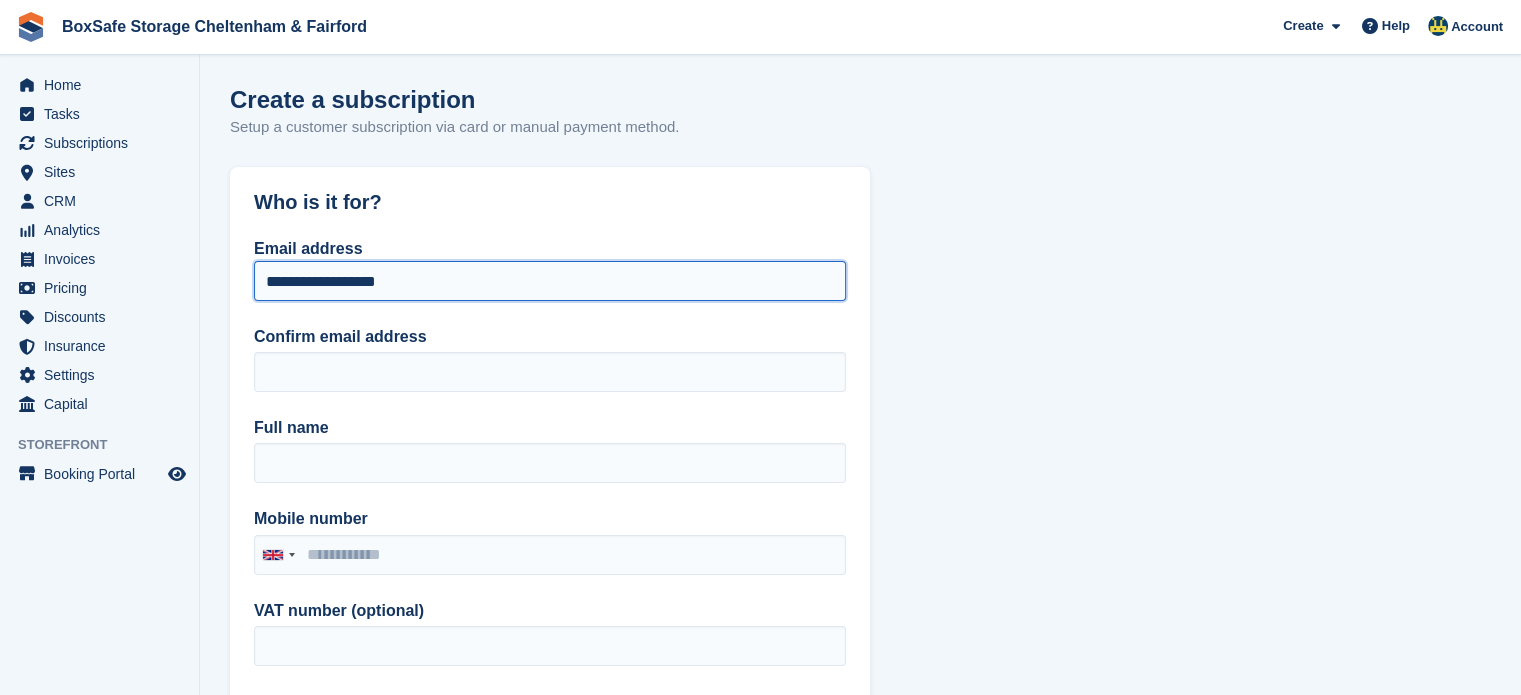 drag, startPoint x: 450, startPoint y: 282, endPoint x: 191, endPoint y: 285, distance: 259.01736 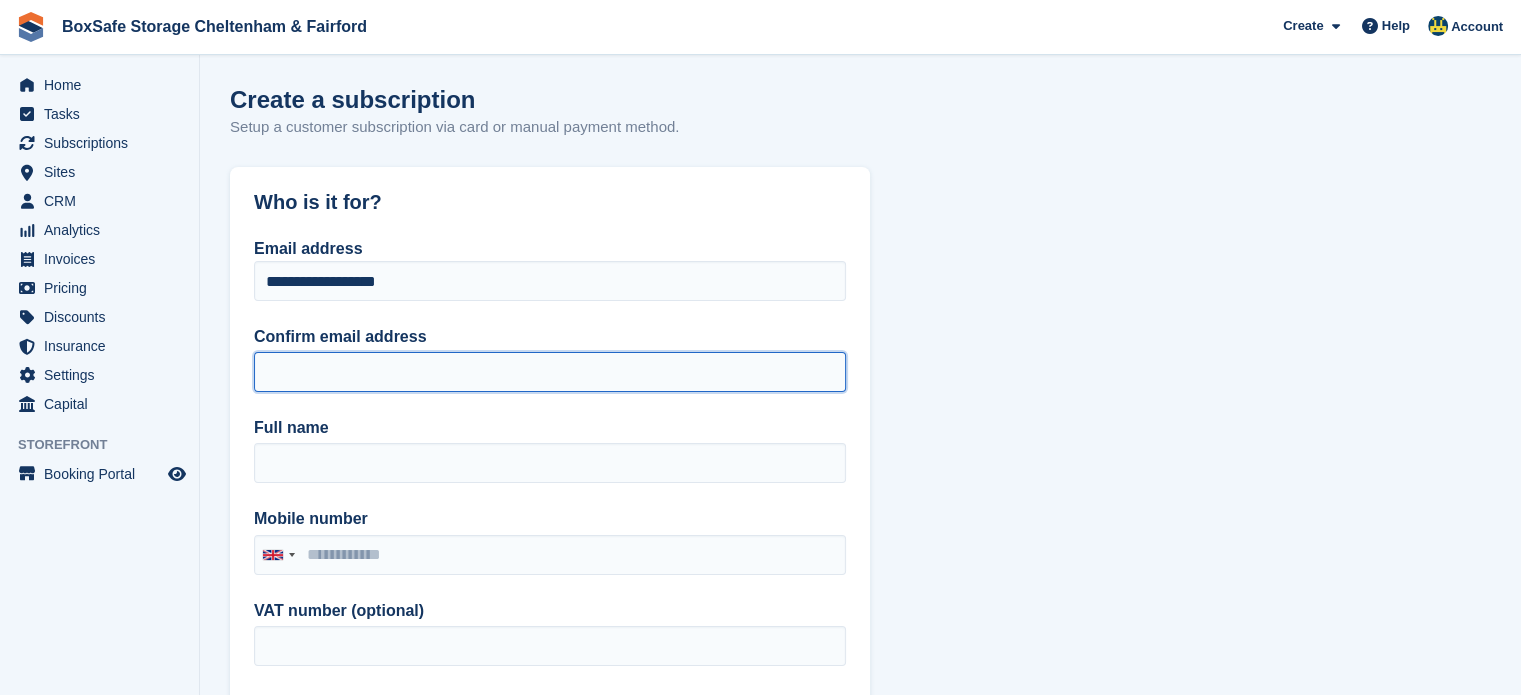 click on "Confirm email address" at bounding box center [550, 372] 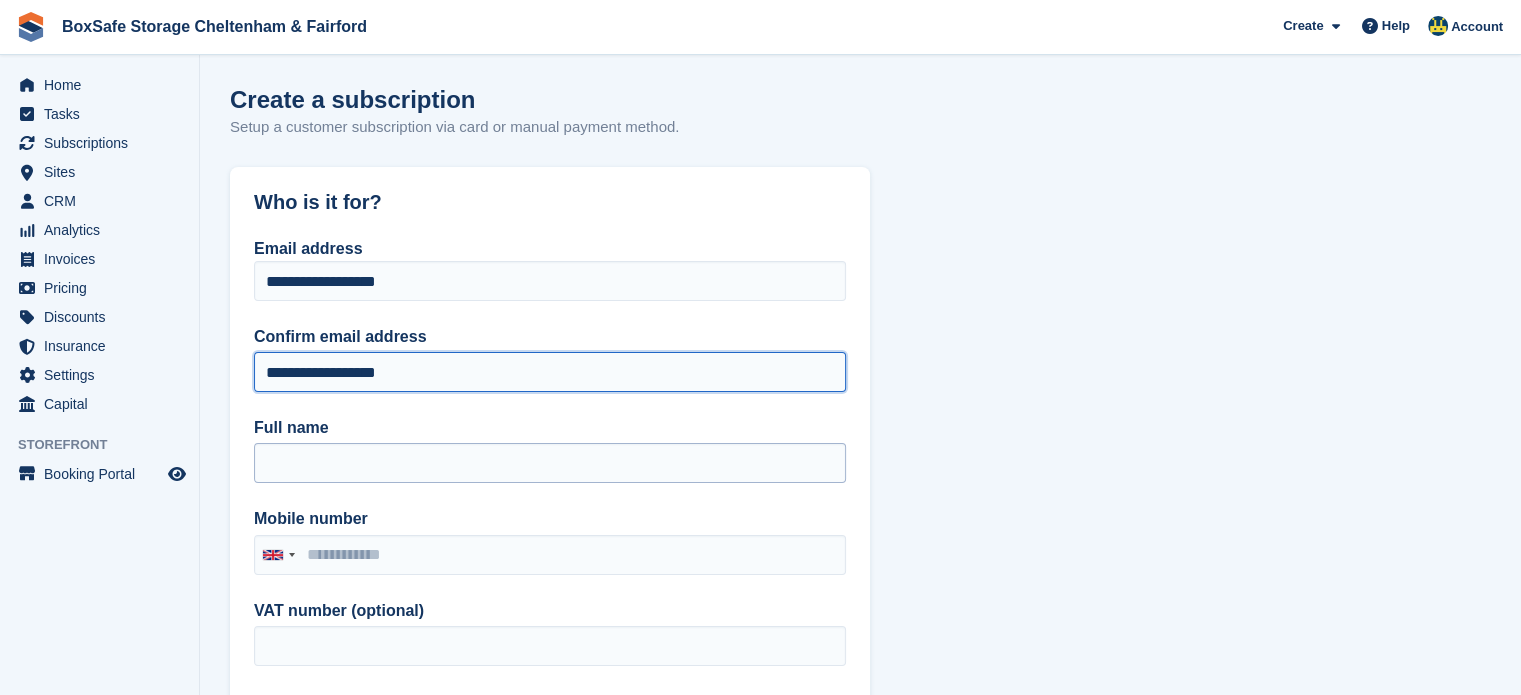type on "**********" 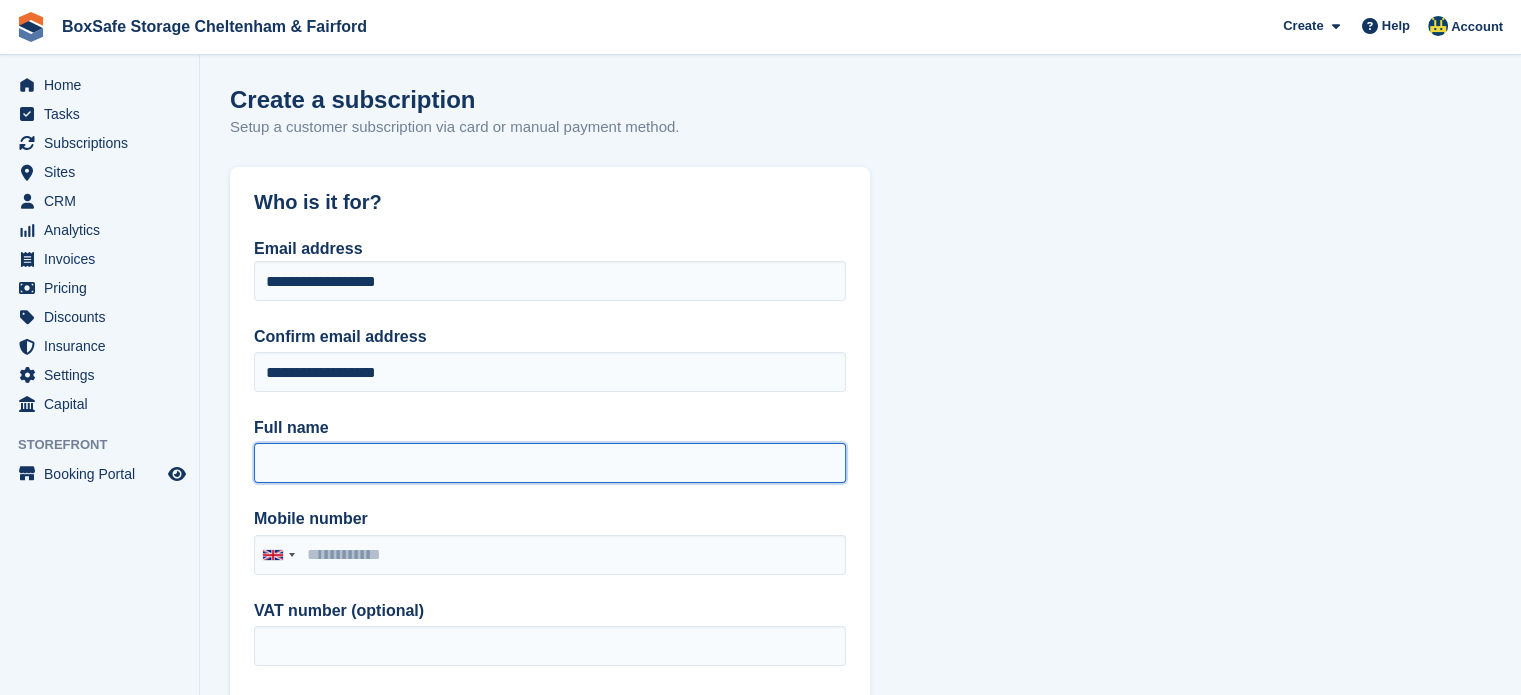 click on "Full name" at bounding box center [550, 463] 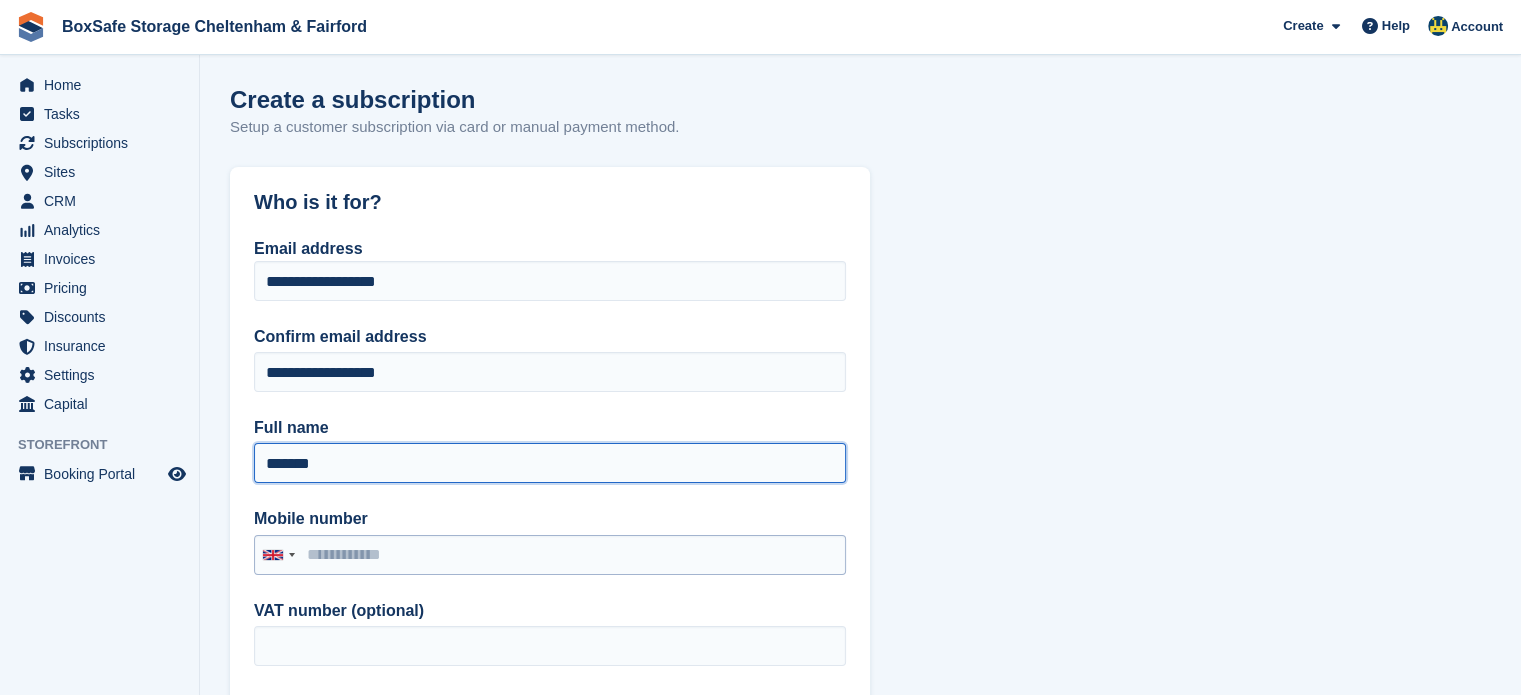type on "******" 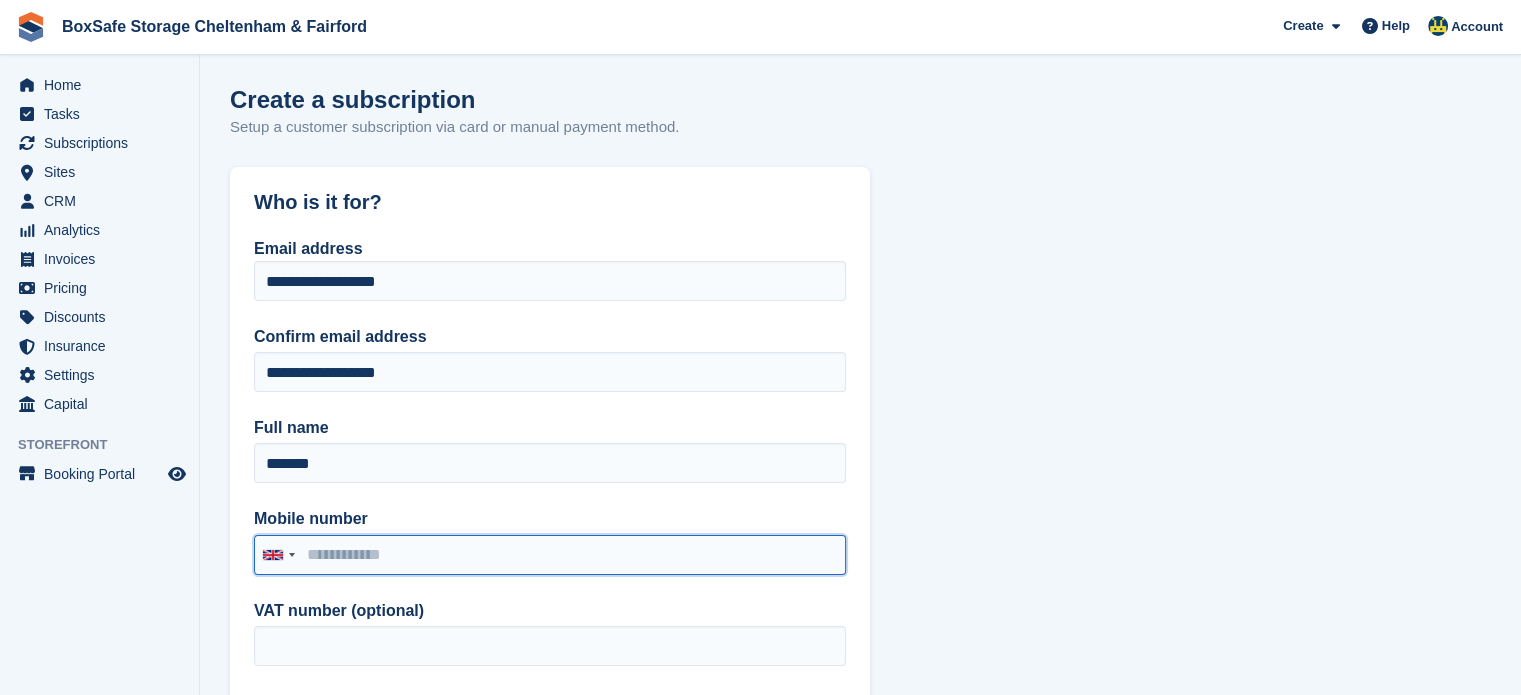 click on "Mobile number" at bounding box center (550, 555) 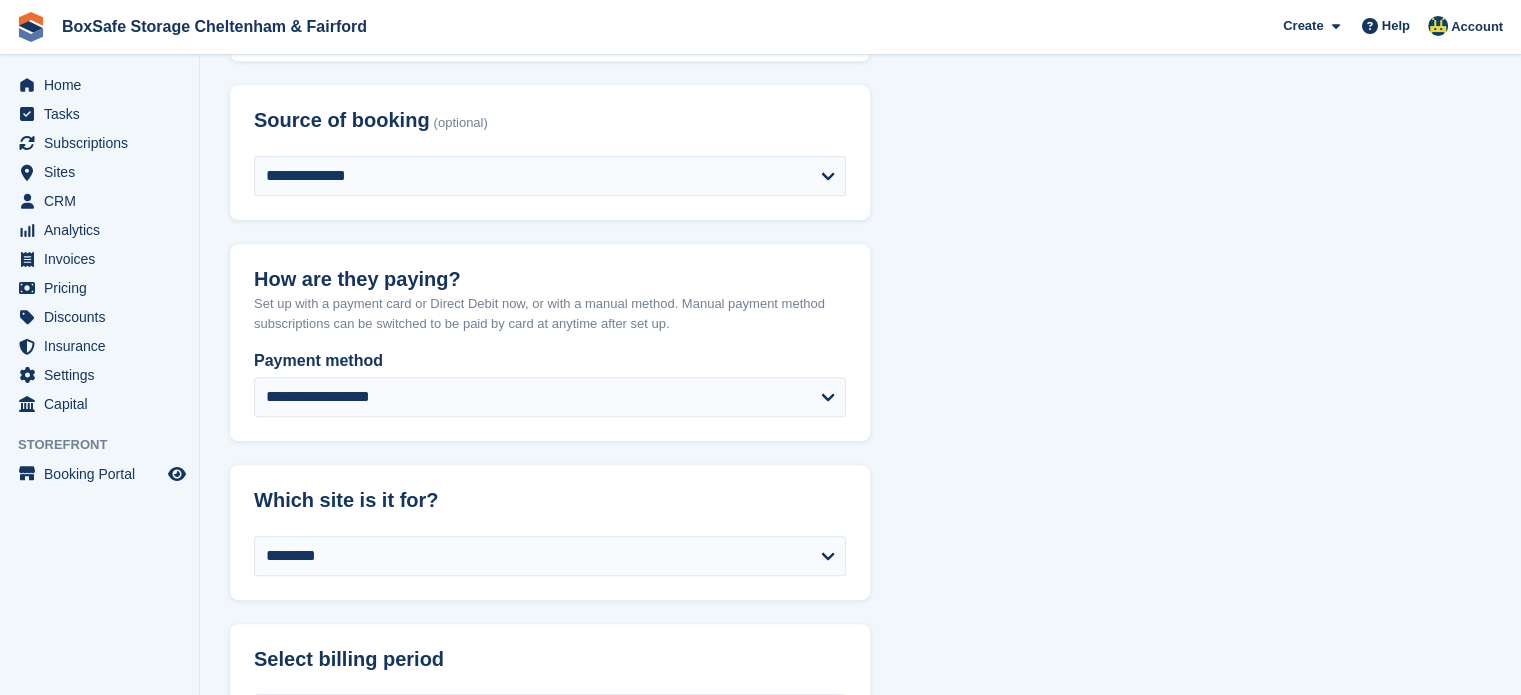 scroll, scrollTop: 898, scrollLeft: 0, axis: vertical 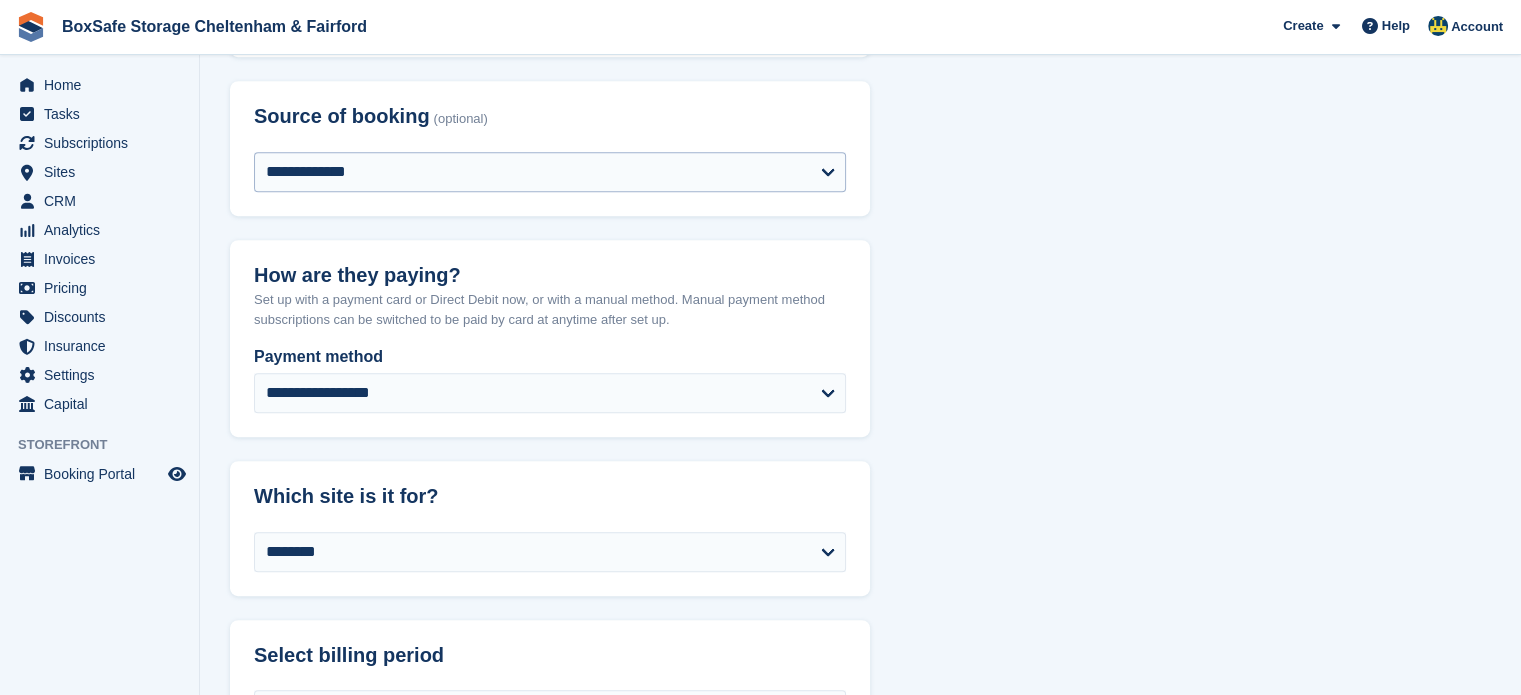 type on "**********" 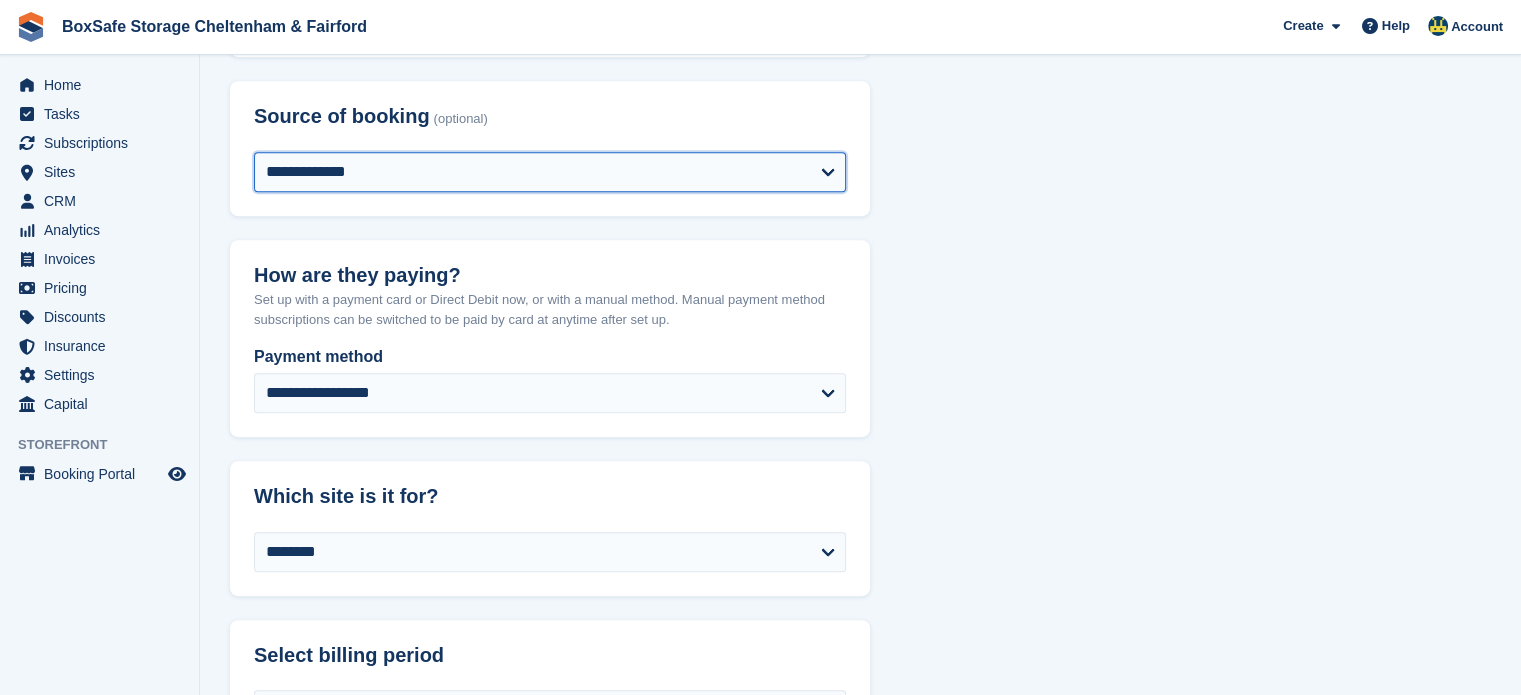 click on "**********" at bounding box center [550, 172] 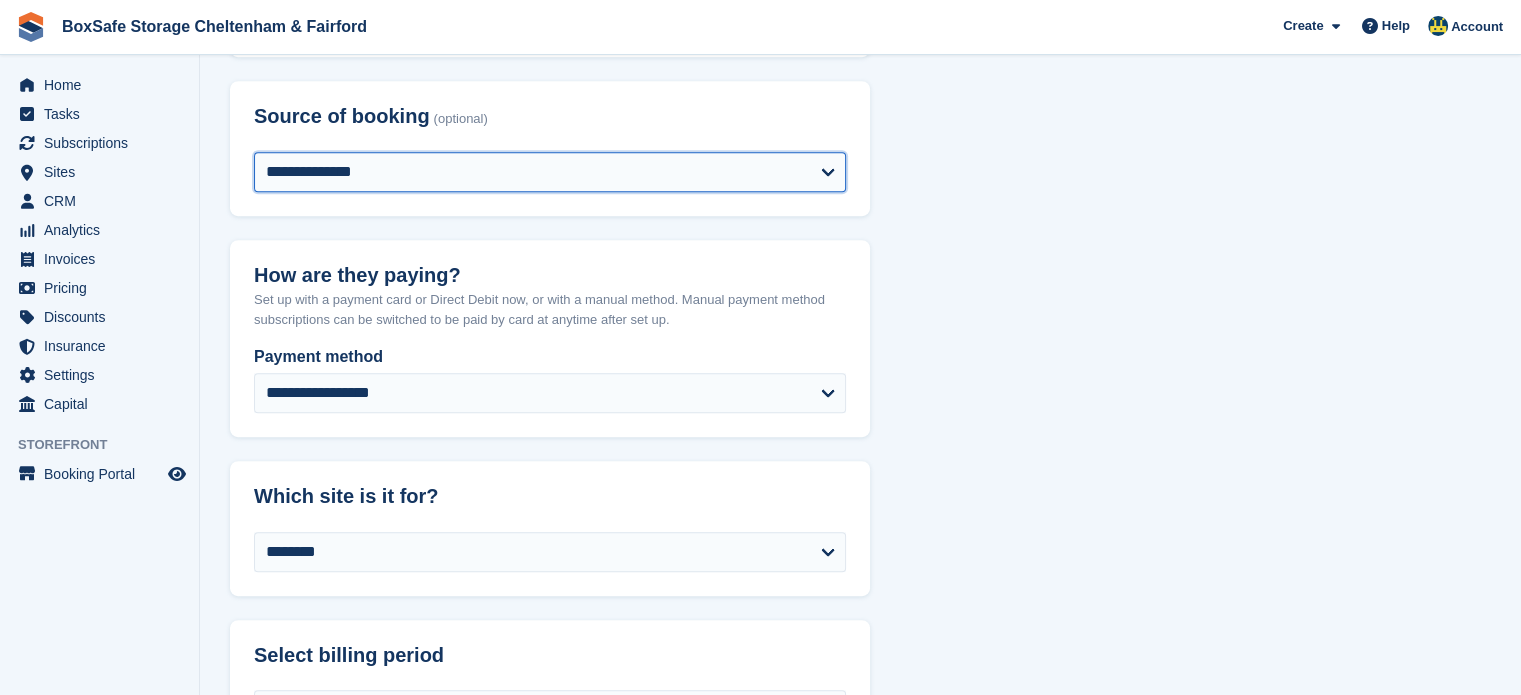 click on "**********" at bounding box center (550, 172) 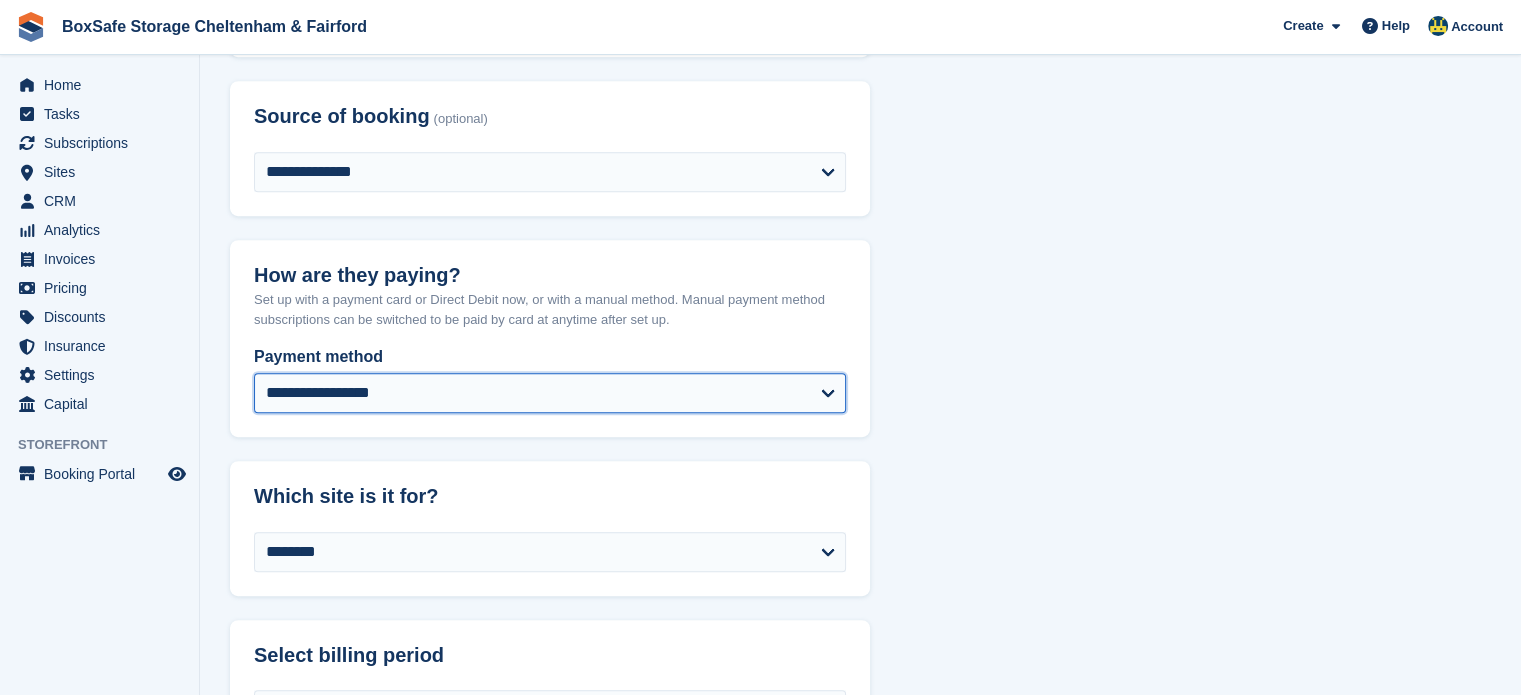 click on "**********" at bounding box center (550, 393) 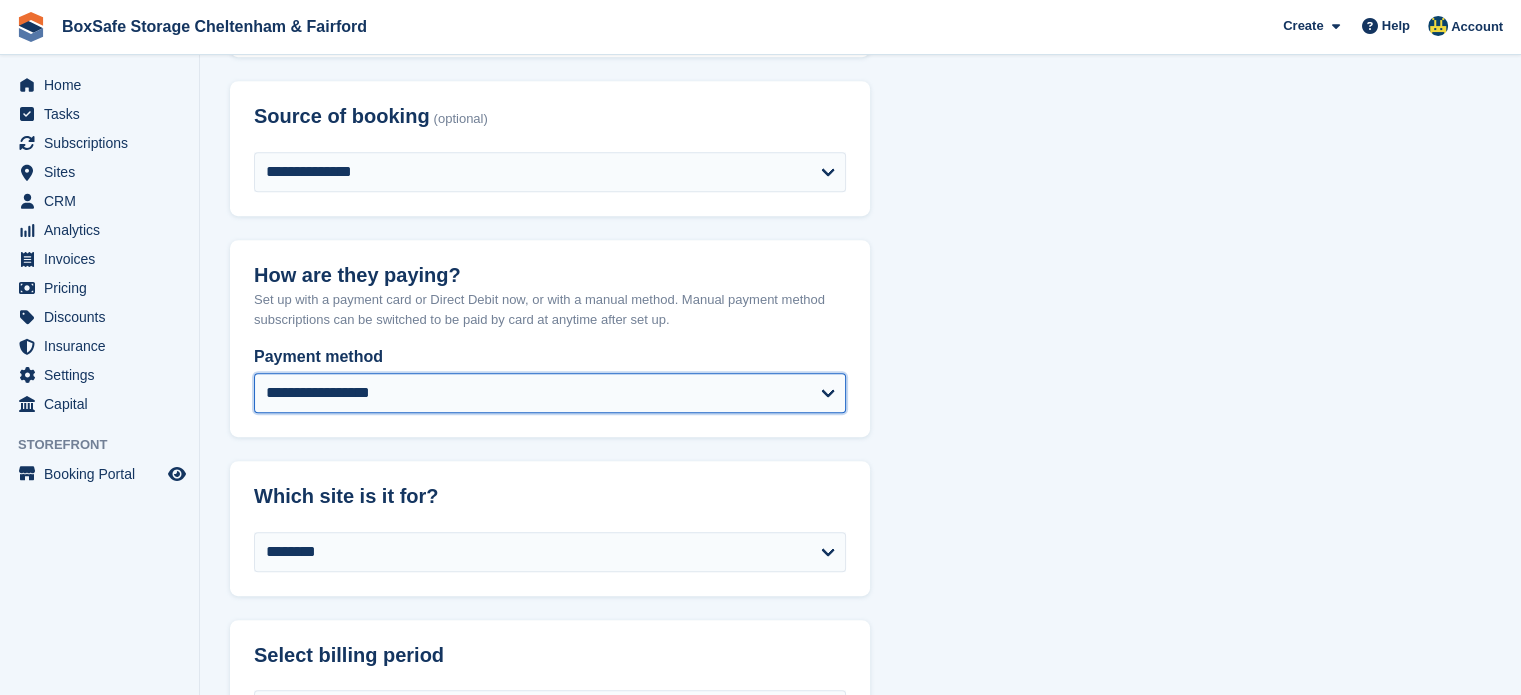 select on "*****" 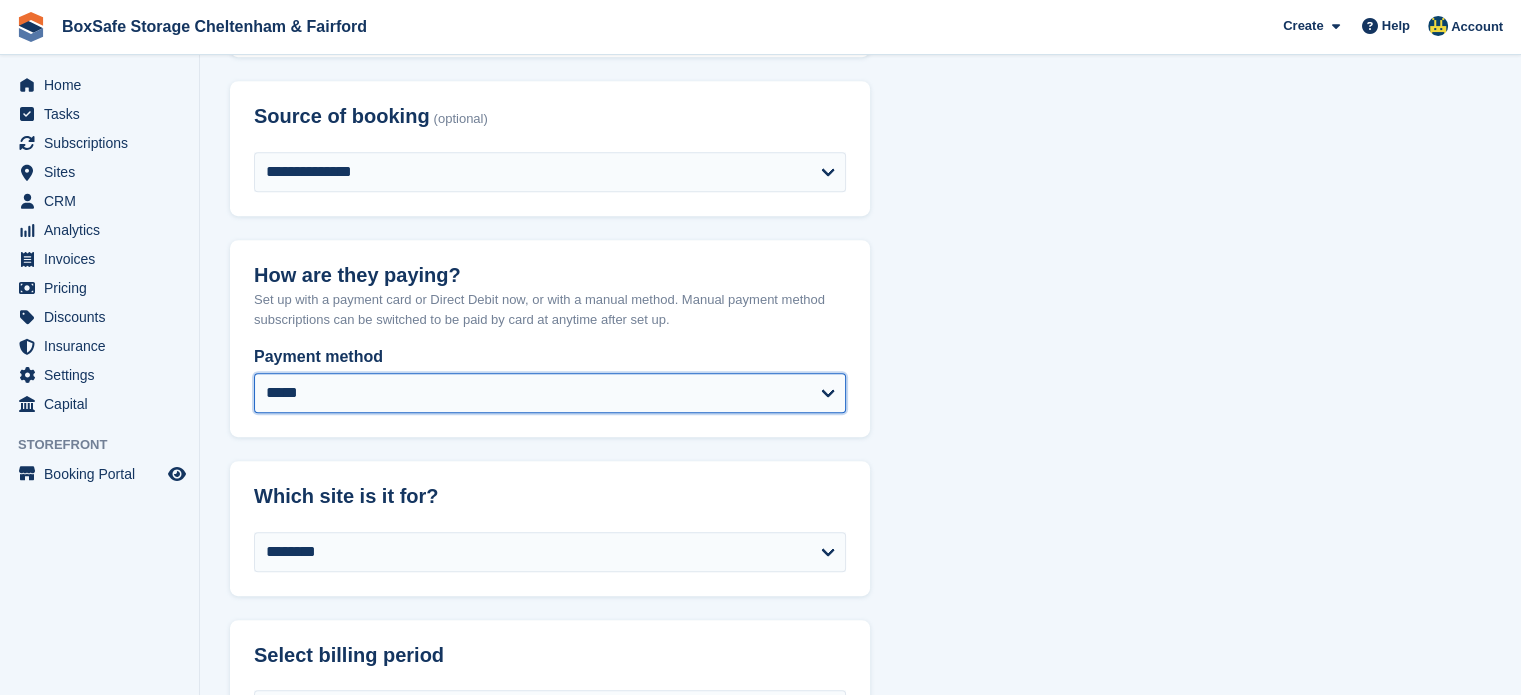 click on "**********" at bounding box center (550, 393) 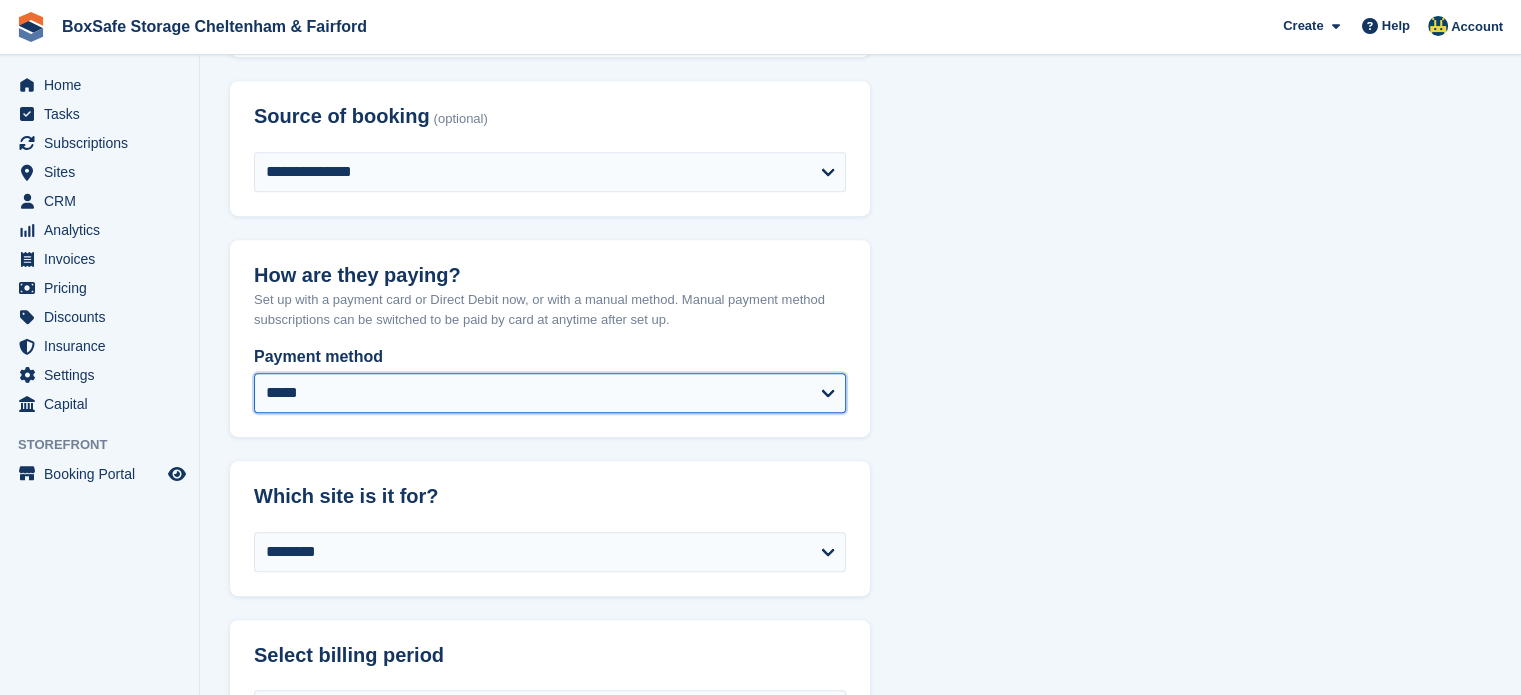 select on "***" 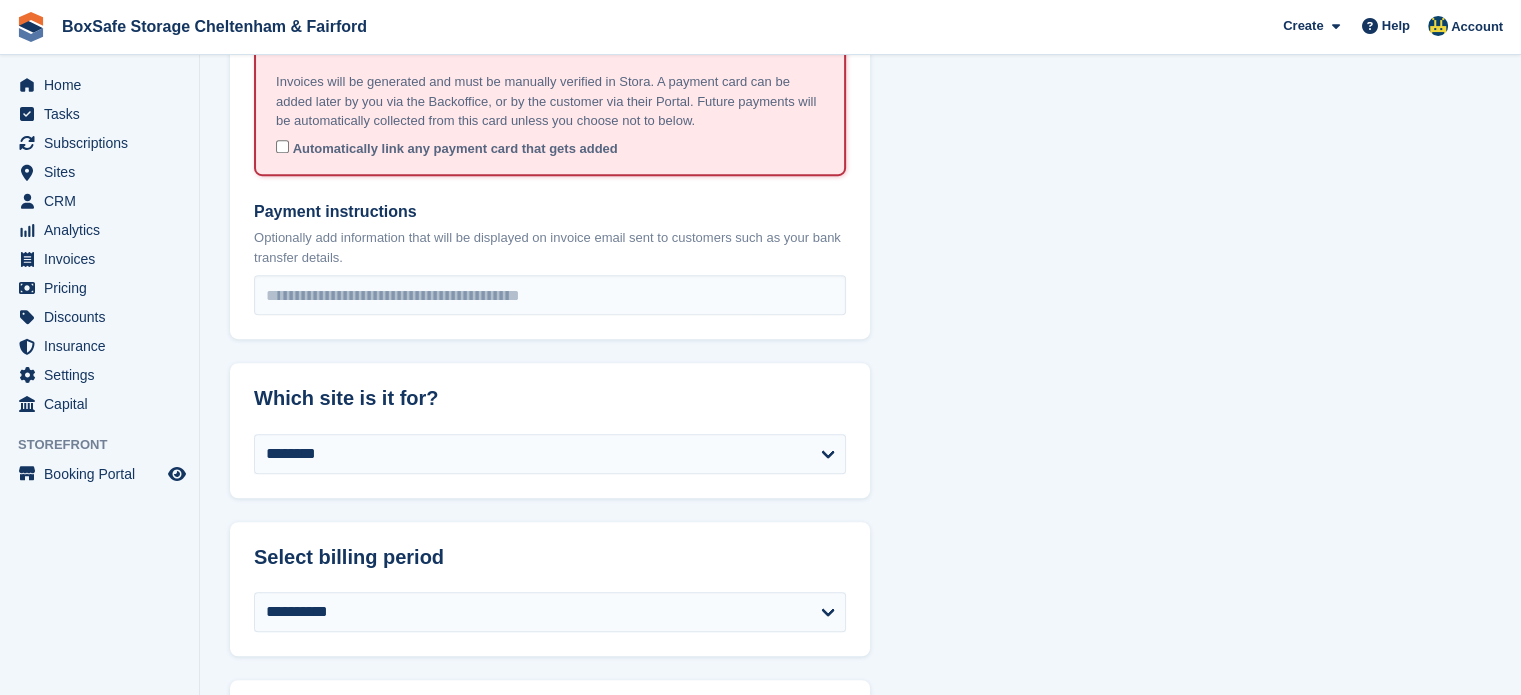 scroll, scrollTop: 1352, scrollLeft: 0, axis: vertical 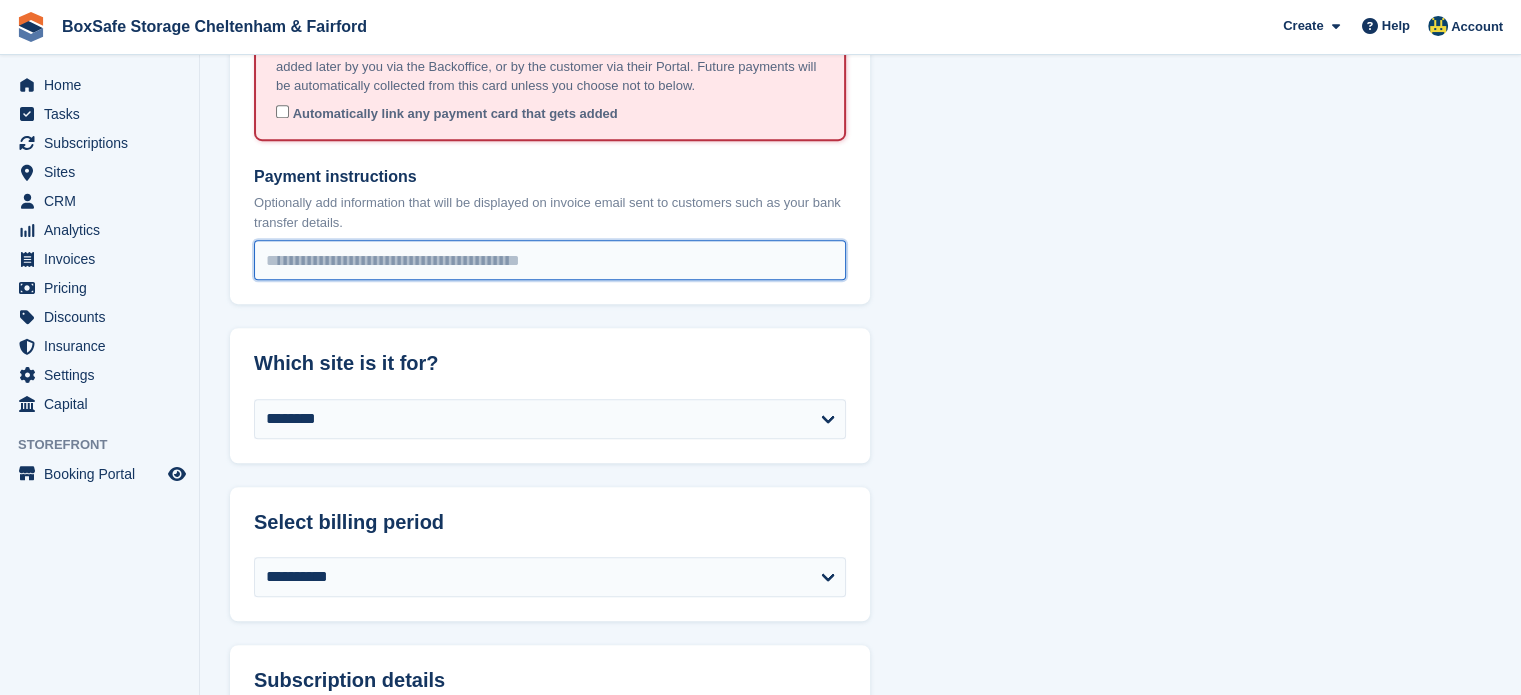 click on "Payment instructions" at bounding box center (550, 260) 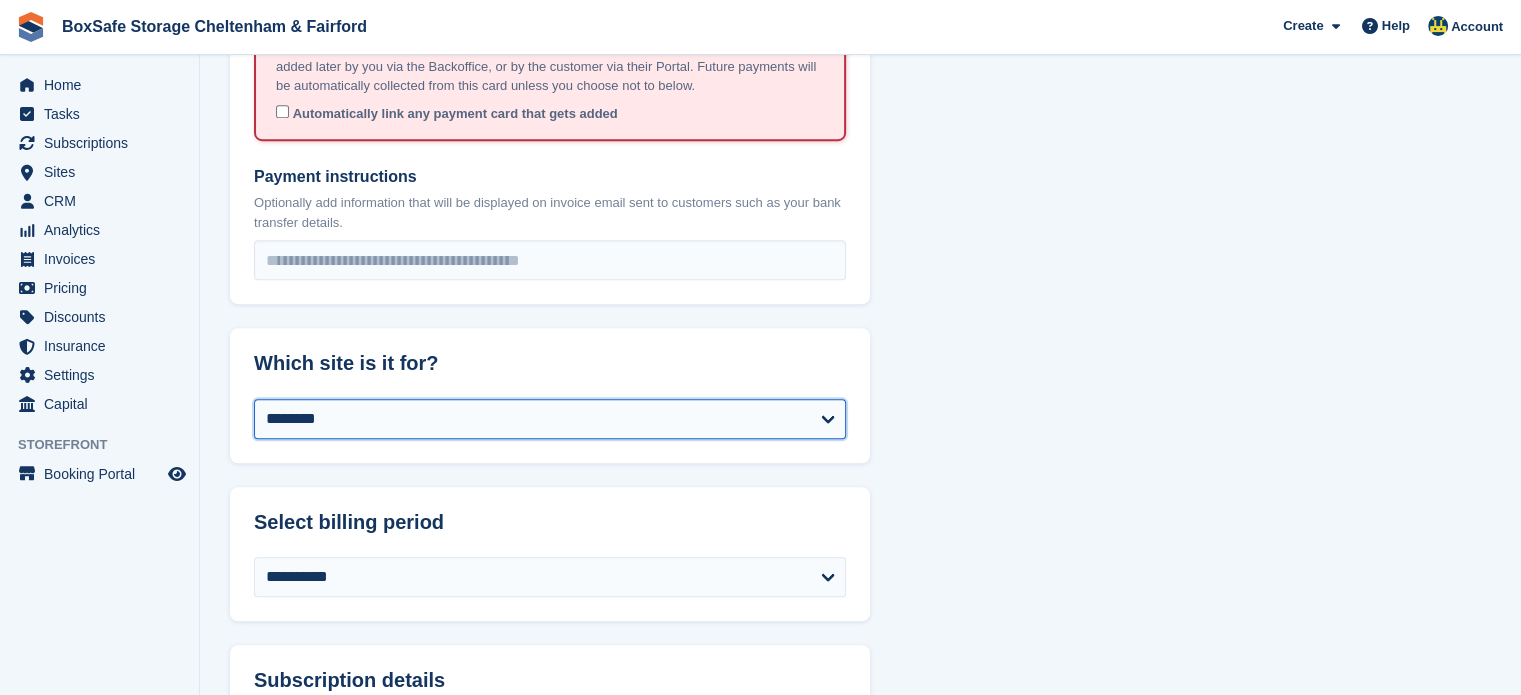 click on "**********" at bounding box center [550, 419] 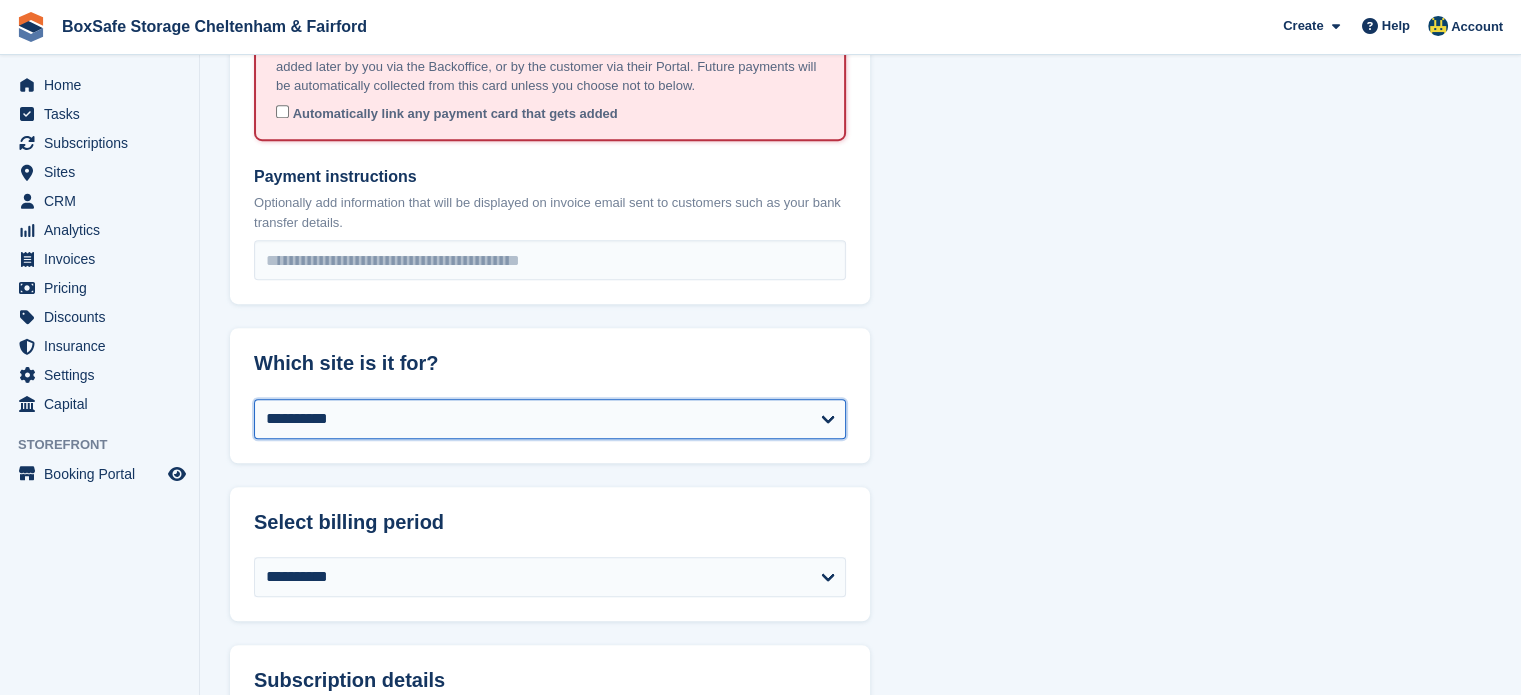 click on "**********" at bounding box center [550, 419] 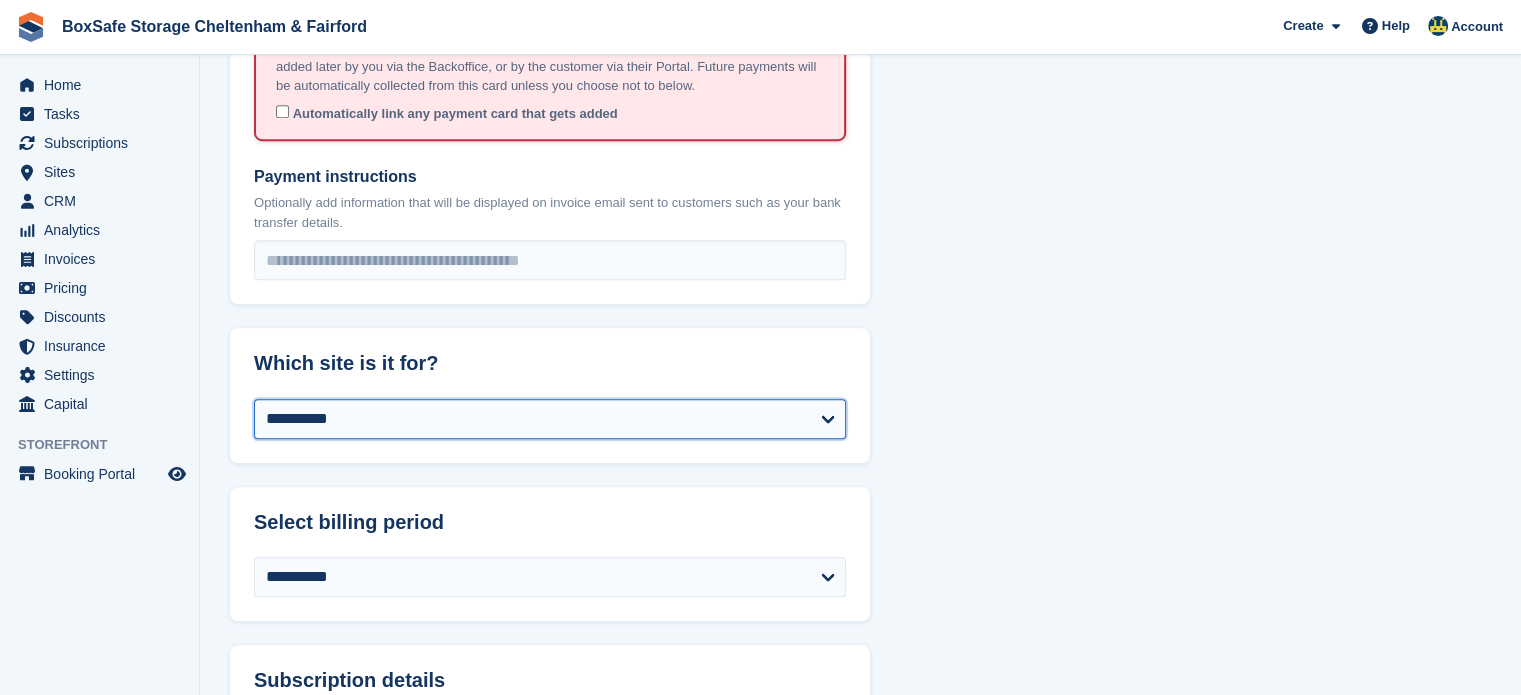 select on "*****" 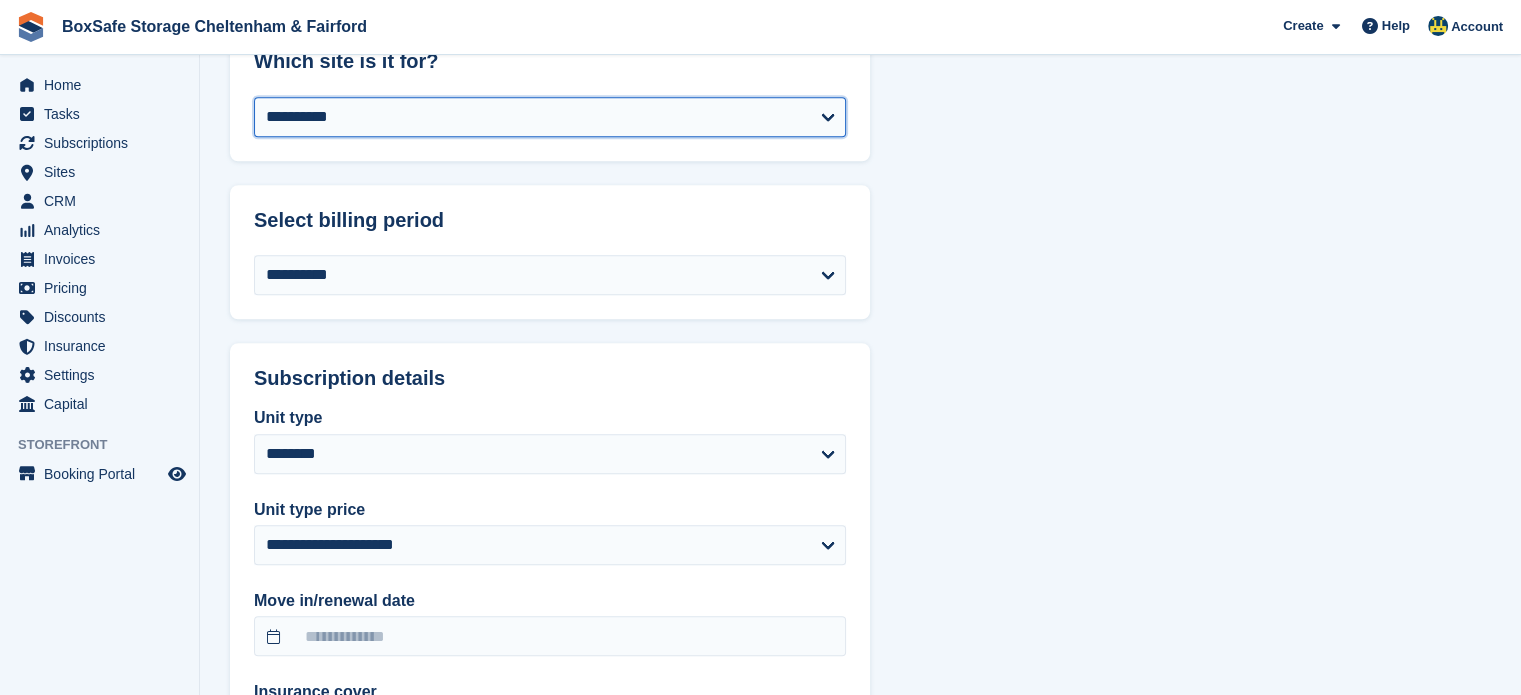 scroll, scrollTop: 1693, scrollLeft: 0, axis: vertical 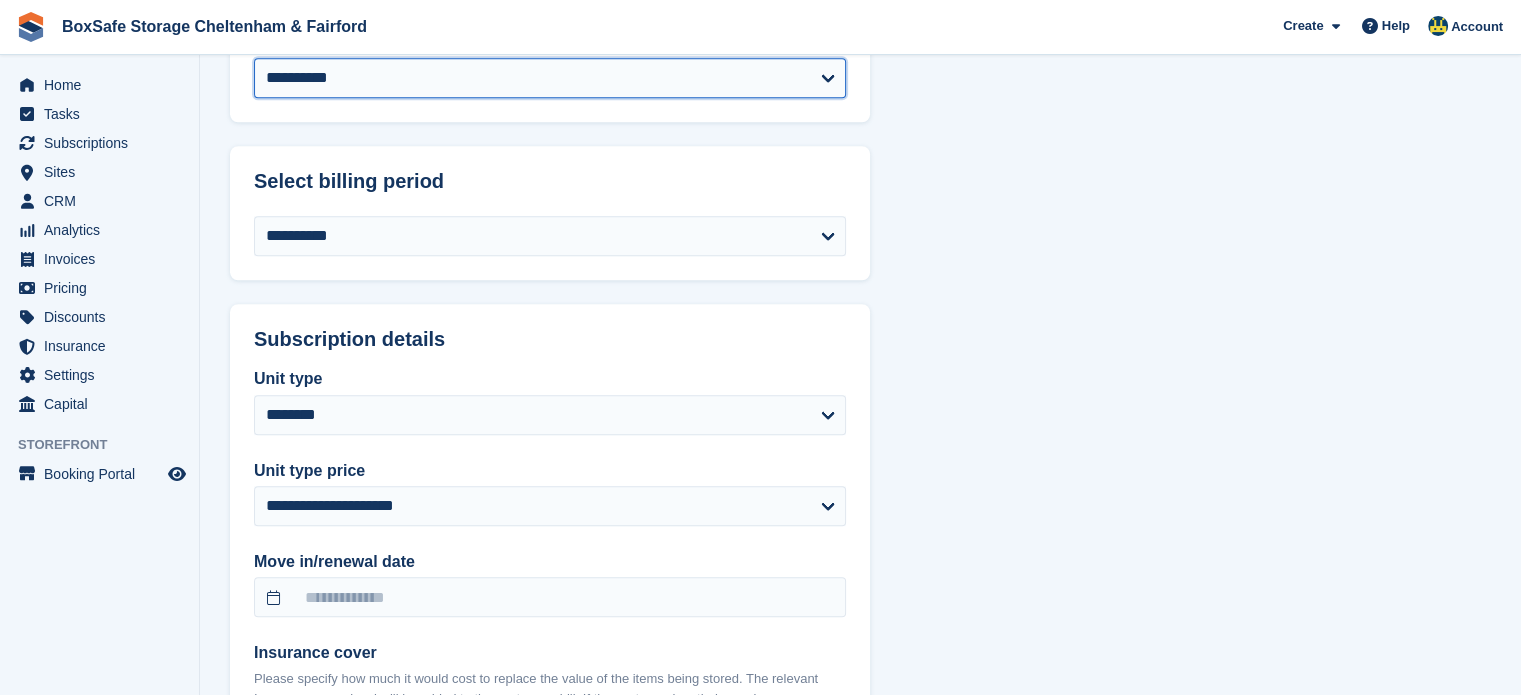 click on "**********" at bounding box center [550, 78] 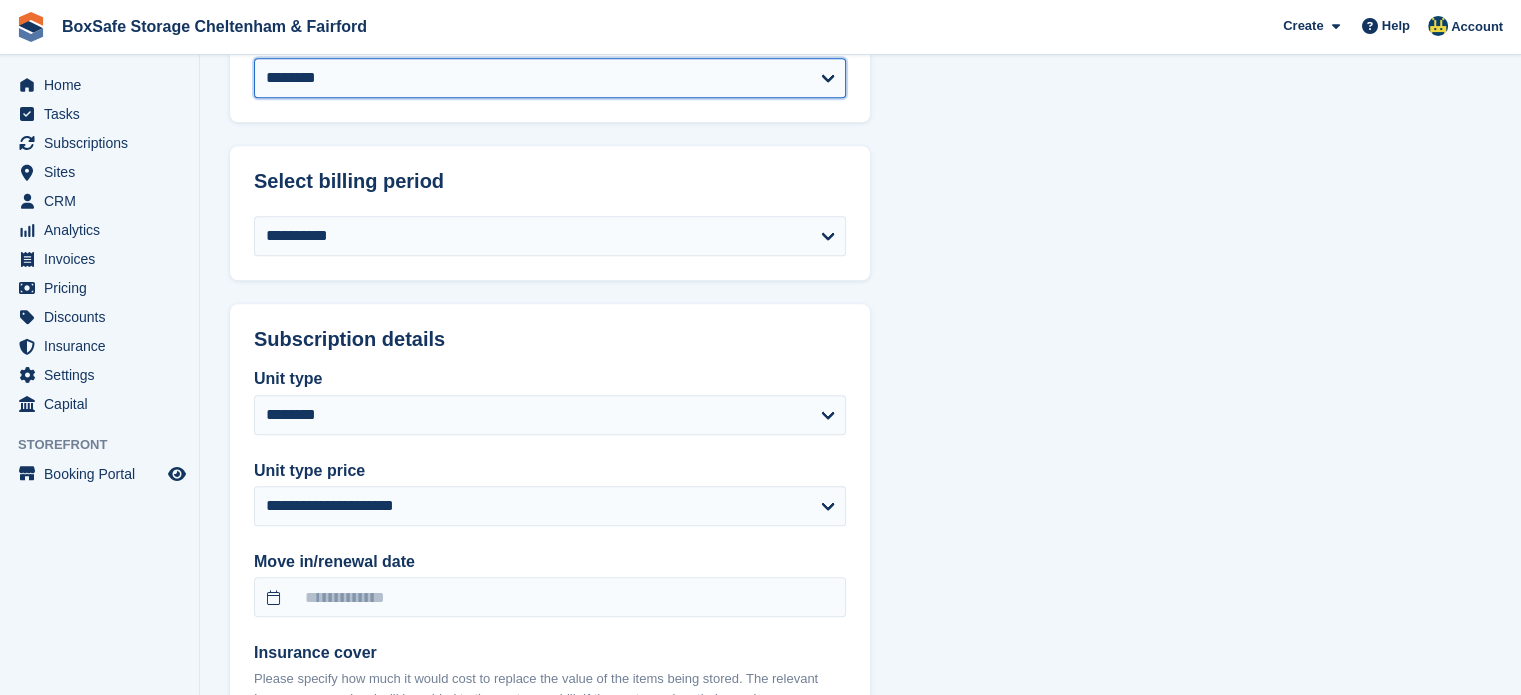 click on "**********" at bounding box center [550, 78] 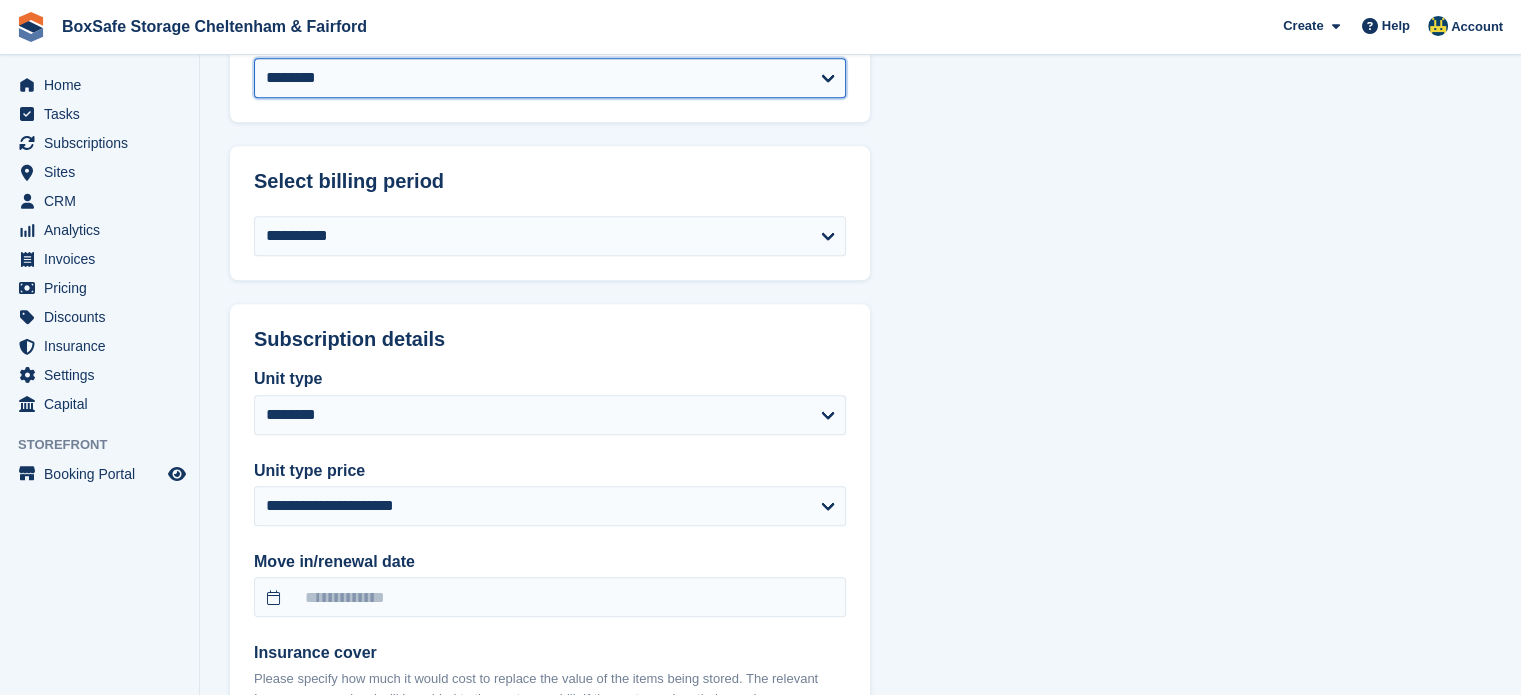 select on "*****" 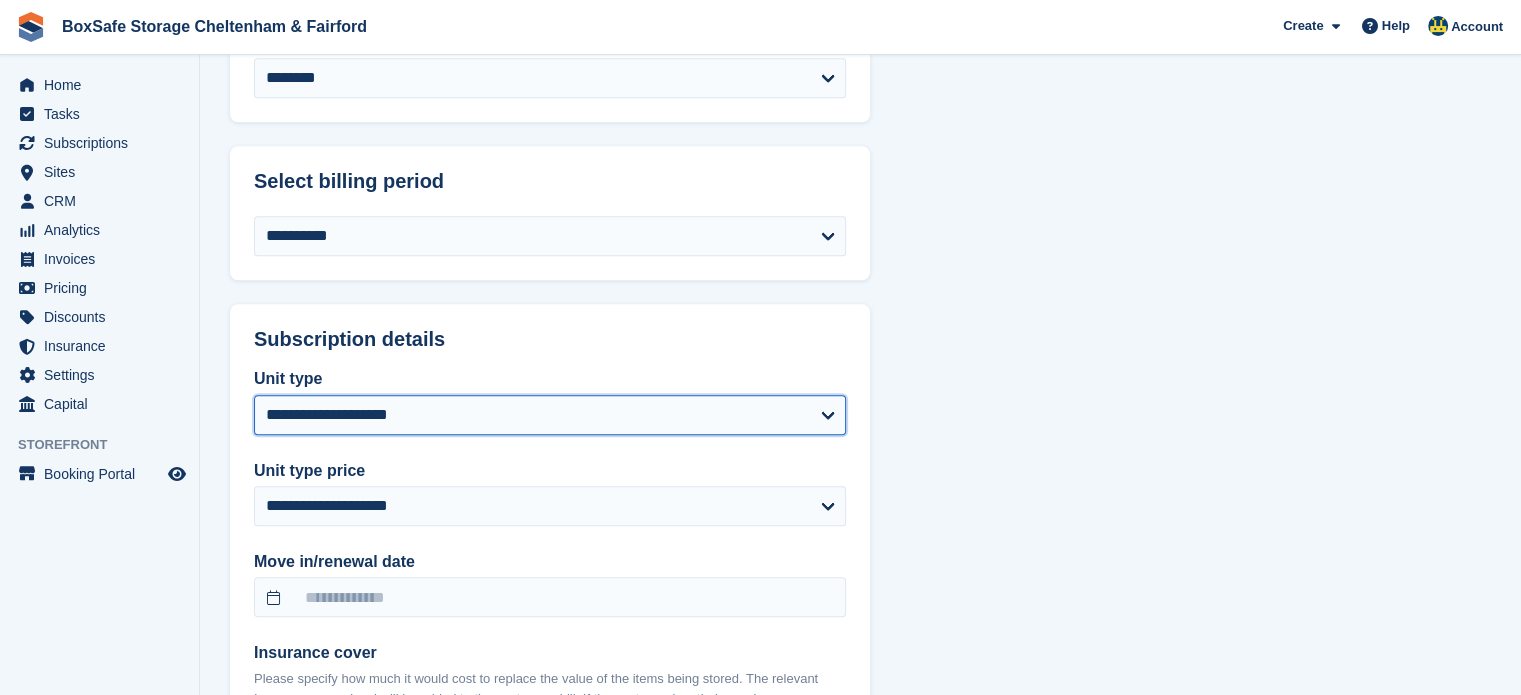 click on "**********" at bounding box center (550, 415) 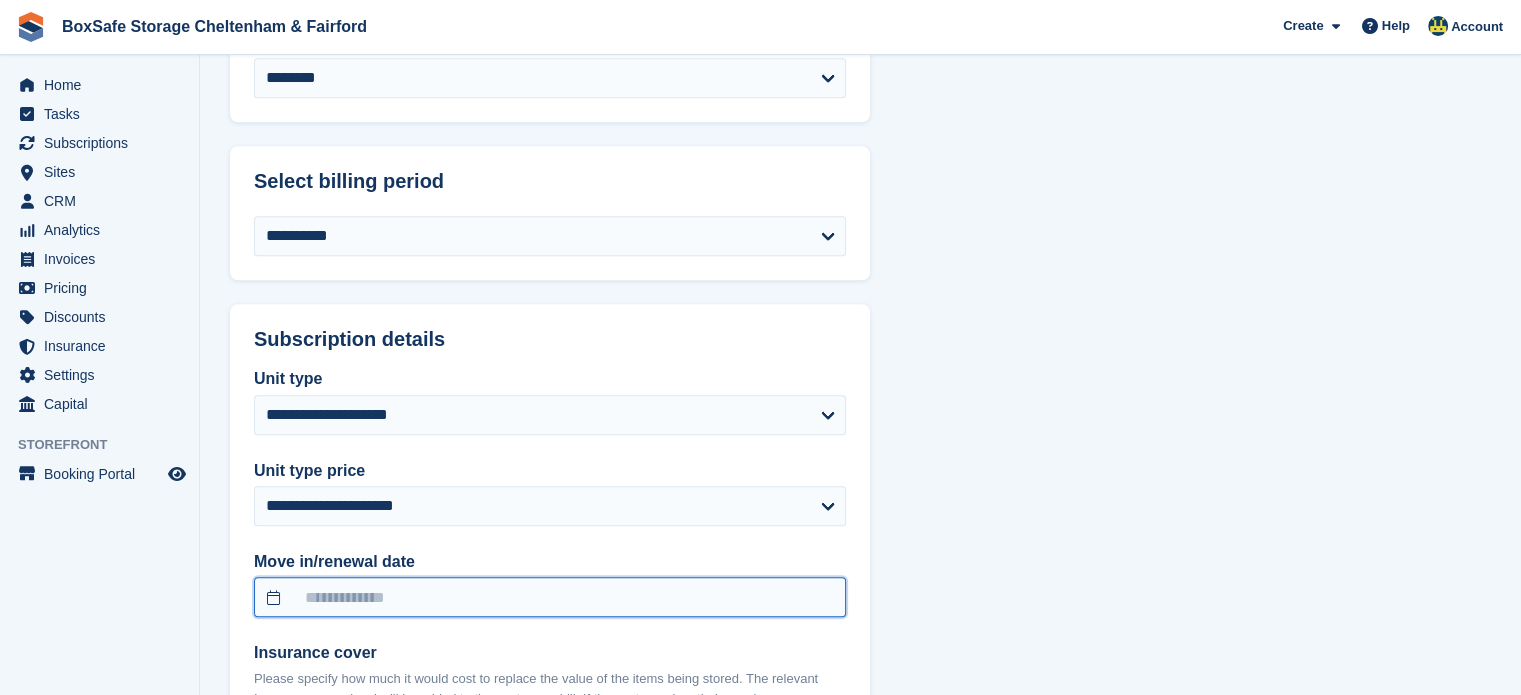 click at bounding box center [550, 597] 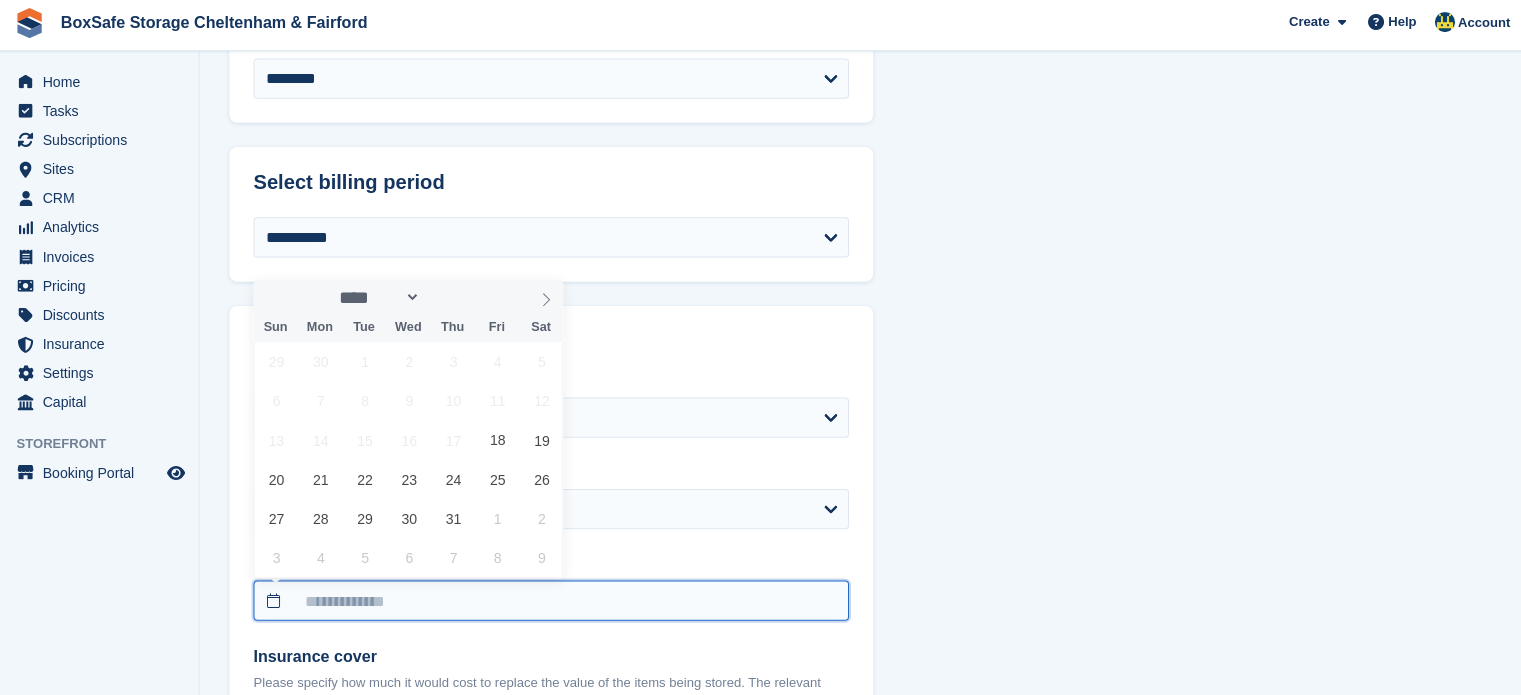 scroll, scrollTop: 1690, scrollLeft: 0, axis: vertical 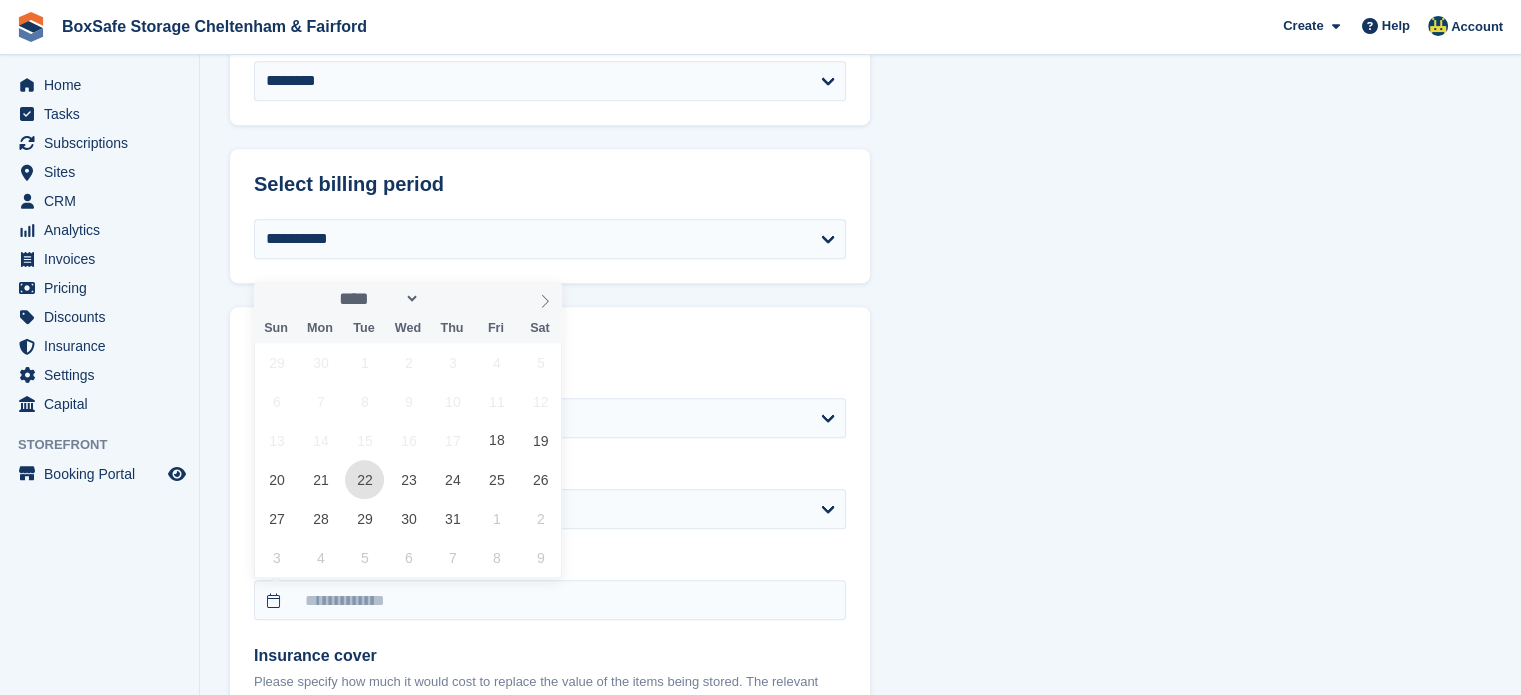 click on "22" at bounding box center [364, 479] 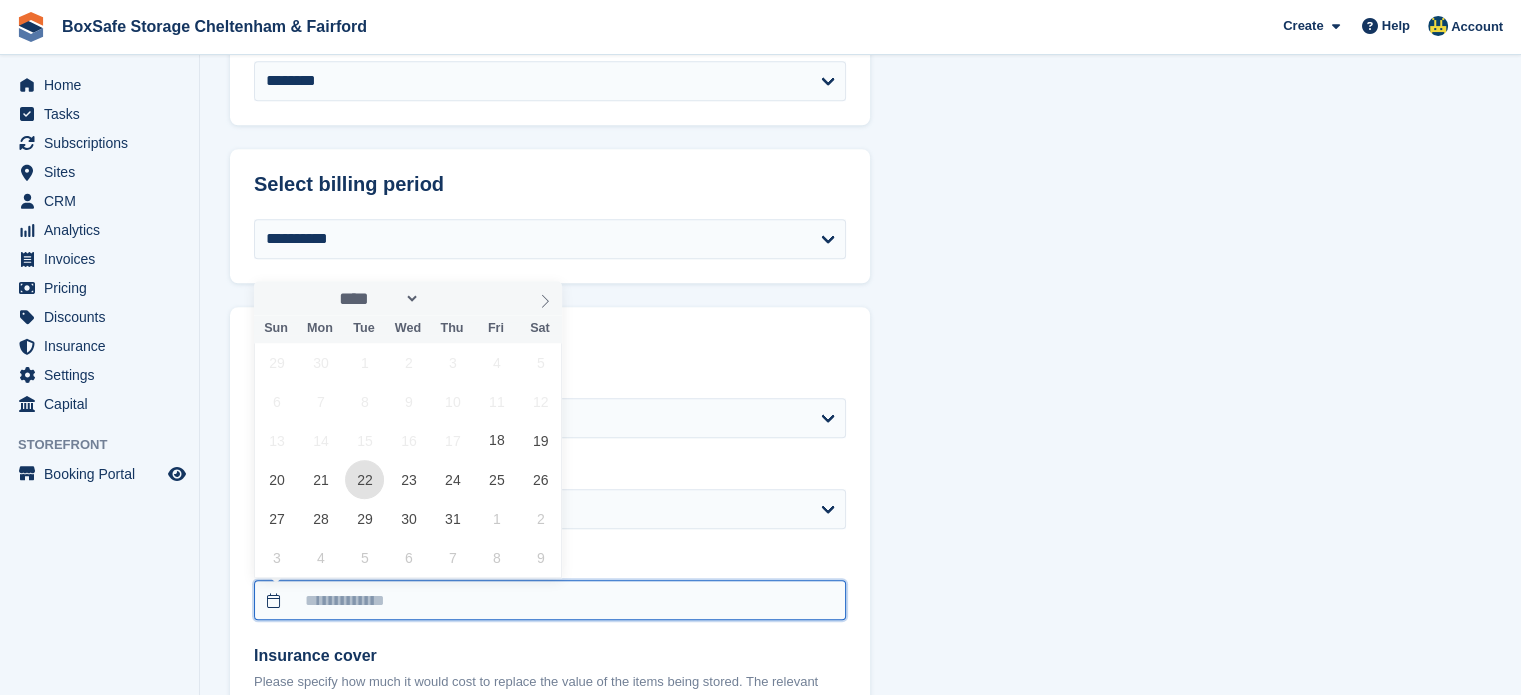 type on "**********" 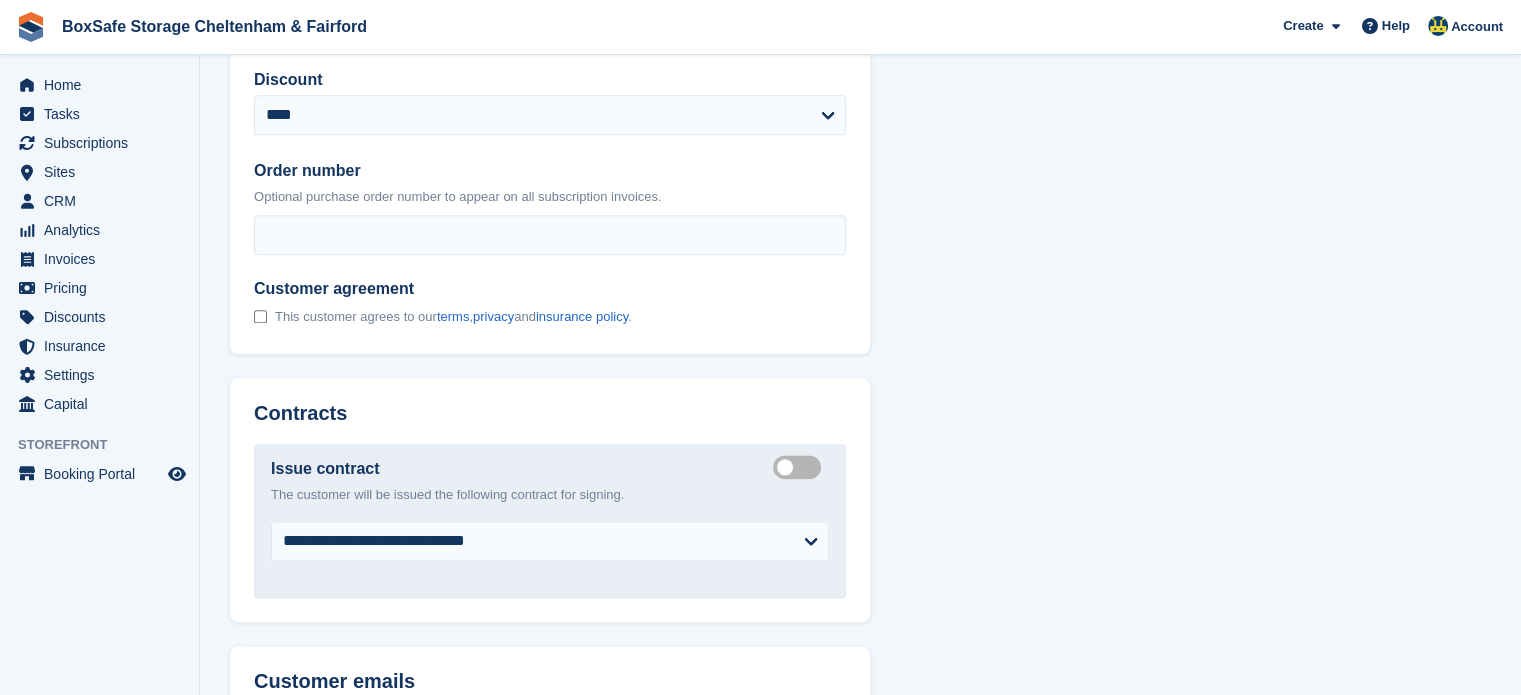 scroll, scrollTop: 2469, scrollLeft: 0, axis: vertical 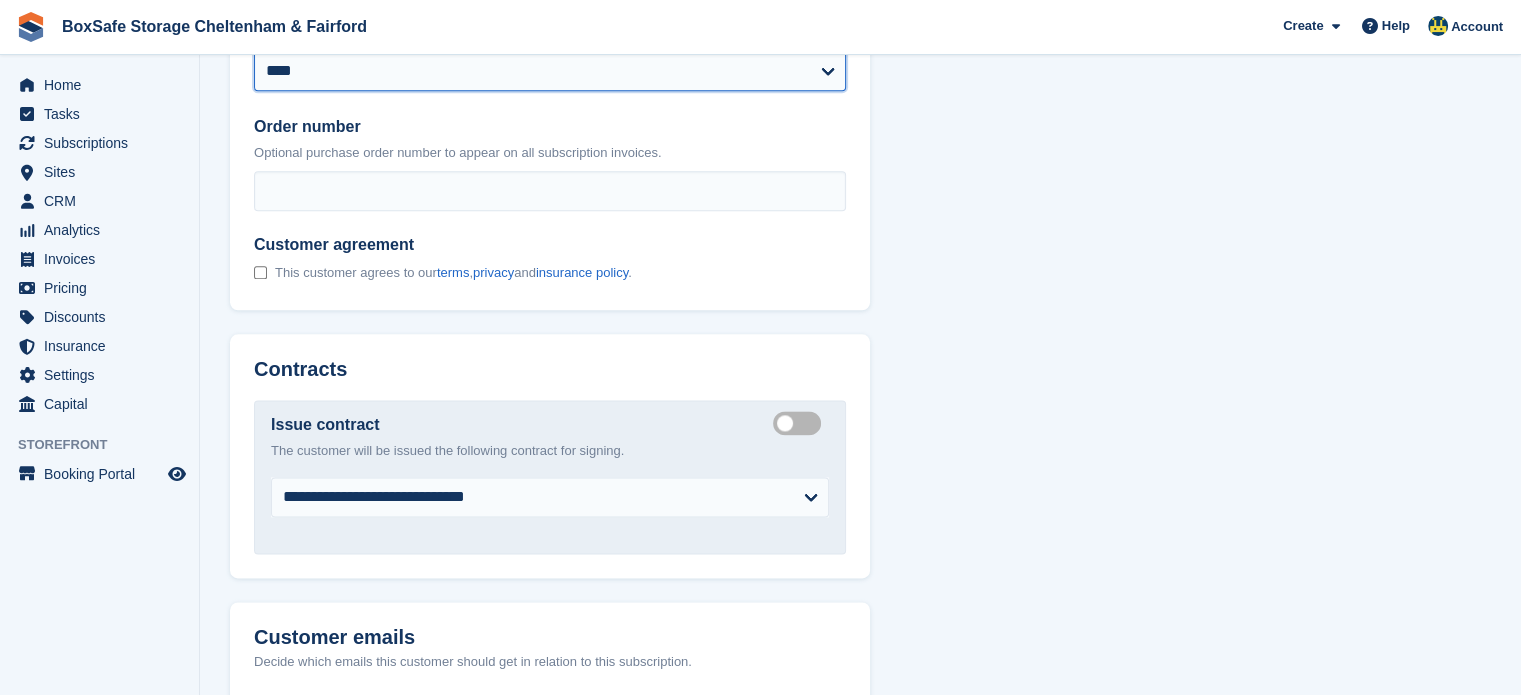click on "**********" at bounding box center (550, 71) 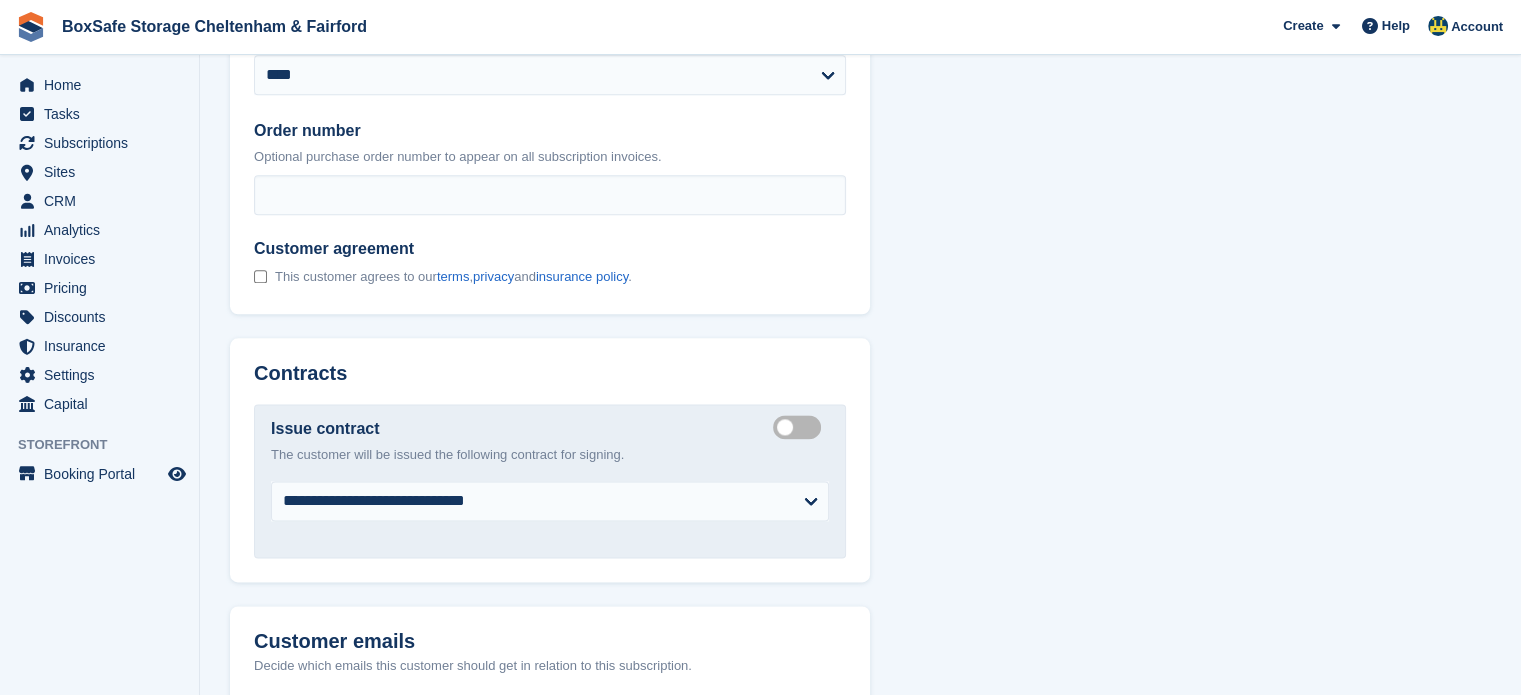 click on "**********" at bounding box center (550, -54) 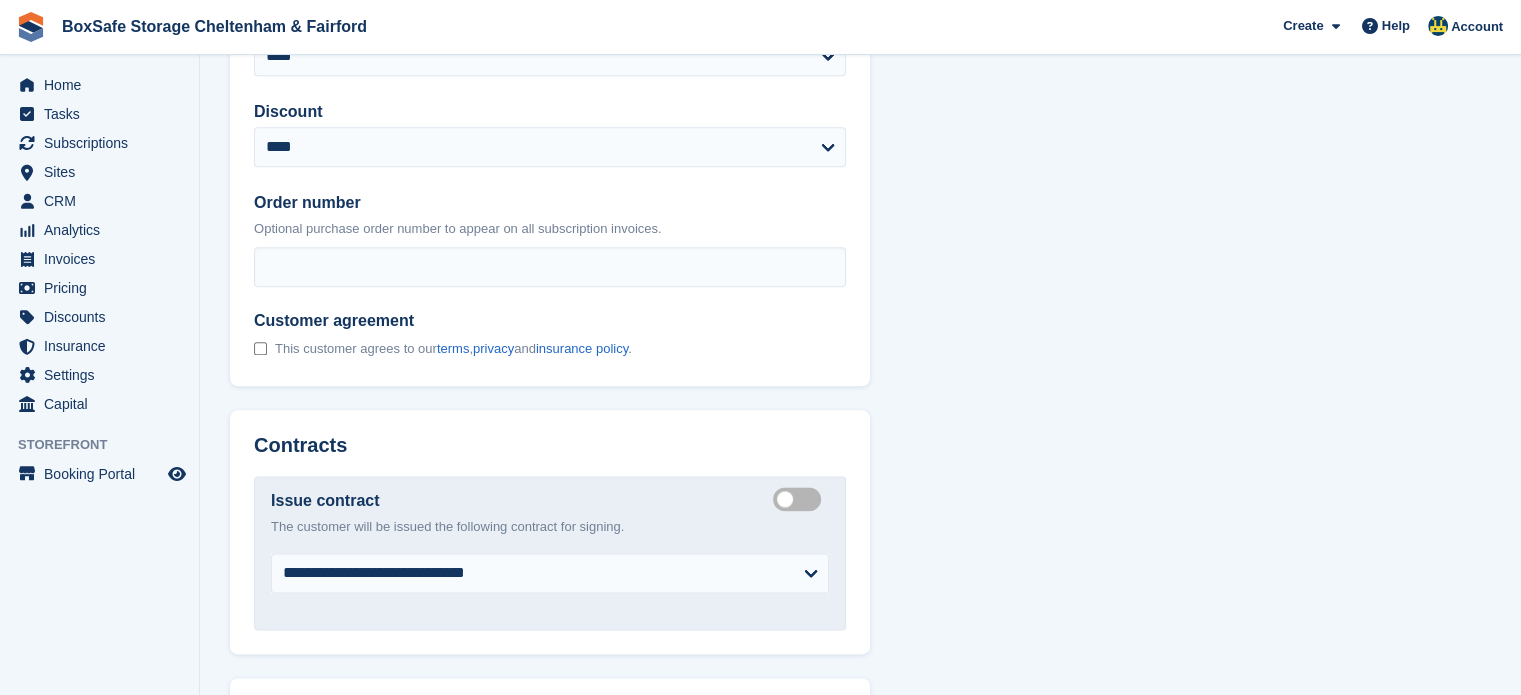 scroll, scrollTop: 2392, scrollLeft: 0, axis: vertical 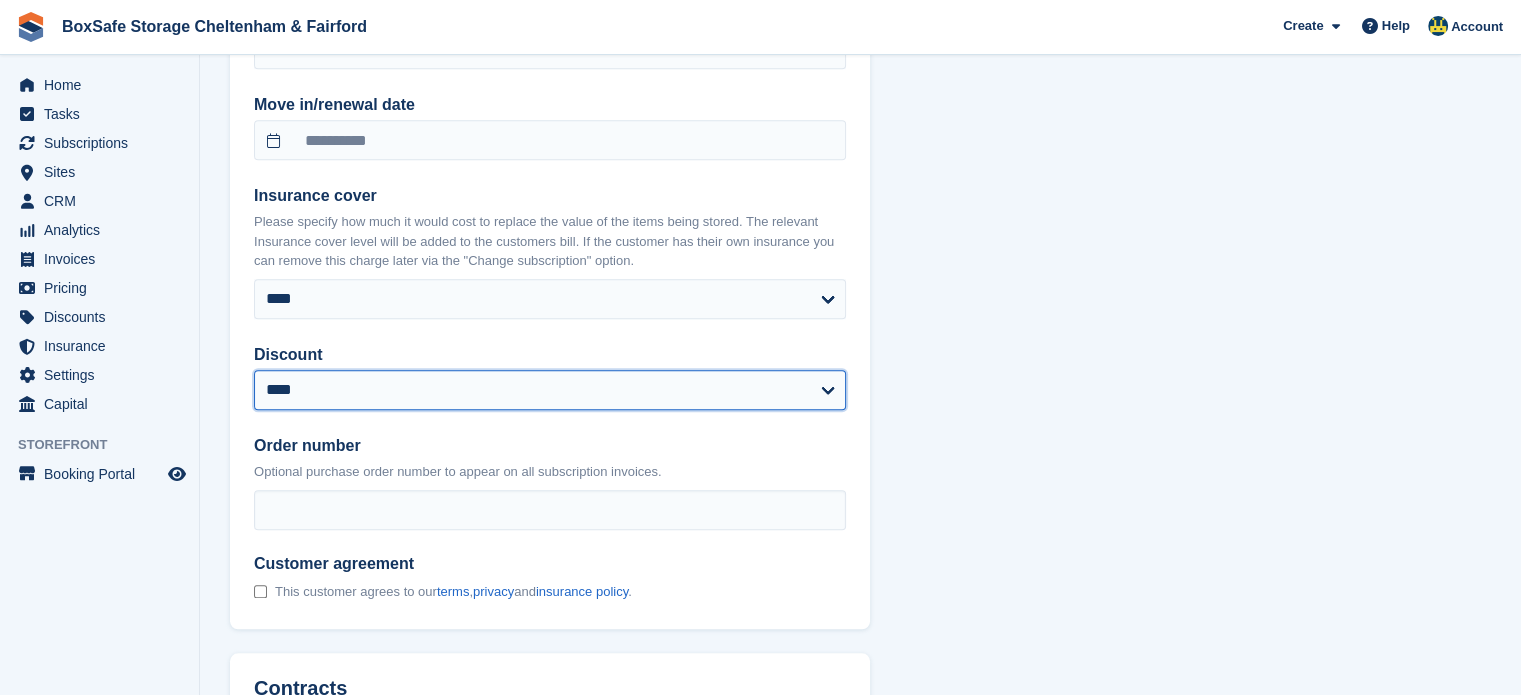 click on "**********" at bounding box center [550, 390] 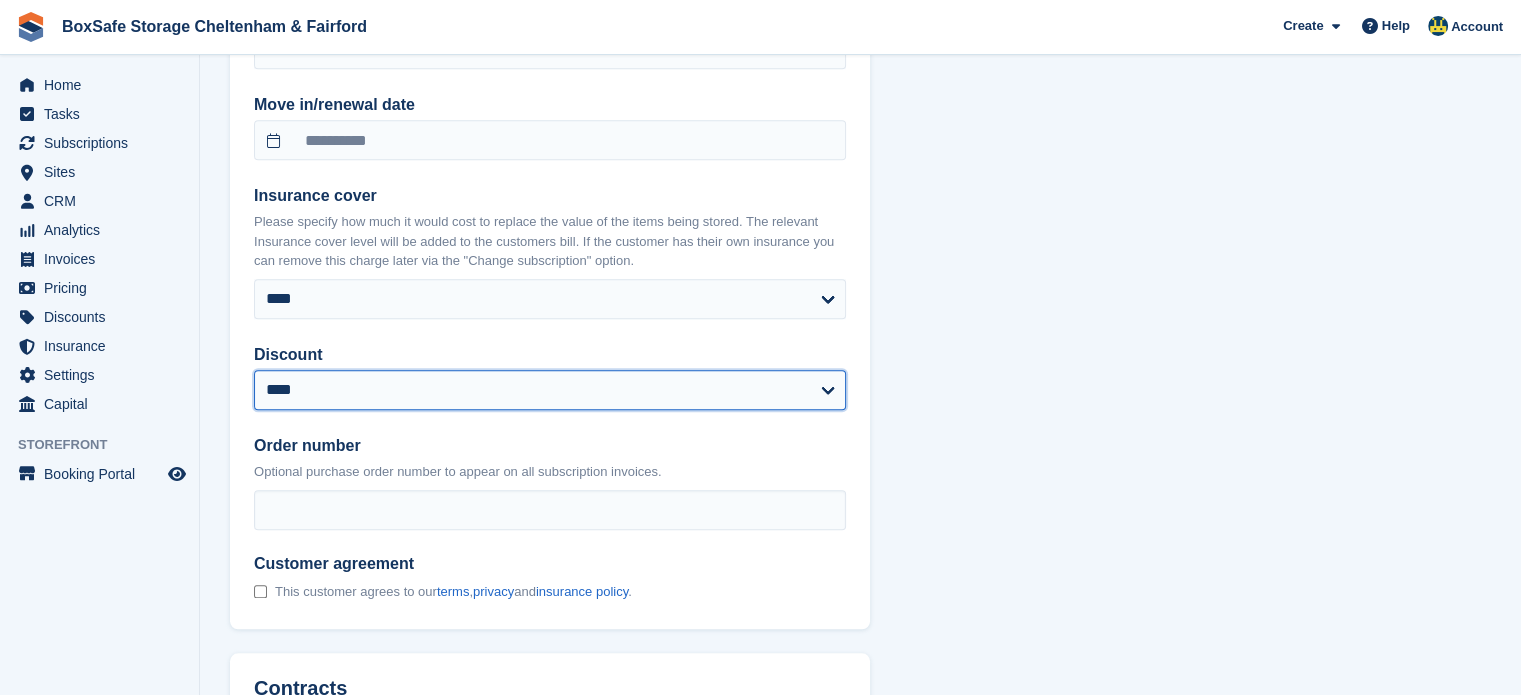 select on "****" 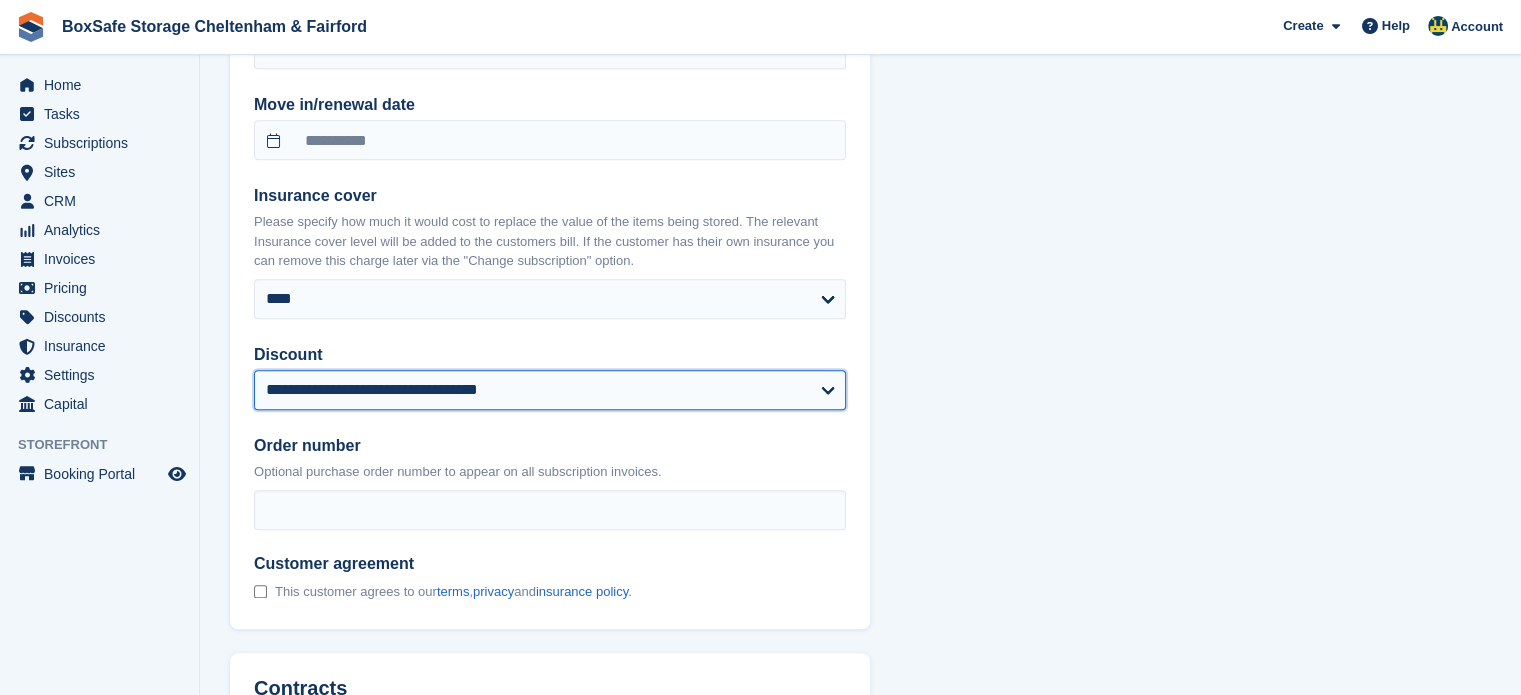 click on "**********" at bounding box center [550, 390] 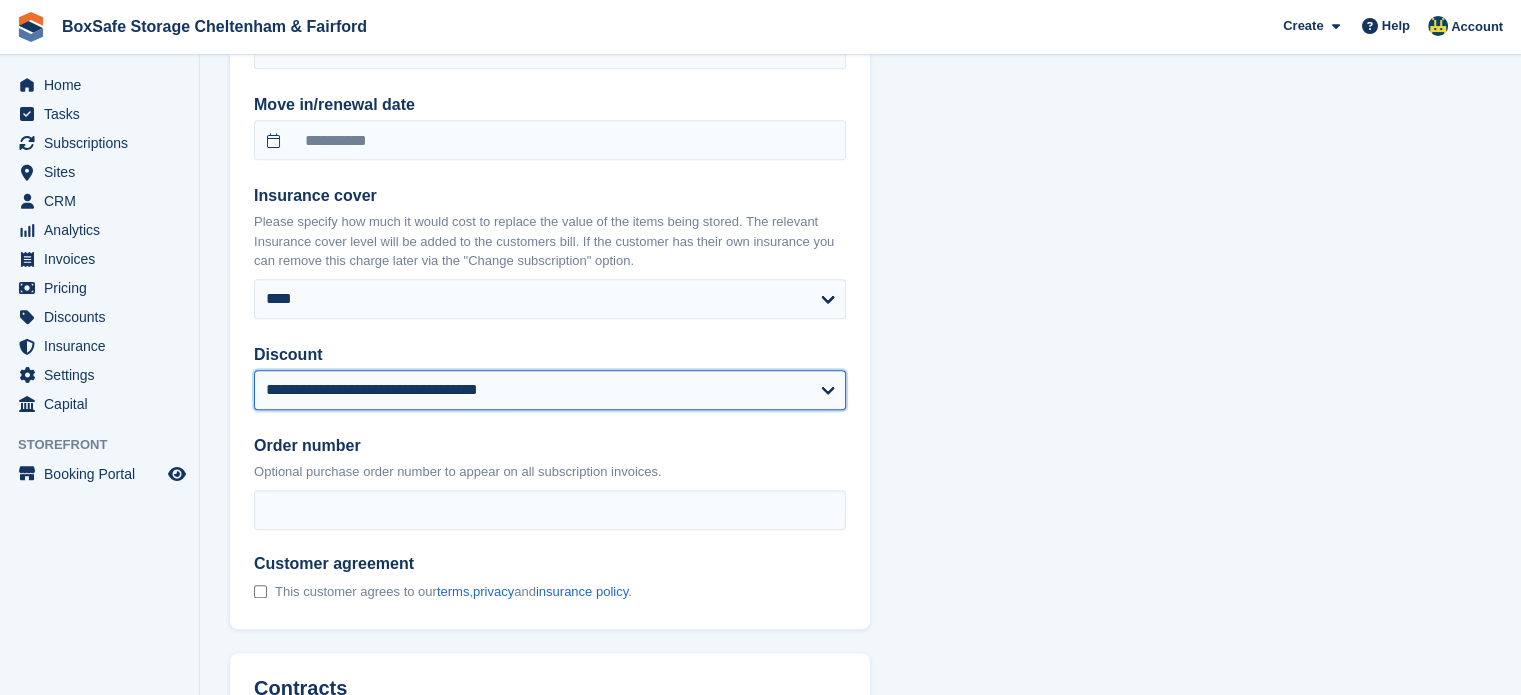select on "*****" 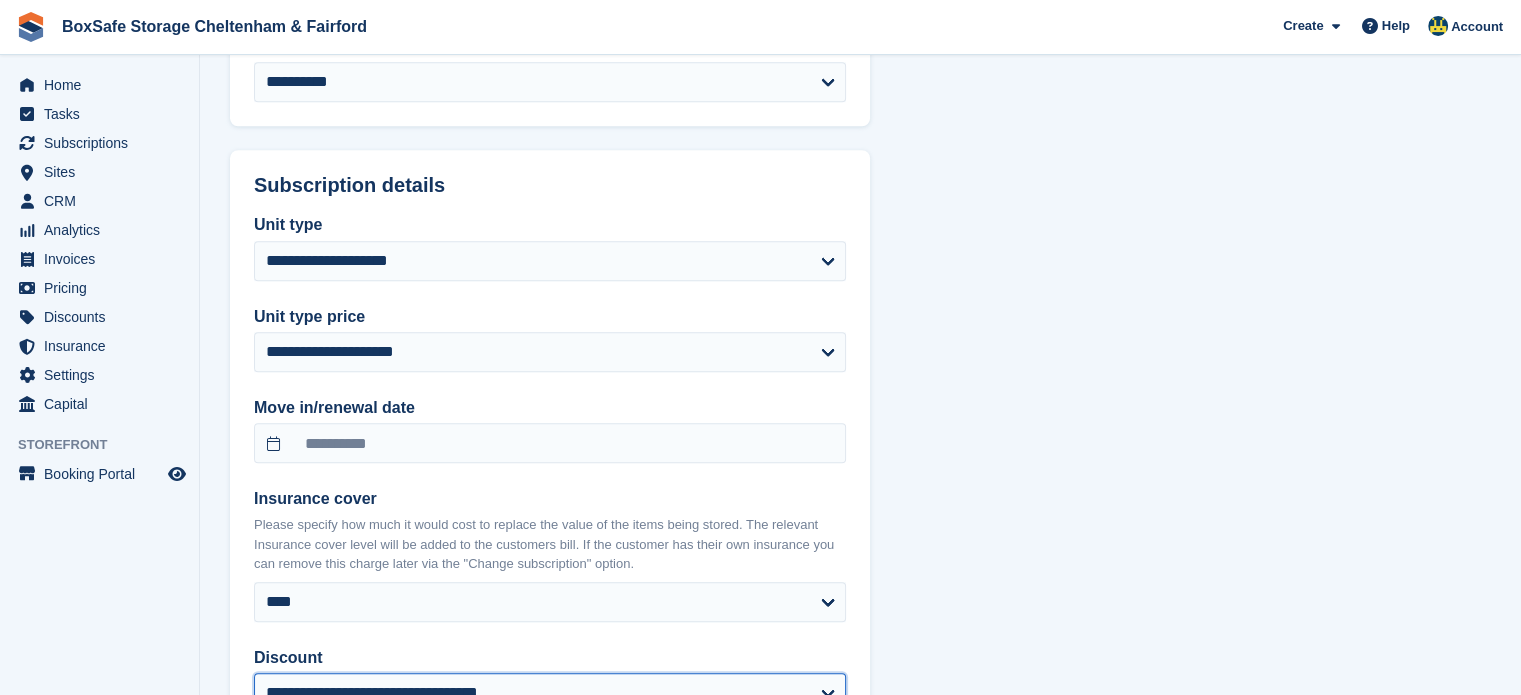 scroll, scrollTop: 3353, scrollLeft: 0, axis: vertical 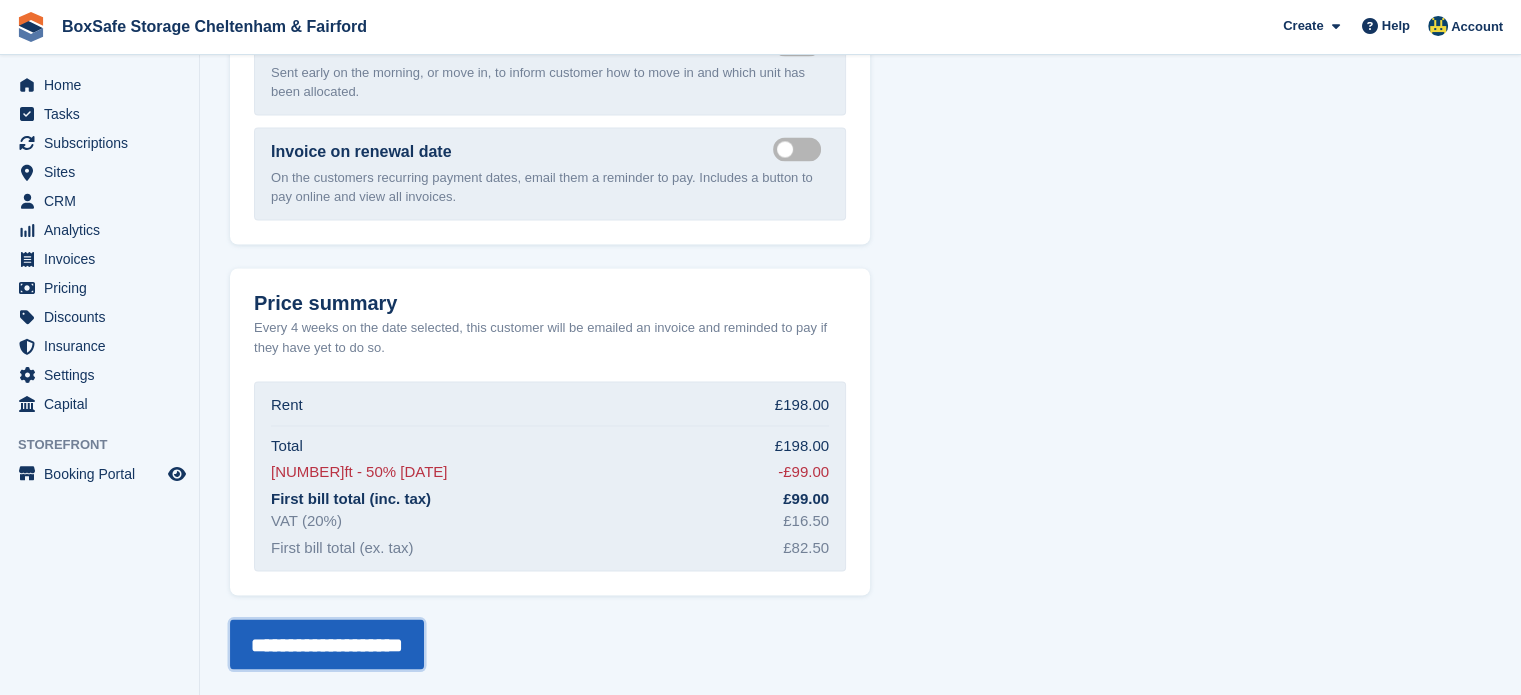 click on "**********" at bounding box center [327, 644] 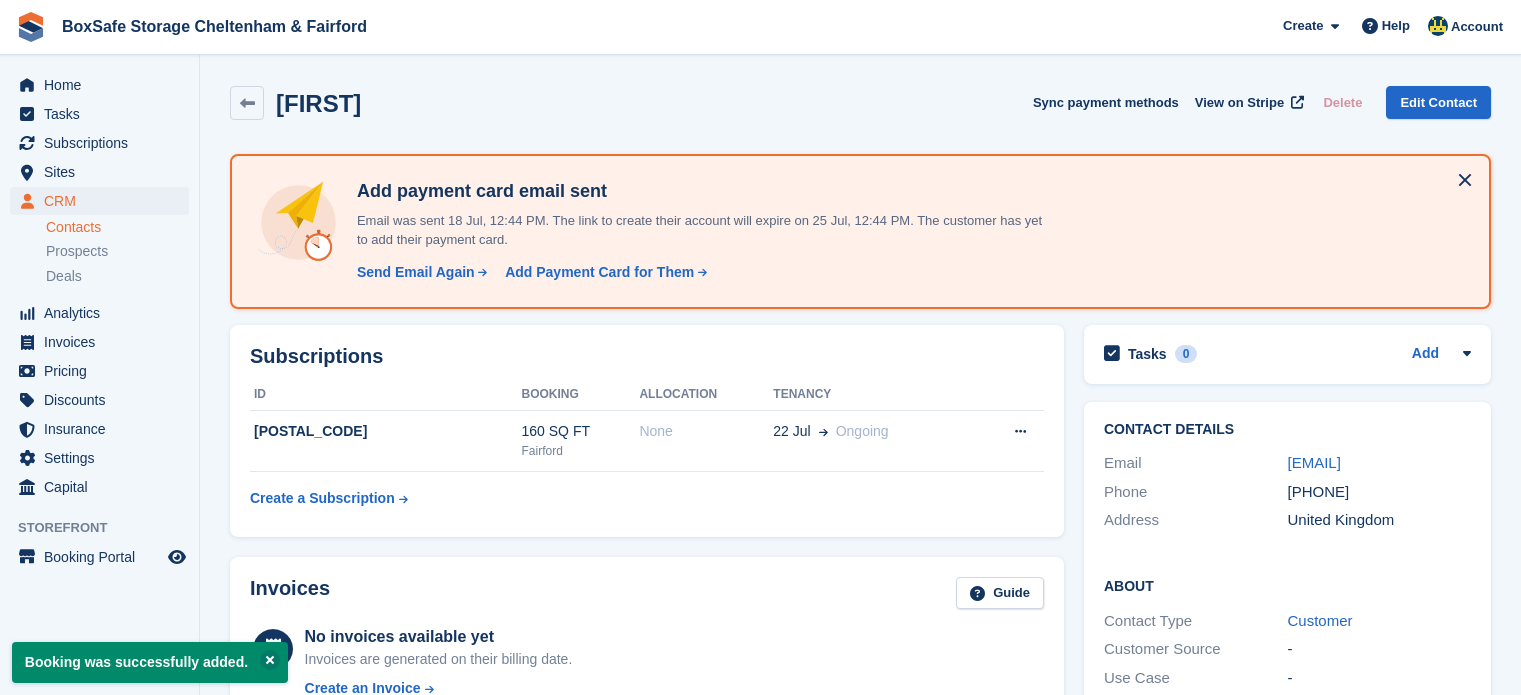 scroll, scrollTop: 0, scrollLeft: 0, axis: both 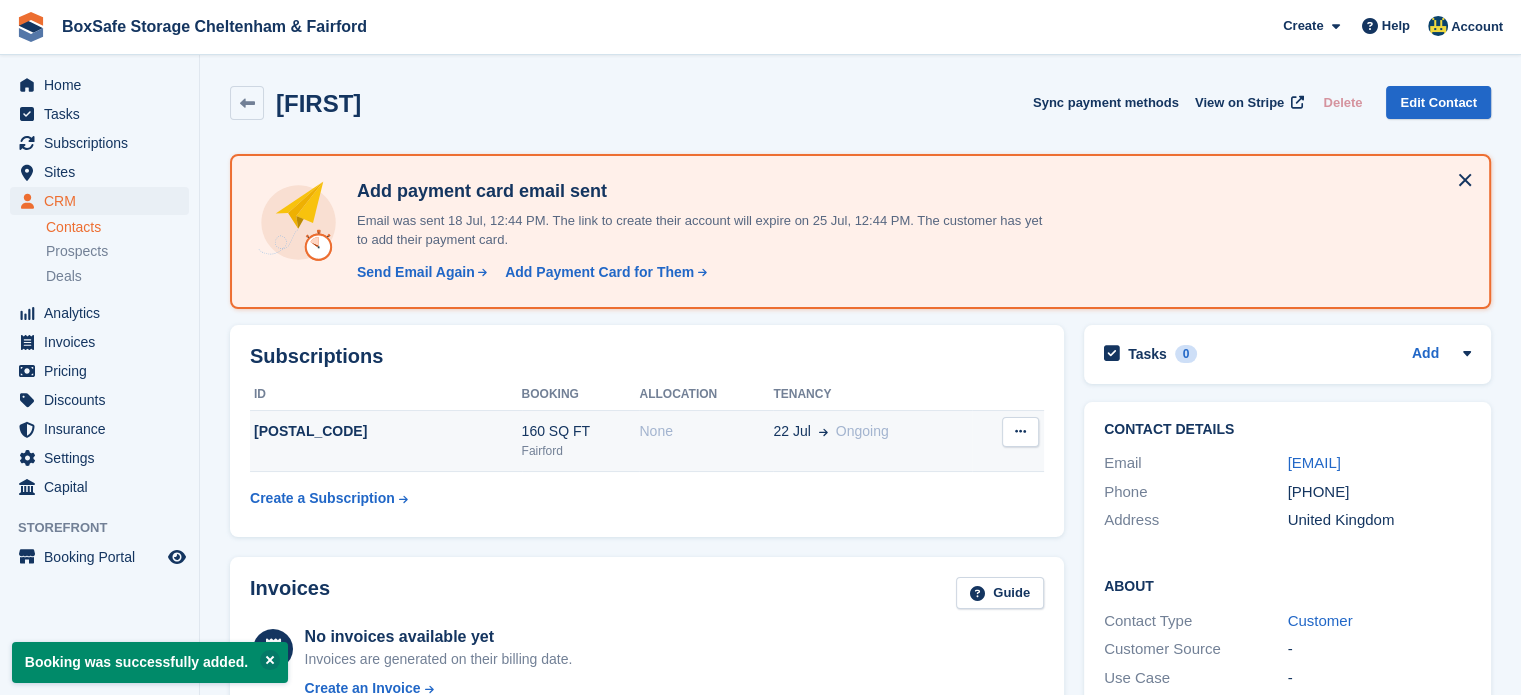 click on "22 Jul
Ongoing" at bounding box center [872, 441] 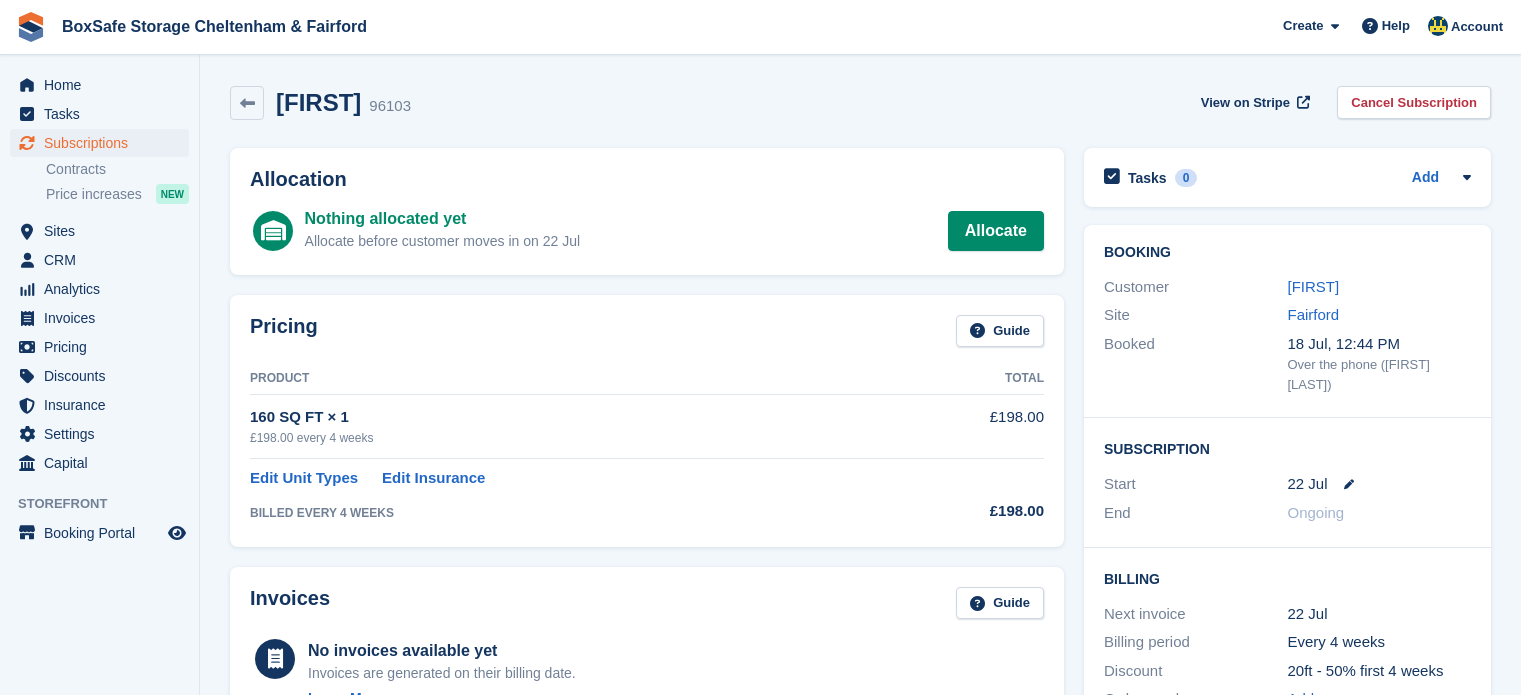 scroll, scrollTop: 0, scrollLeft: 0, axis: both 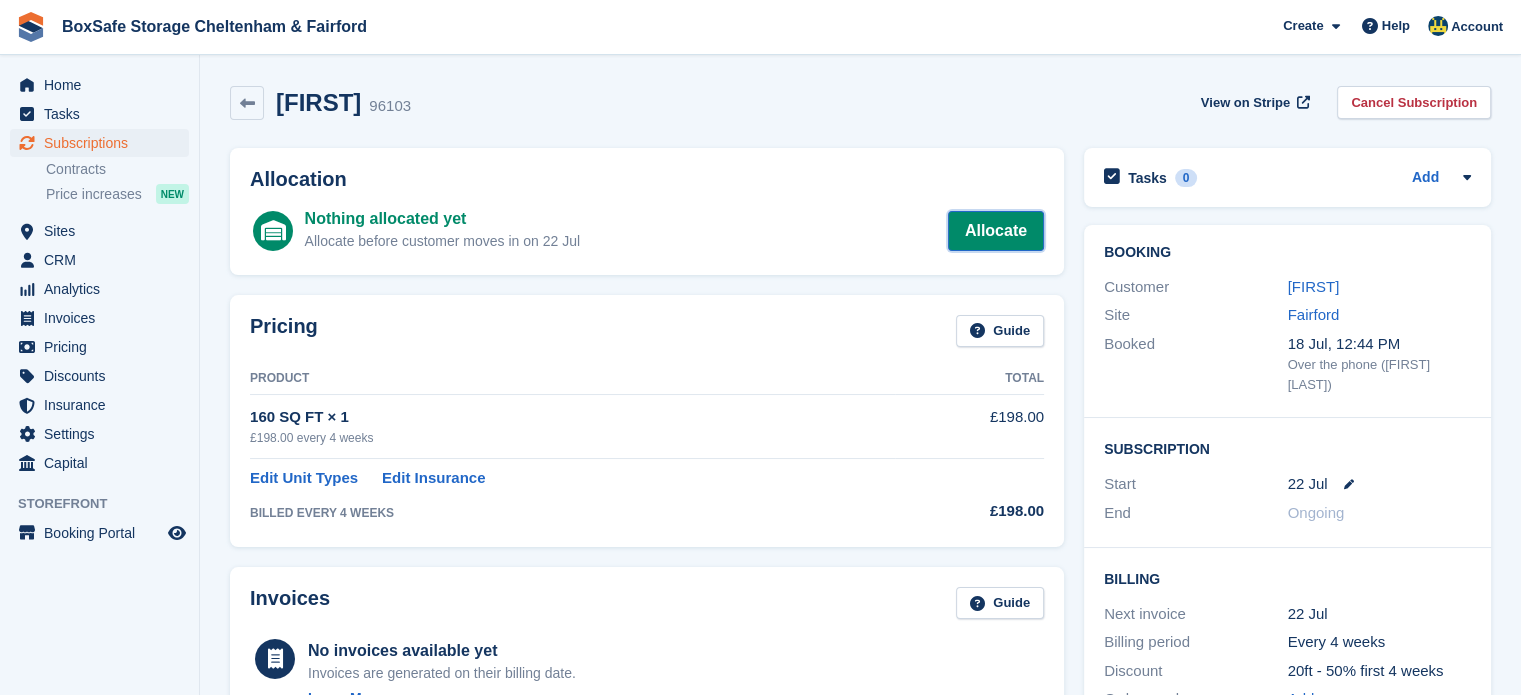 click on "Allocate" at bounding box center [996, 231] 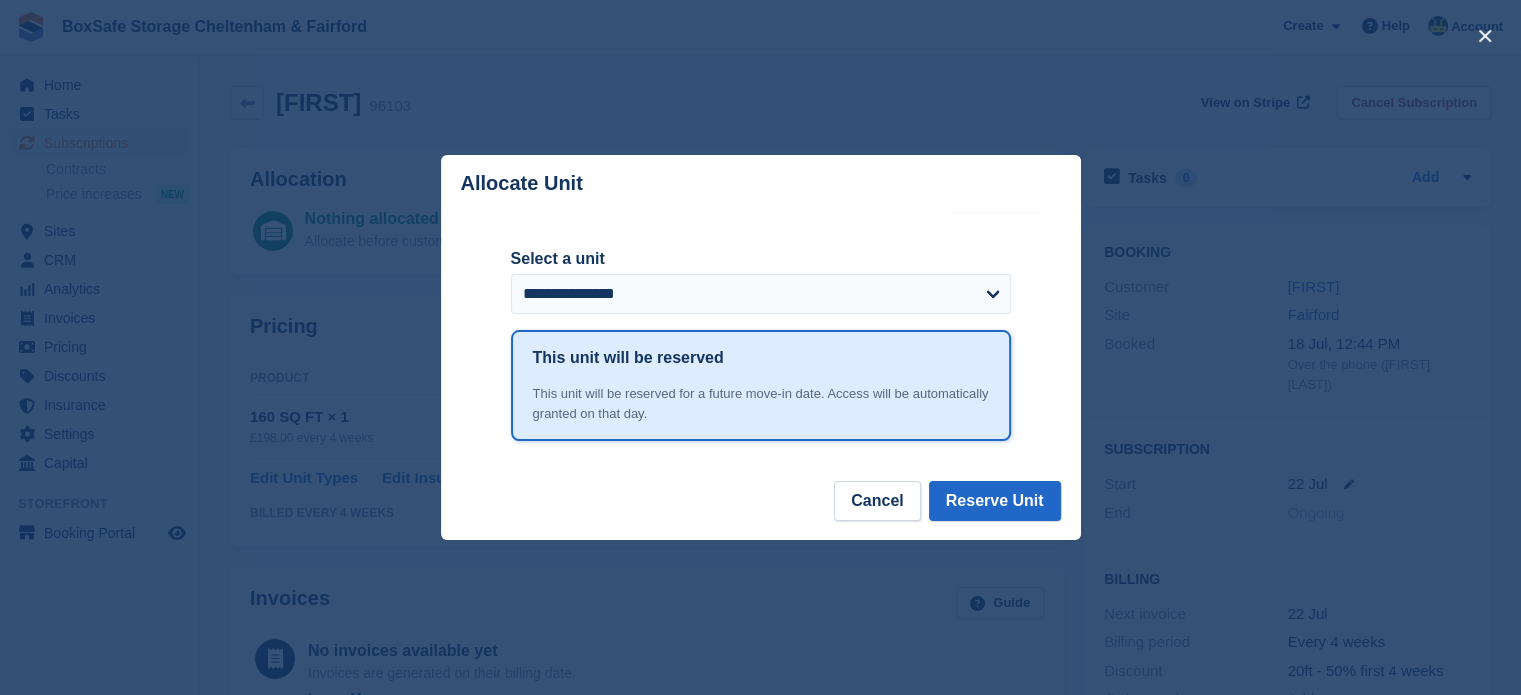 click on "**********" at bounding box center (761, 280) 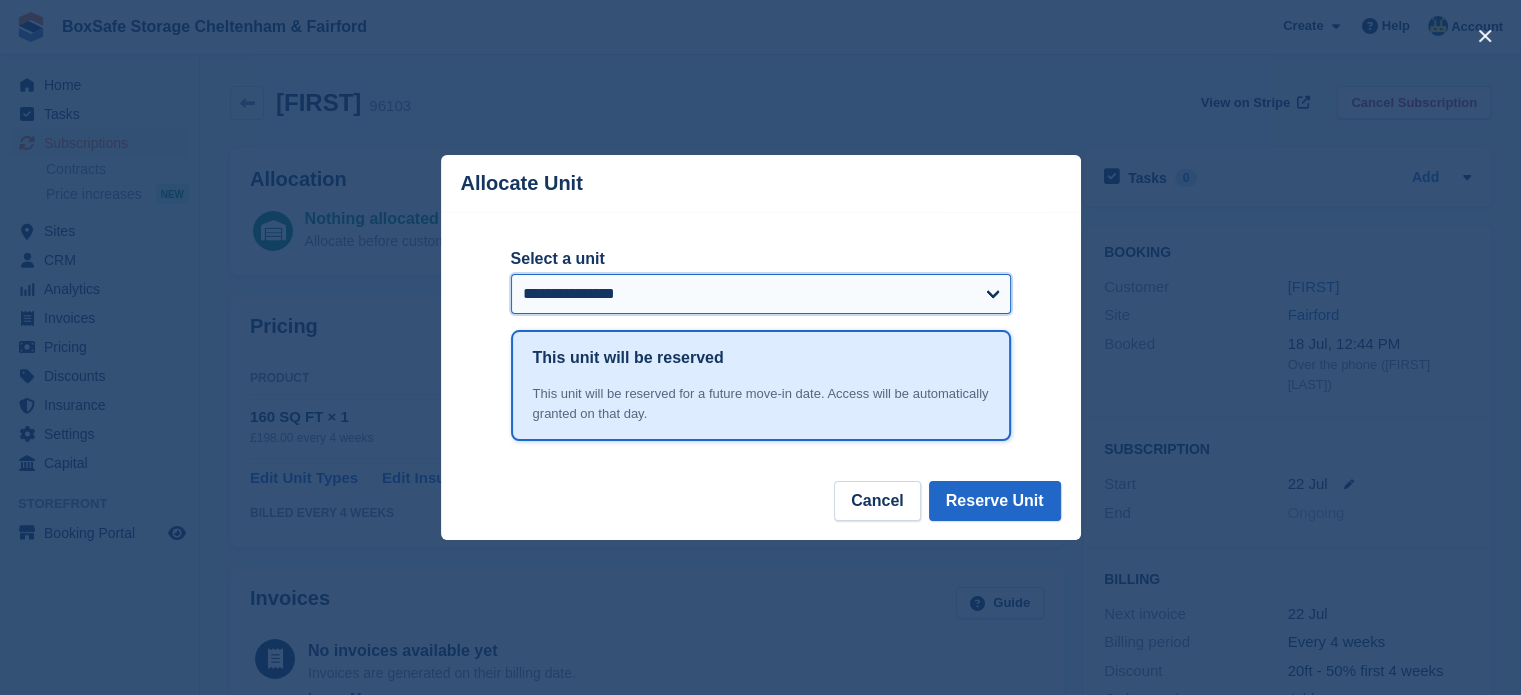 click on "**********" at bounding box center (761, 294) 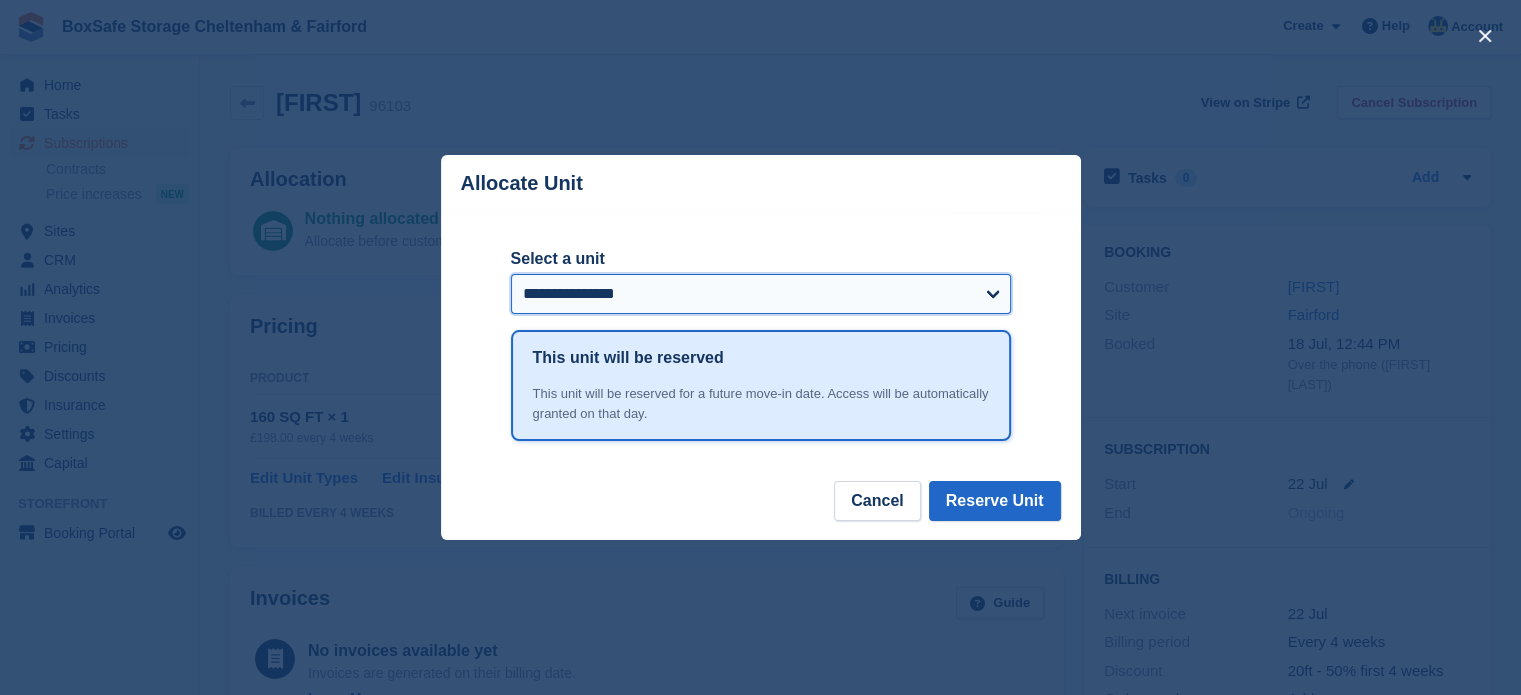 select on "*****" 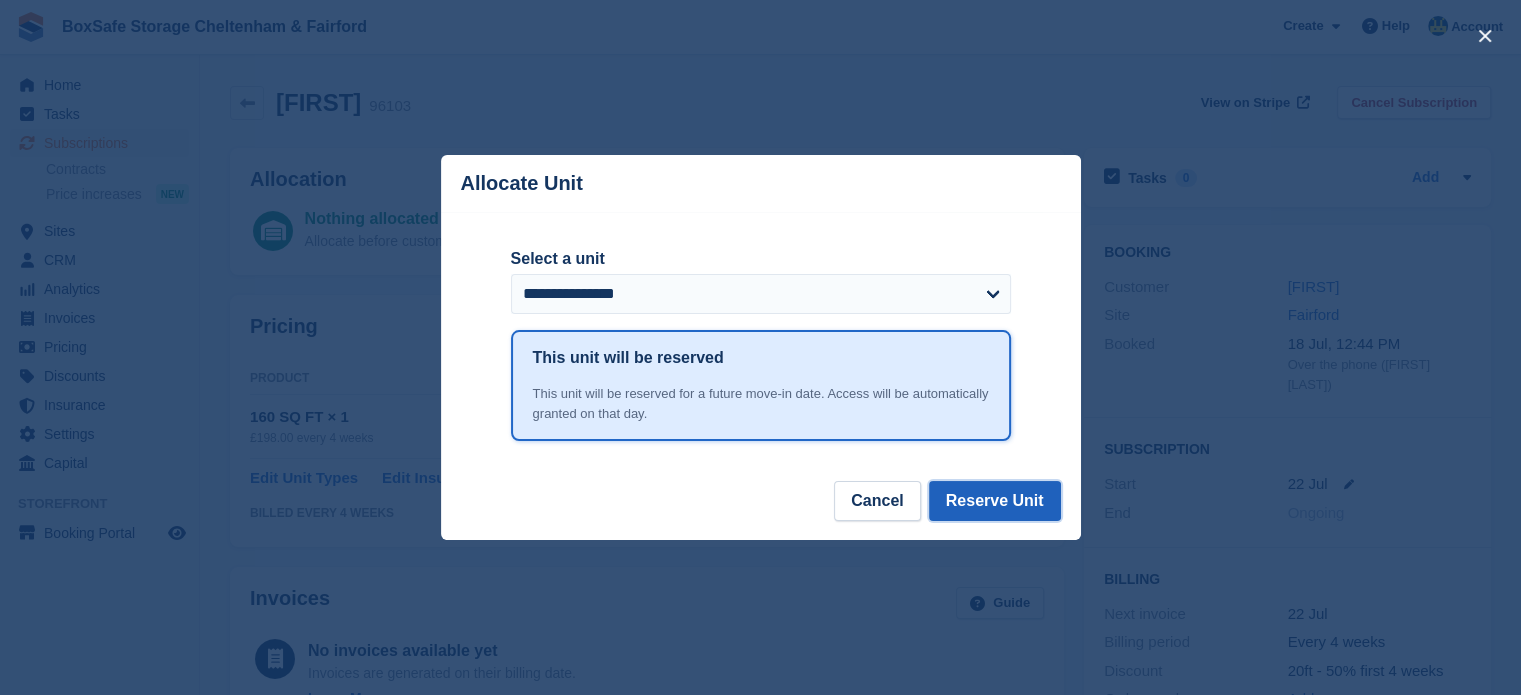 click on "Reserve Unit" at bounding box center (995, 501) 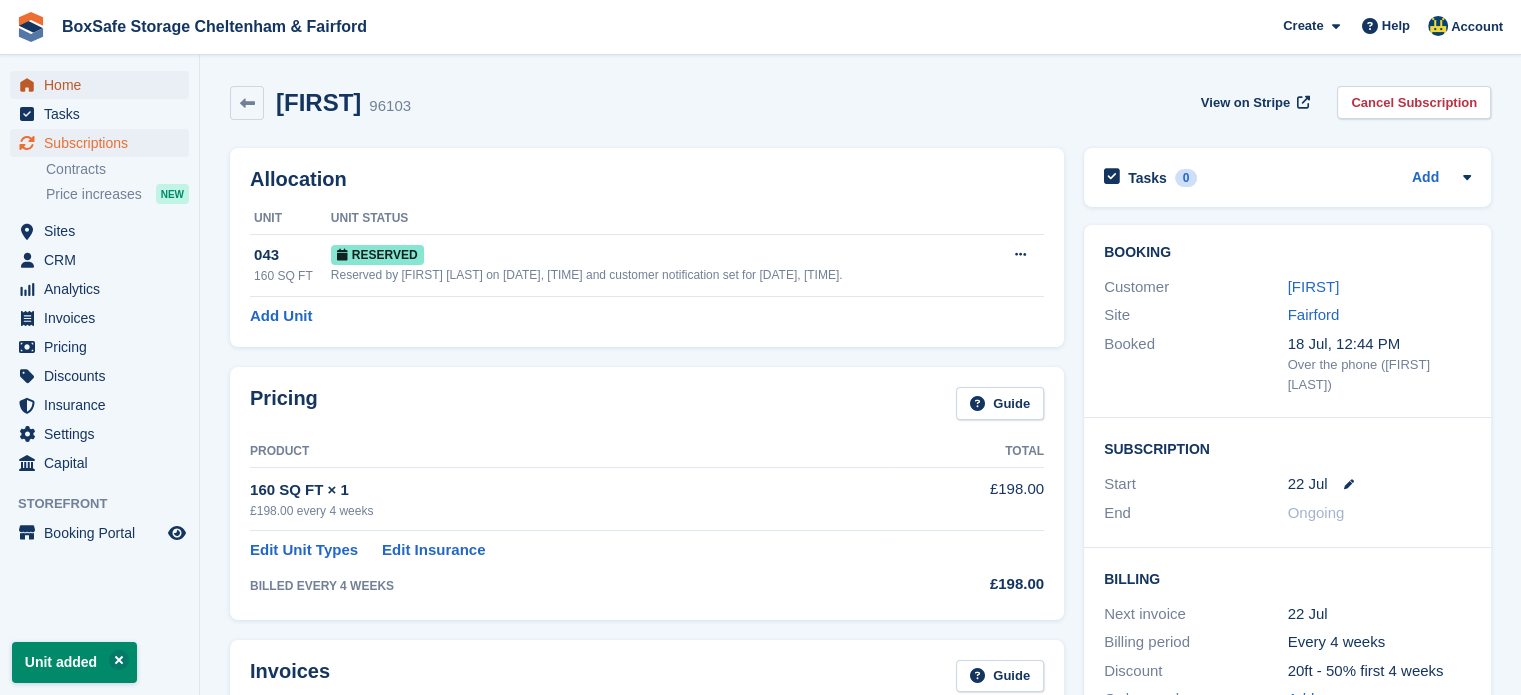 click on "Home" at bounding box center (104, 85) 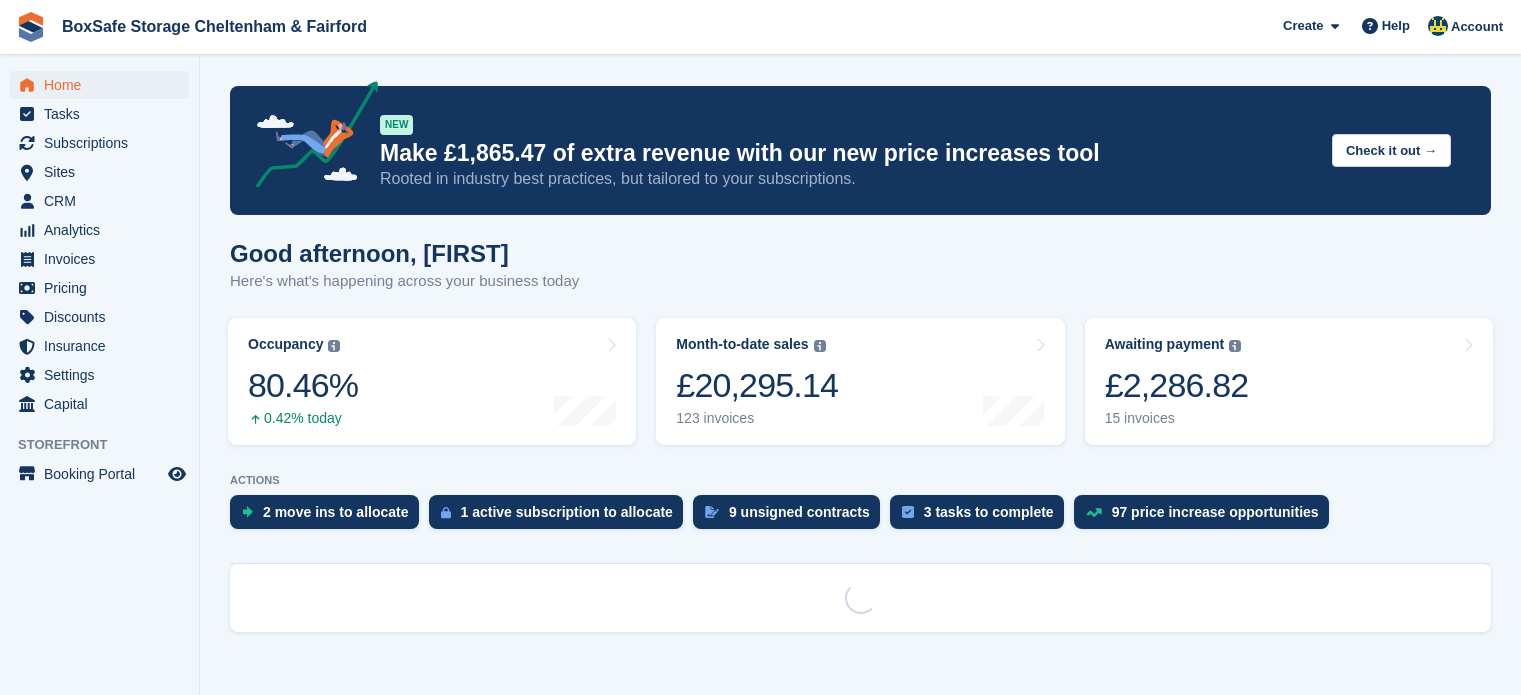scroll, scrollTop: 0, scrollLeft: 0, axis: both 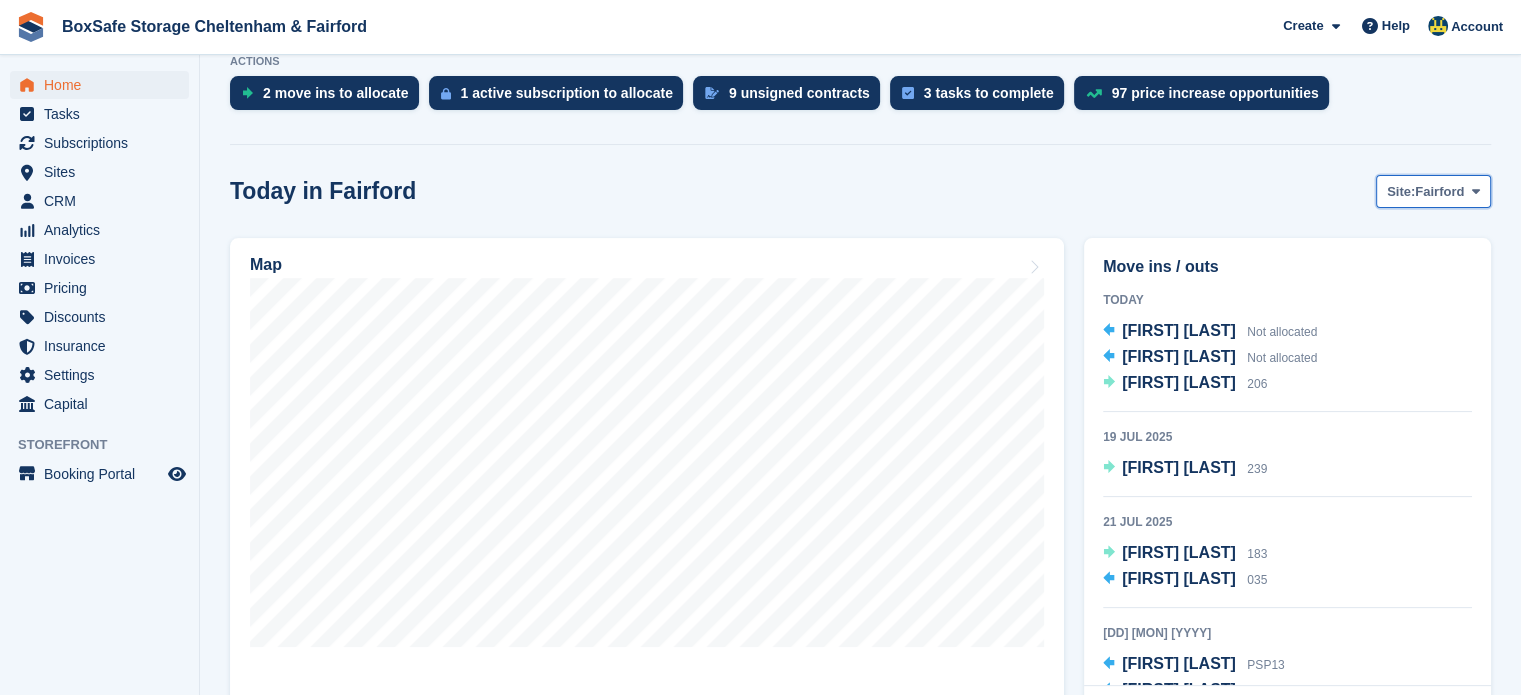 click on "Fairford" at bounding box center [1439, 192] 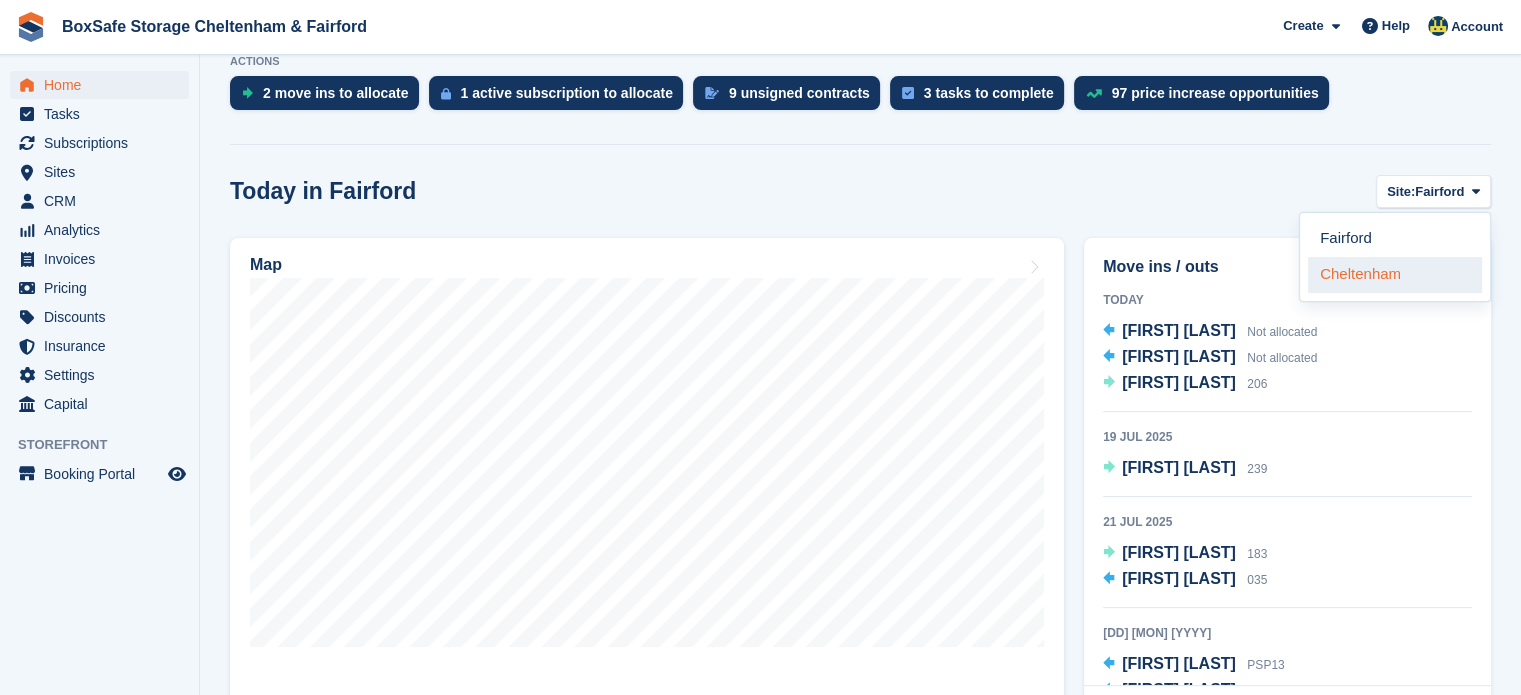 click on "Cheltenham" at bounding box center (1395, 275) 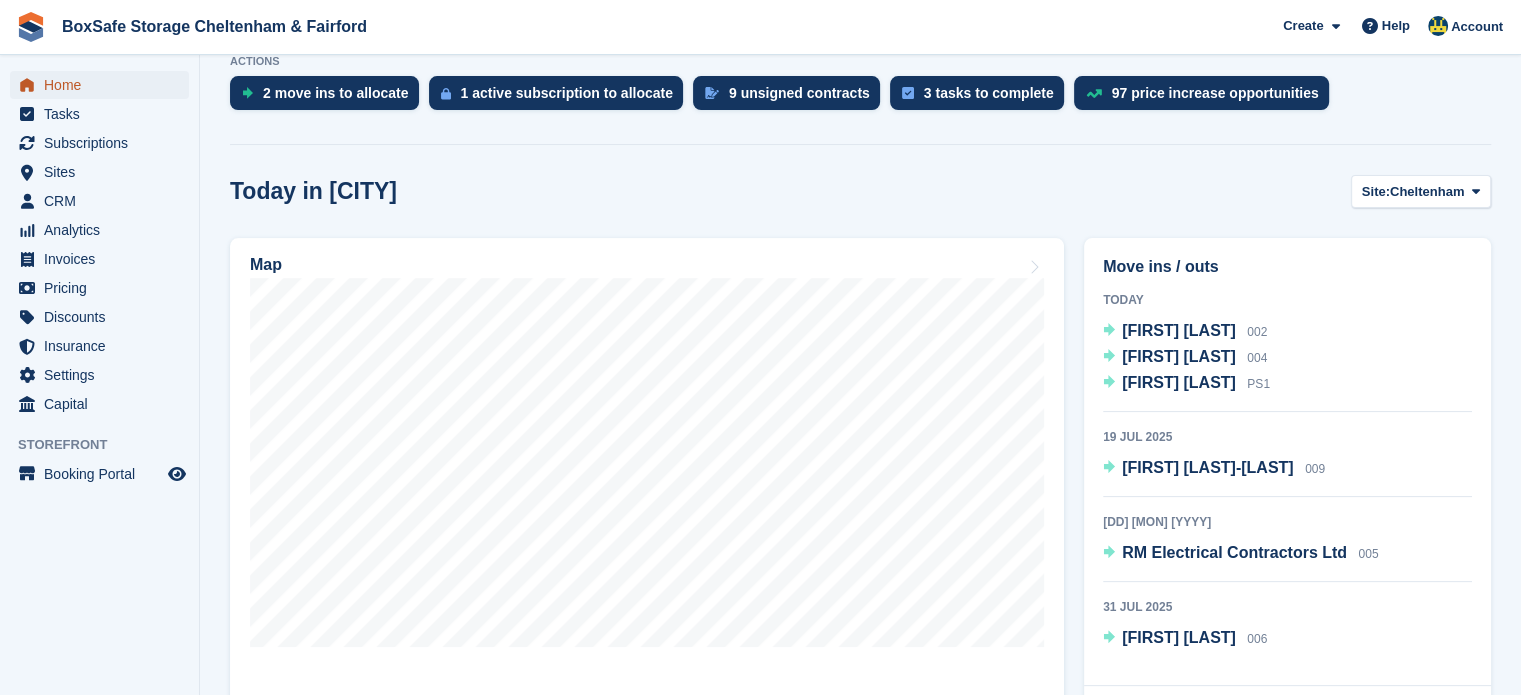 click on "Home" at bounding box center (104, 85) 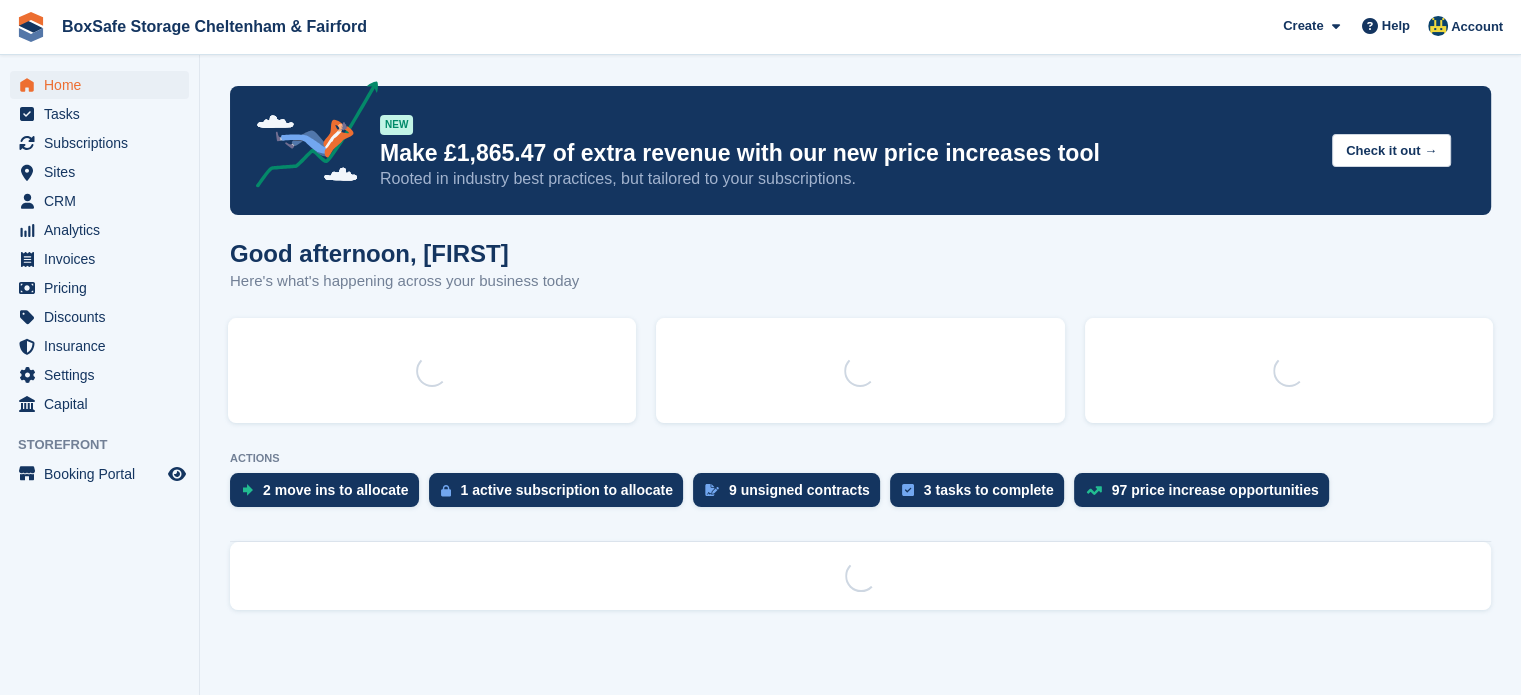 scroll, scrollTop: 0, scrollLeft: 0, axis: both 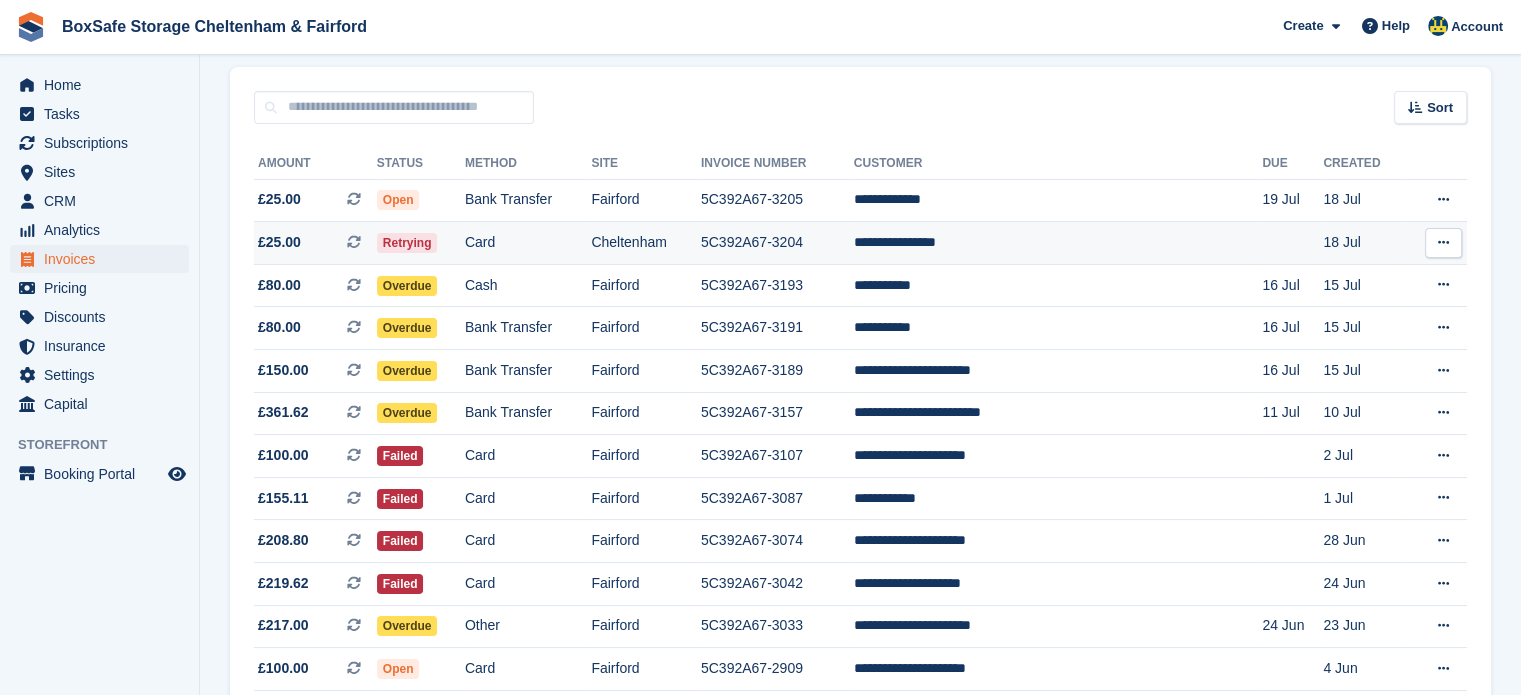 click on "Cheltenham" at bounding box center (646, 243) 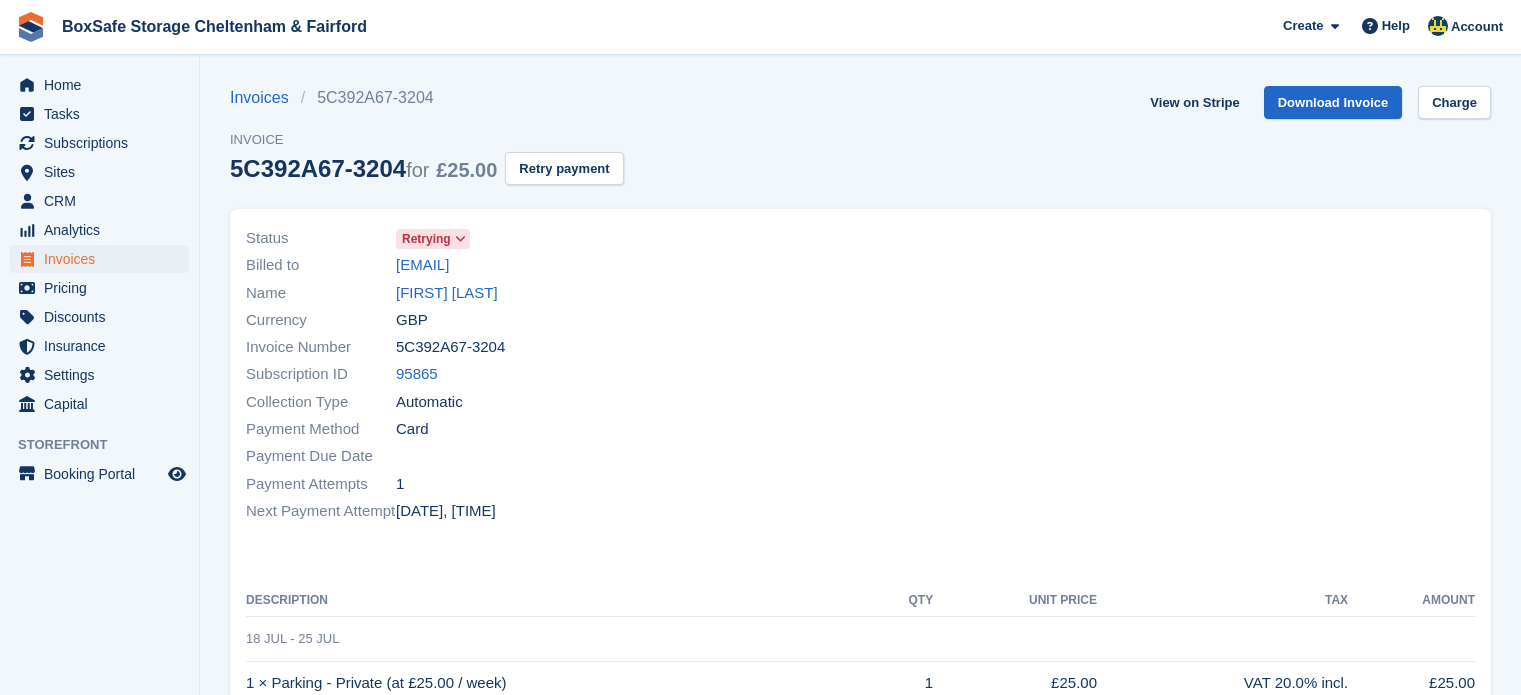 scroll, scrollTop: 0, scrollLeft: 0, axis: both 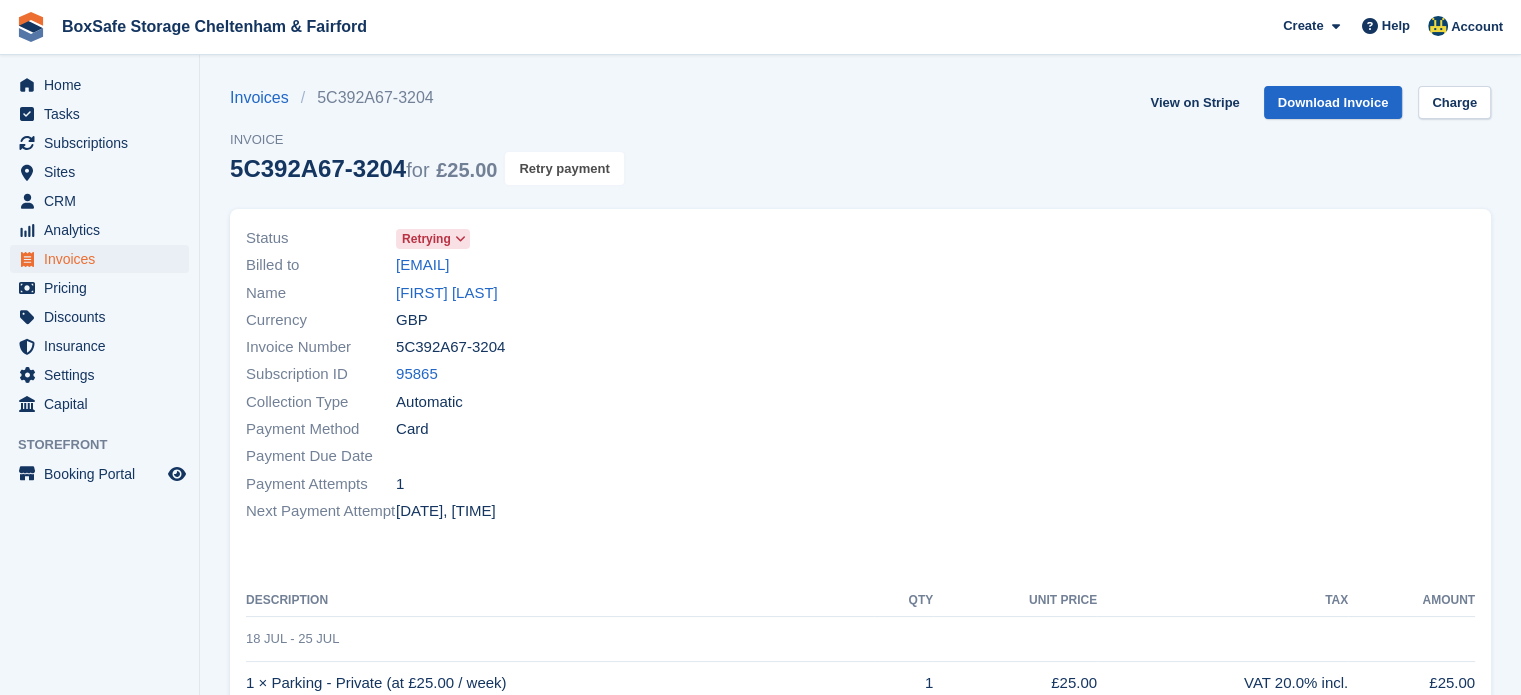 click on "Retry payment" at bounding box center (564, 168) 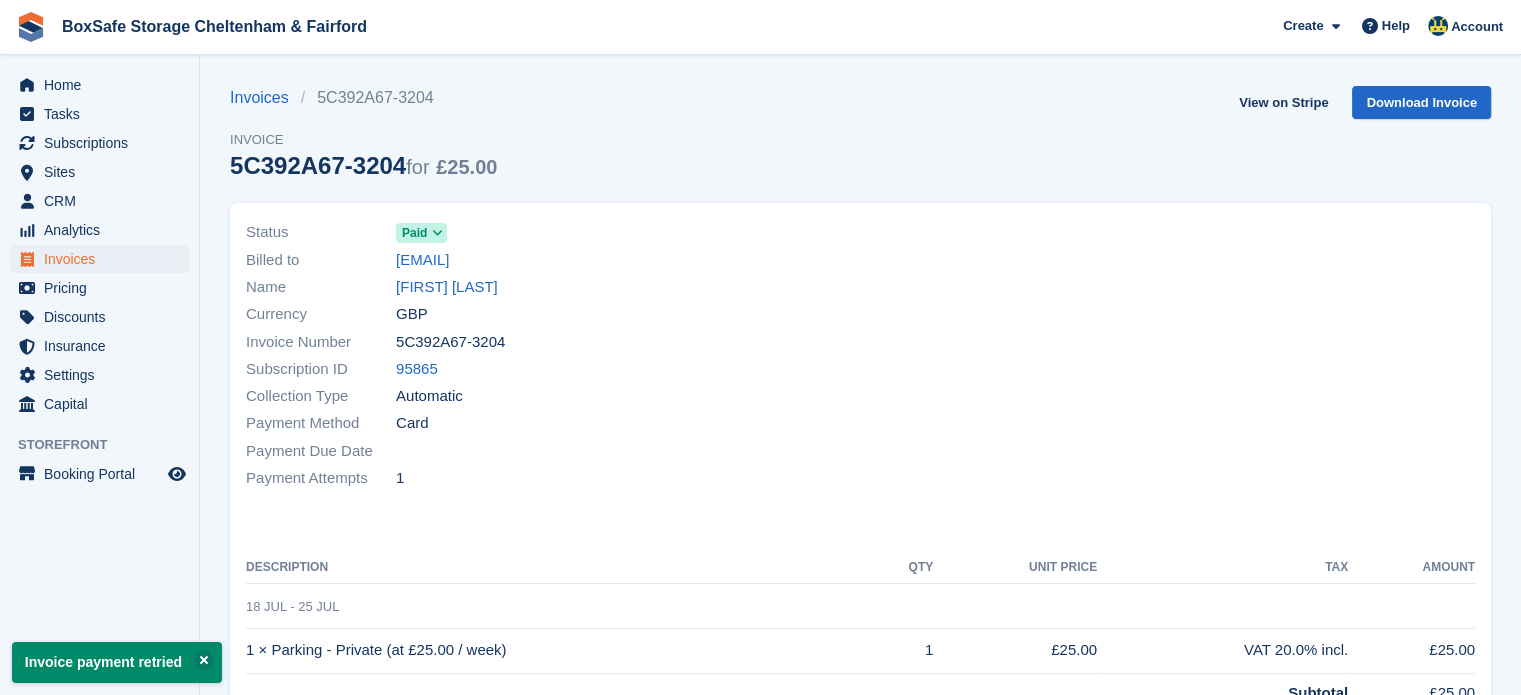 click on "18 Jul - 25 Jul" at bounding box center (860, 606) 